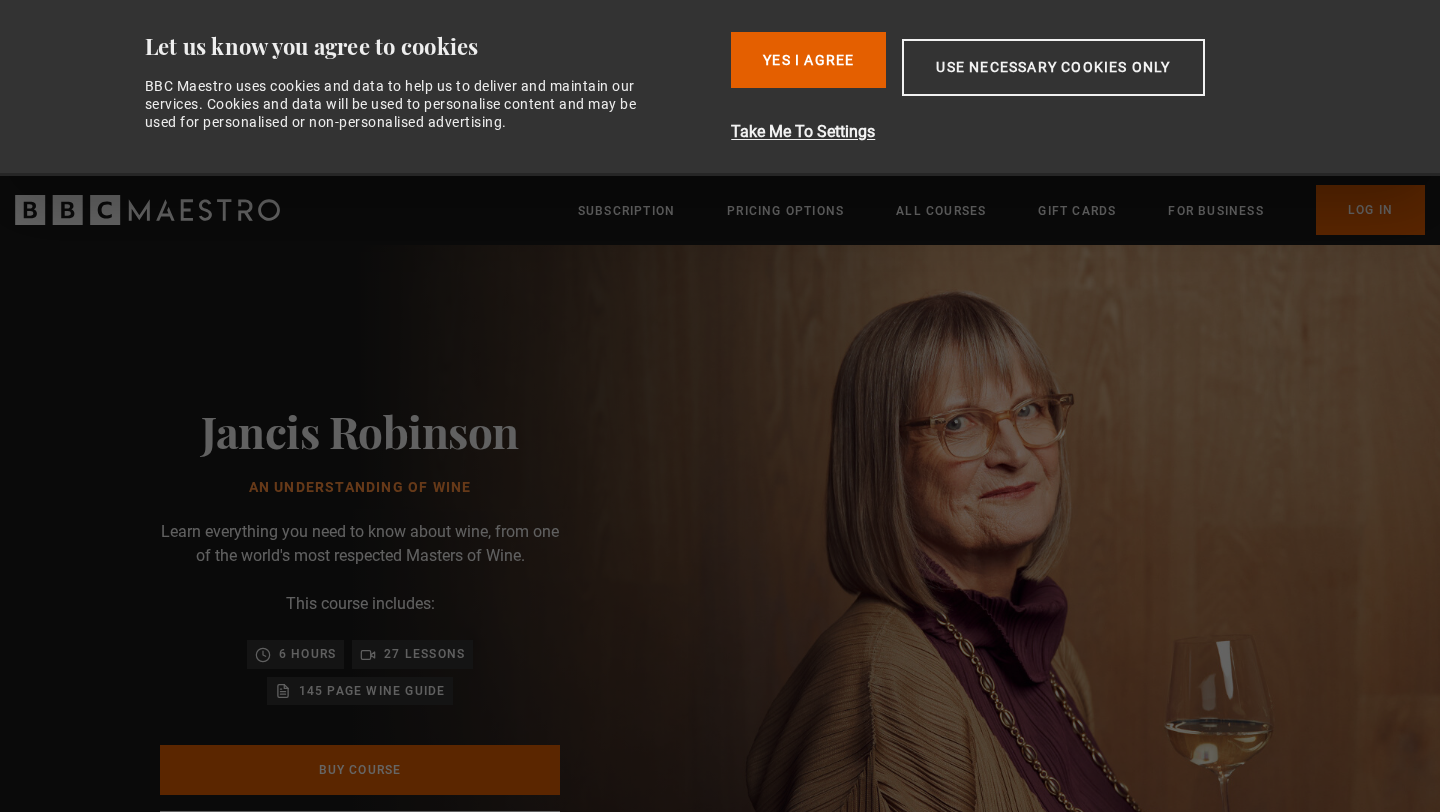 scroll, scrollTop: 0, scrollLeft: 0, axis: both 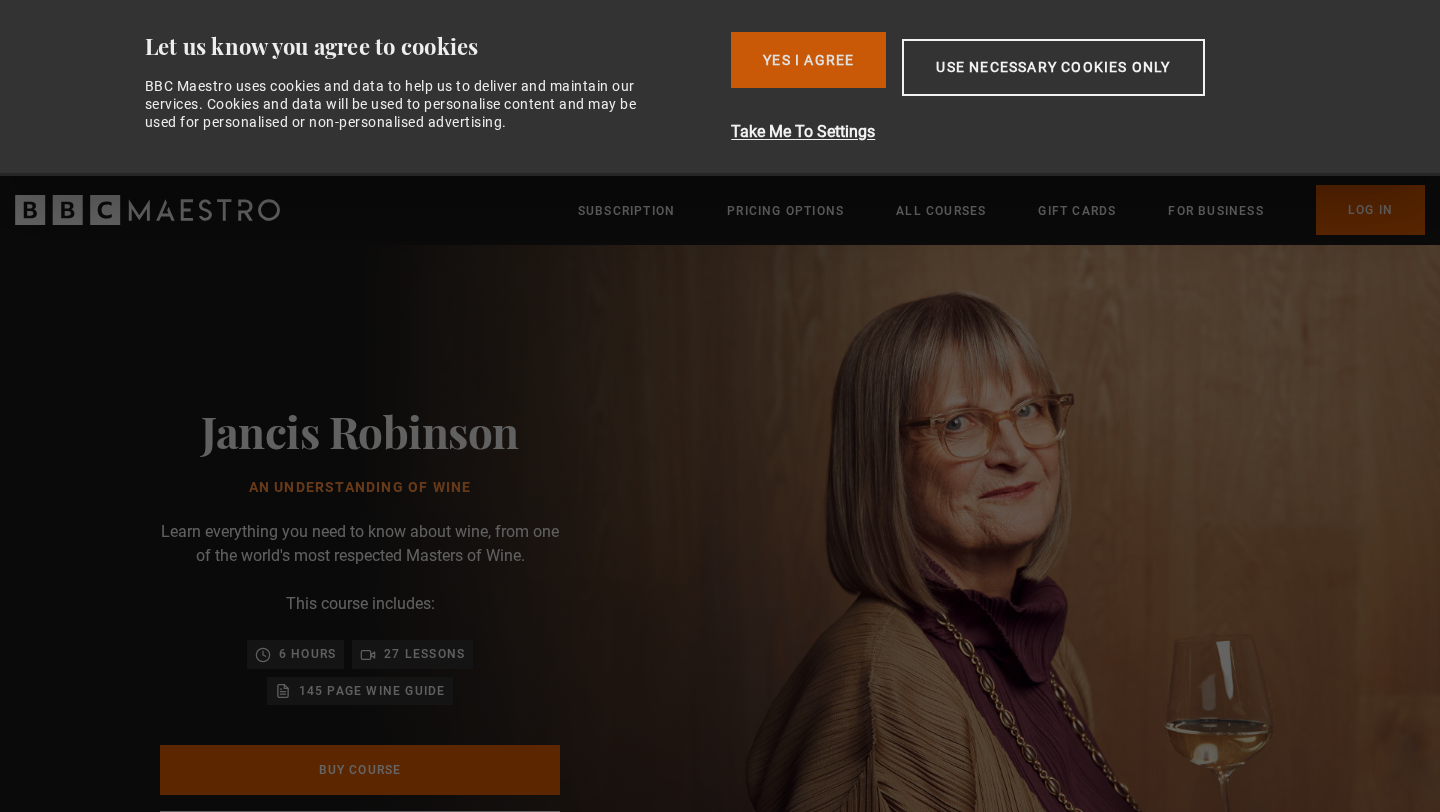 click on "Yes I Agree" at bounding box center [808, 60] 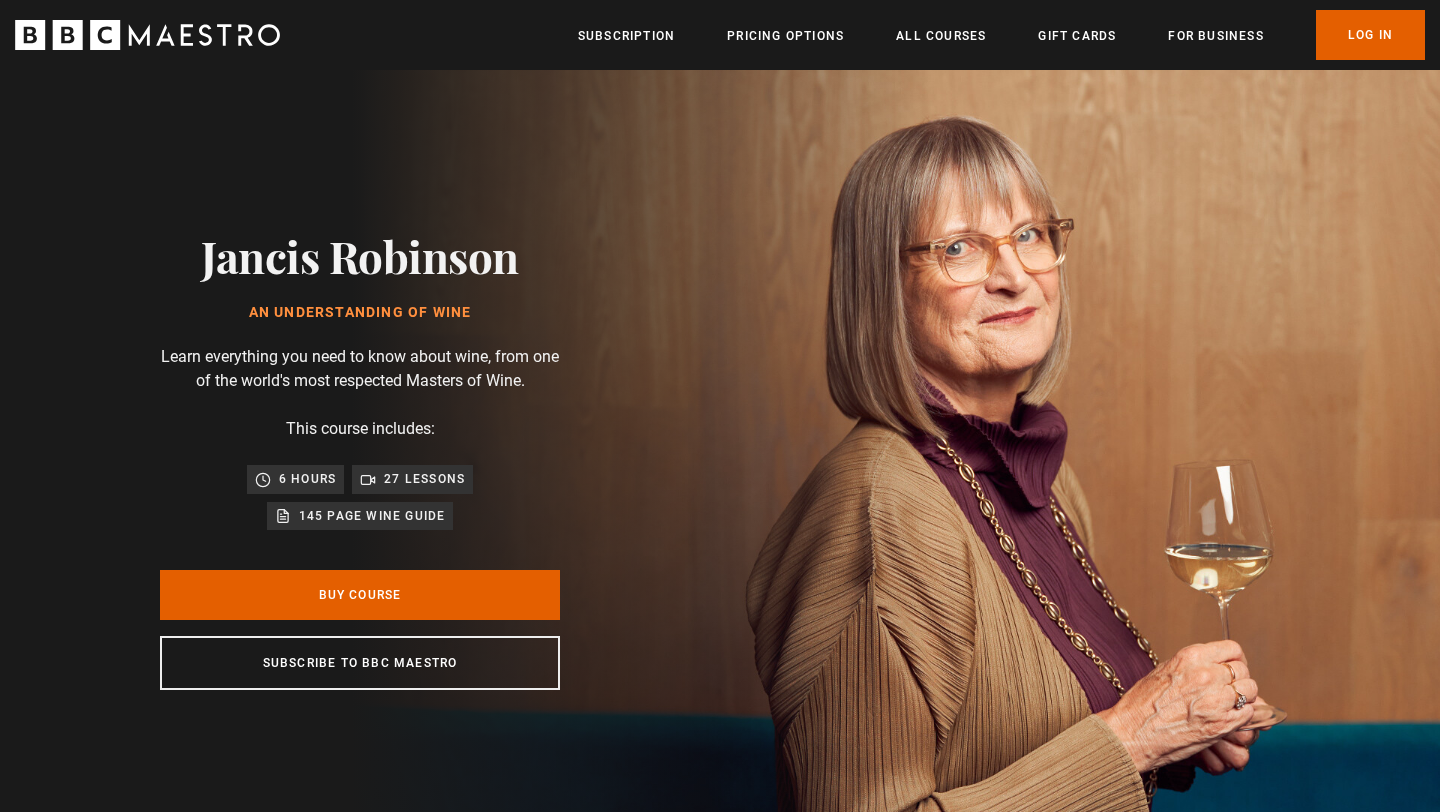 click on "27 lessons" at bounding box center [412, 479] 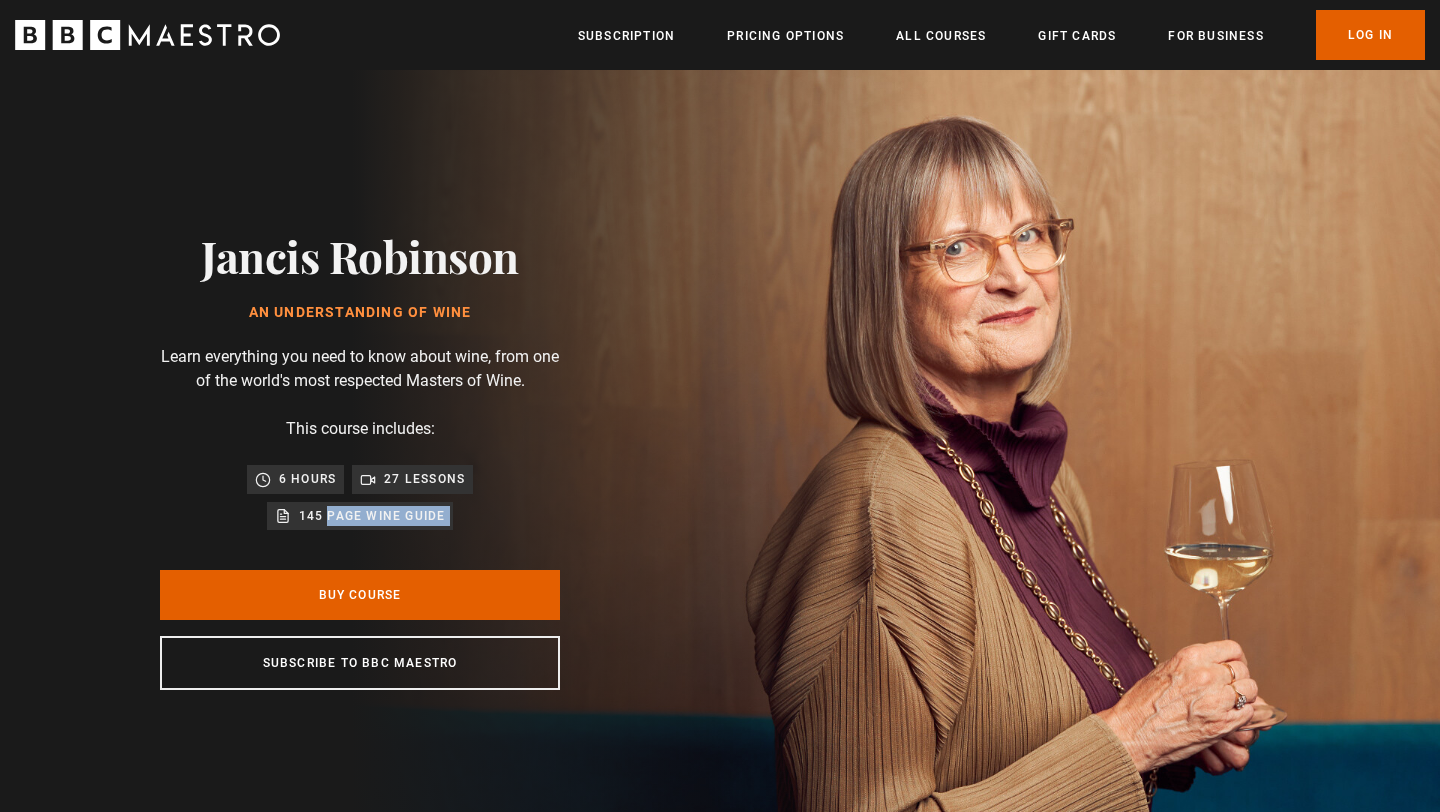 click on "145
page wine guide" at bounding box center (372, 516) 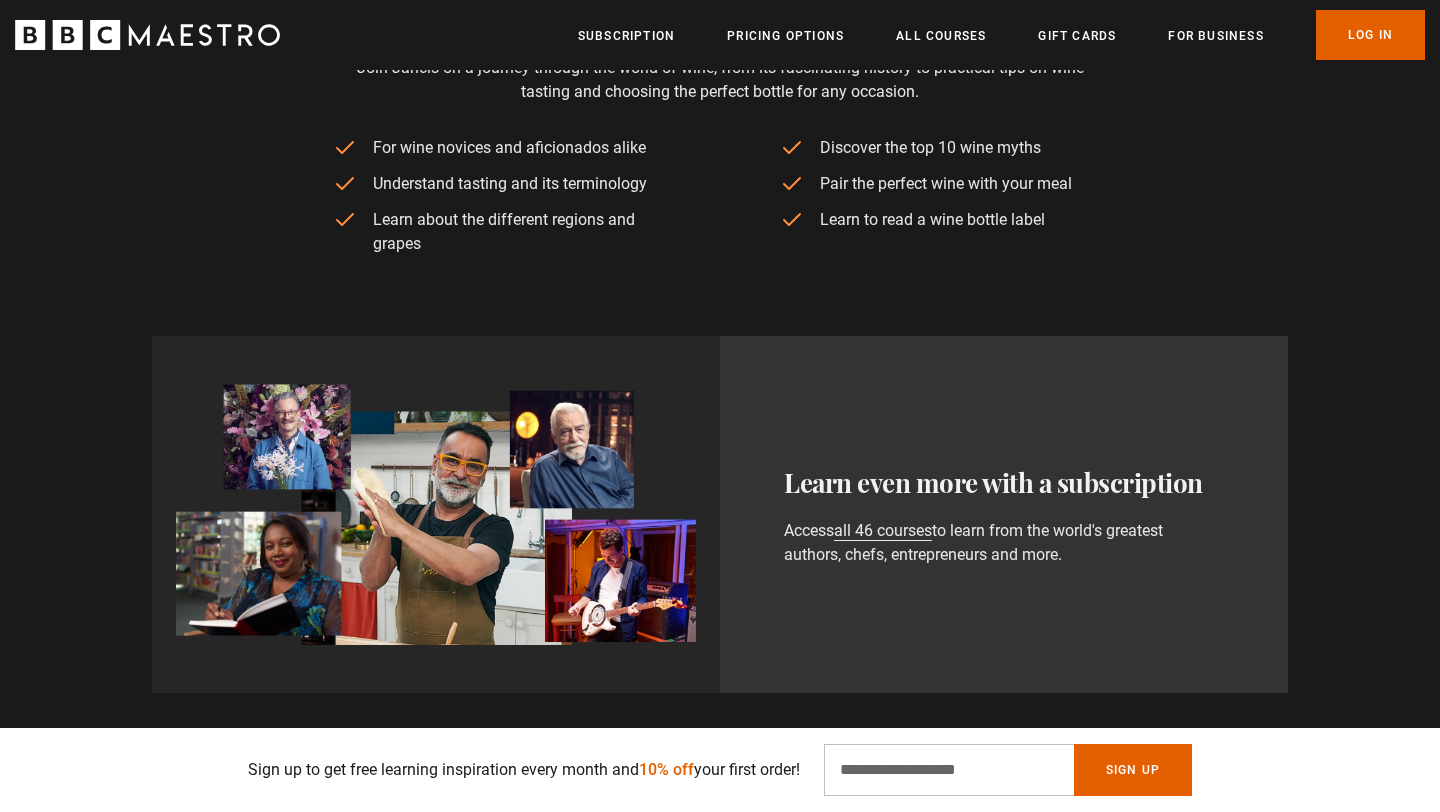 scroll, scrollTop: 967, scrollLeft: 0, axis: vertical 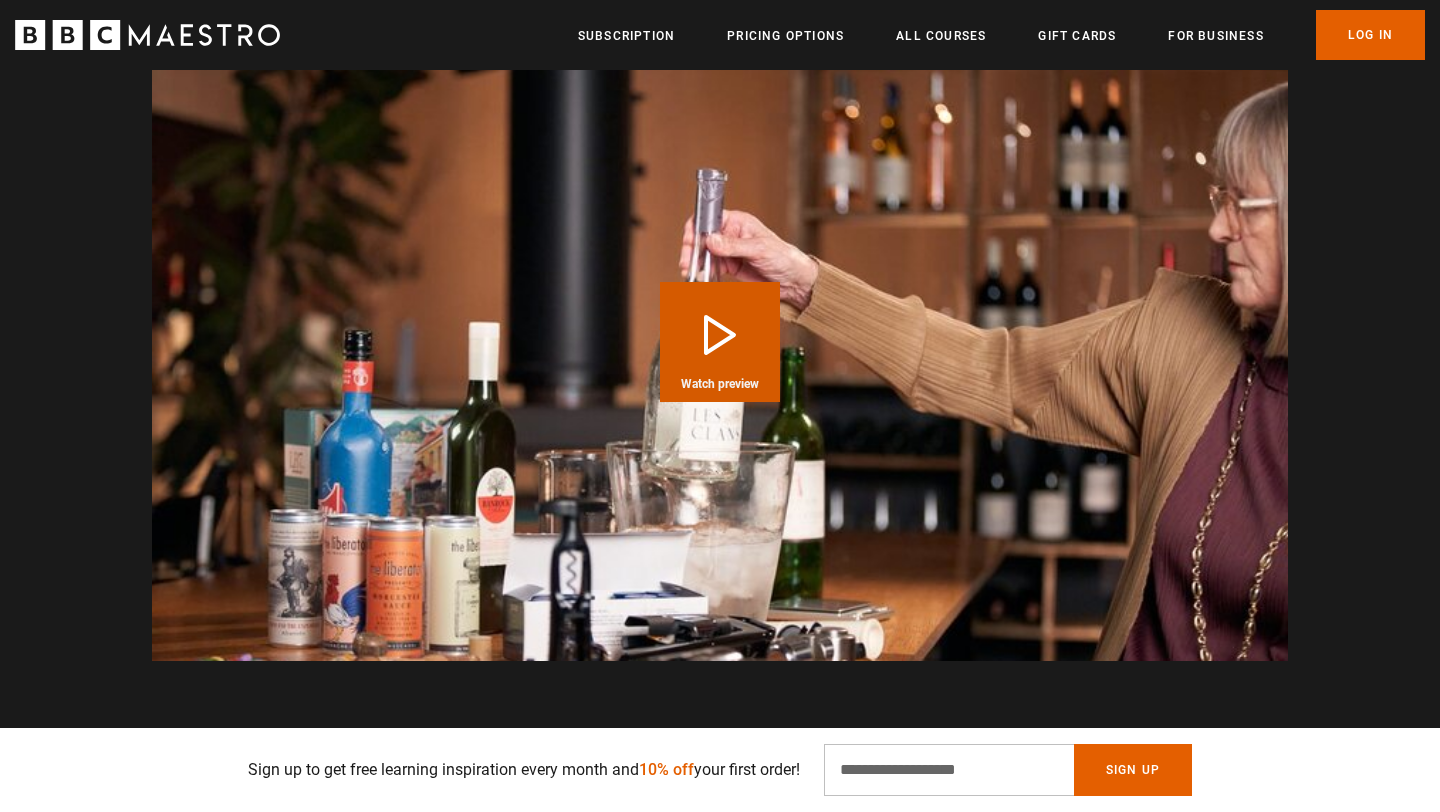click on "Play Course overview for An Understanding of Wine with Jancis Robinson Watch preview" at bounding box center [720, 342] 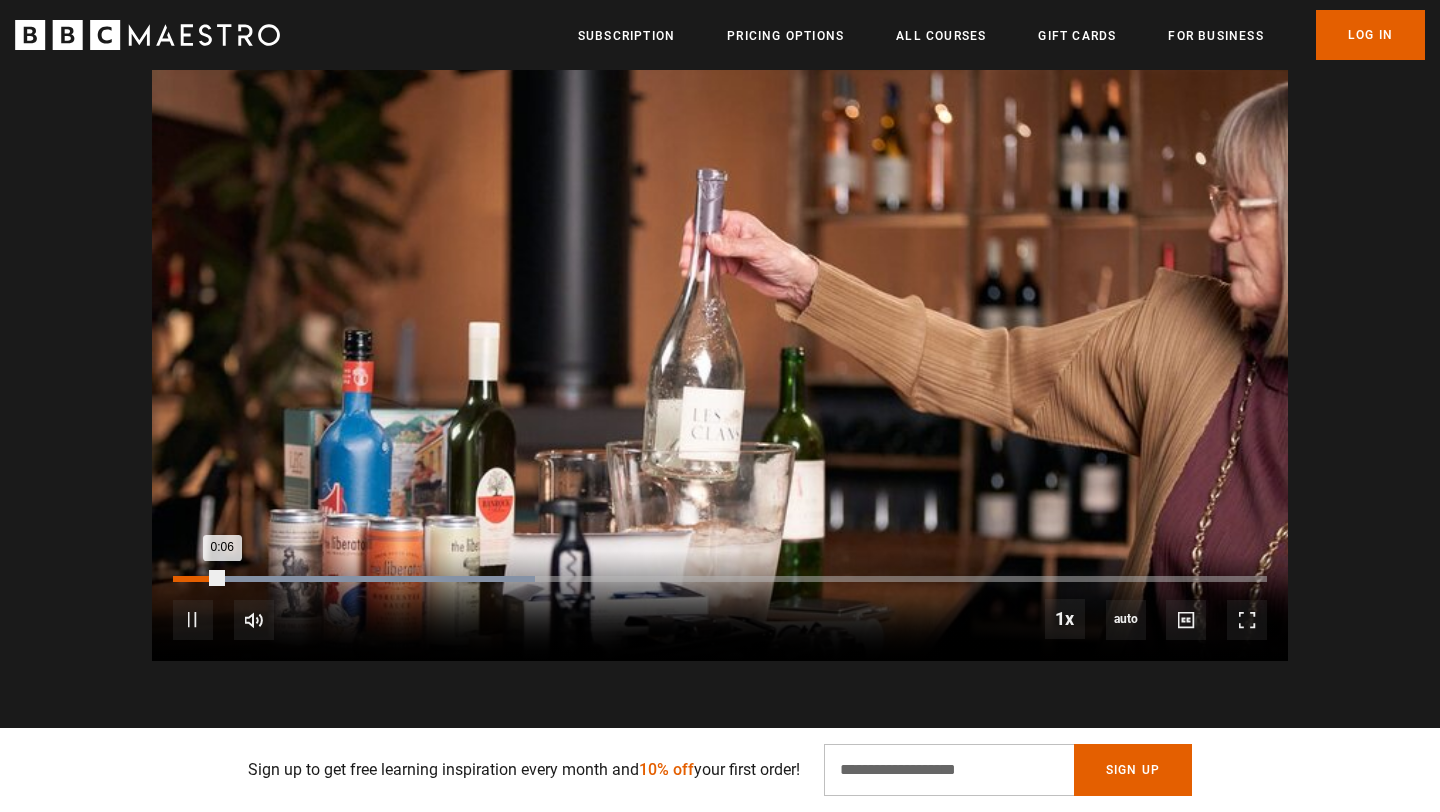 scroll, scrollTop: 0, scrollLeft: 524, axis: horizontal 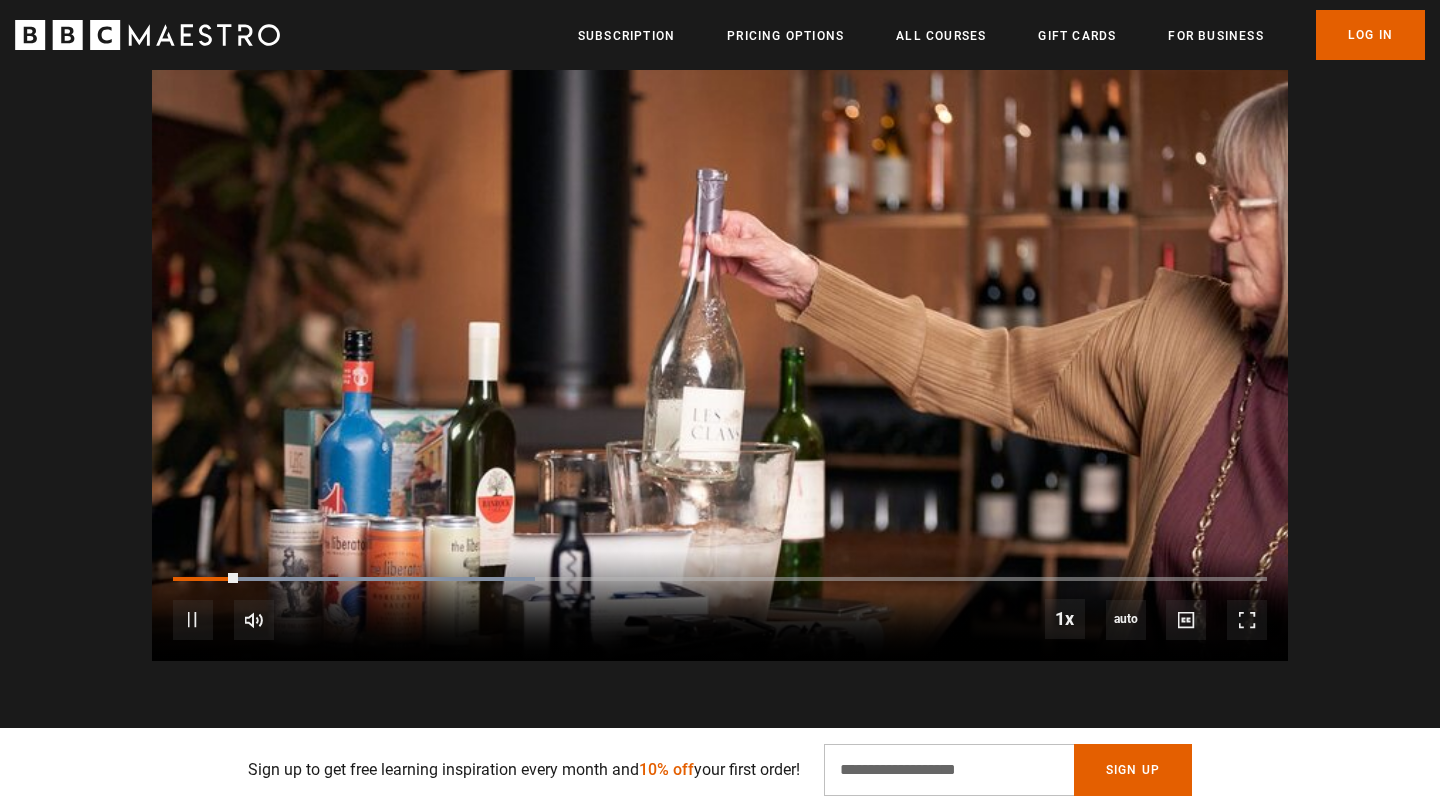 click on "Video Player is loading. Play Course overview for An Understanding of Wine with Jancis Robinson Watch preview 10s Skip Back 10 seconds Pause 10s Skip Forward 10 seconds Loaded :  33.09% 2:03 0:08 Pause Mute Current Time  0:07 - Duration  2:16 1x Playback Rate 2x 1.5x 1x , selected 0.5x auto Quality 360p 720p 1080p 2160p Auto , selected Captions captions off , selected English  Captions This is a modal window.
Ready to get started?
Buy Course
Gift course
Restart
Video Player is loading. Play Course overview for An Understanding of Wine with Jancis Robinson Watch preview 10s Skip Back 10 seconds 10s Skip Forward 10 seconds Loaded :  3.68% 0:00 Play Mute Current Time  0:00 - Duration  2:16 1x Playback Rate 2x 1.5x 1x , selected 0.5x auto Quality 360p 720p 1080p 2160p Auto , selected Captions captions off" at bounding box center (720, 341) 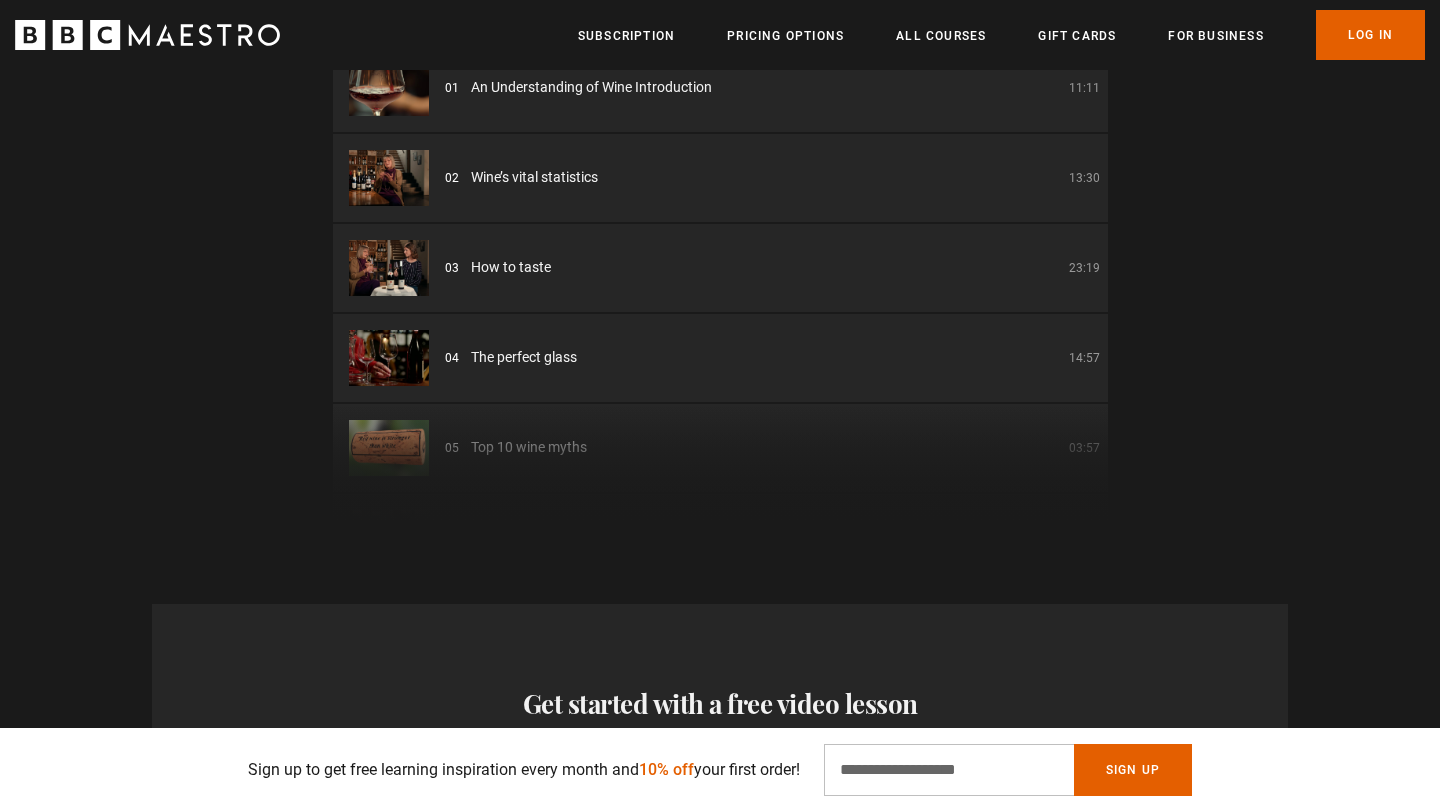scroll, scrollTop: 2900, scrollLeft: 0, axis: vertical 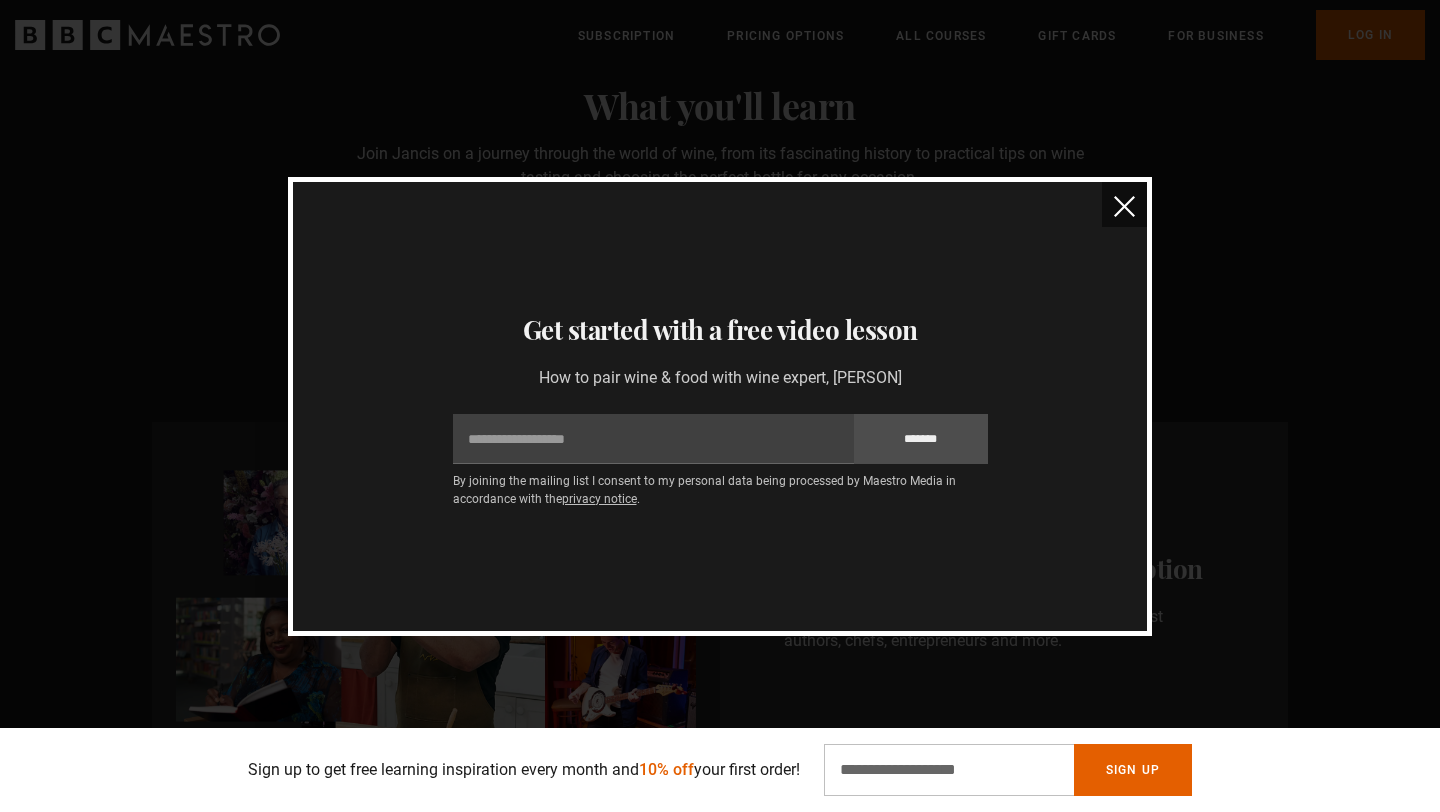 click at bounding box center (1124, 206) 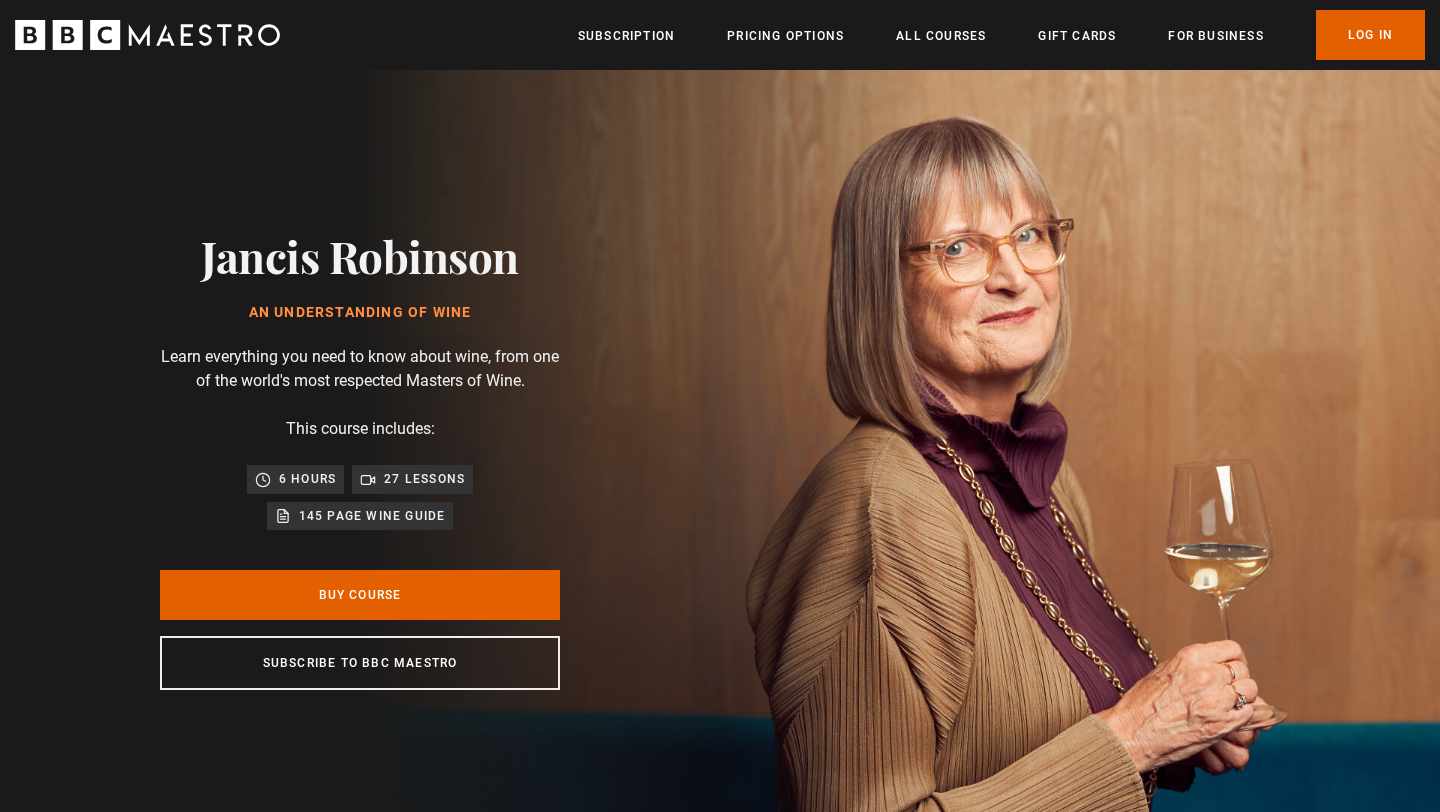 scroll, scrollTop: 0, scrollLeft: 0, axis: both 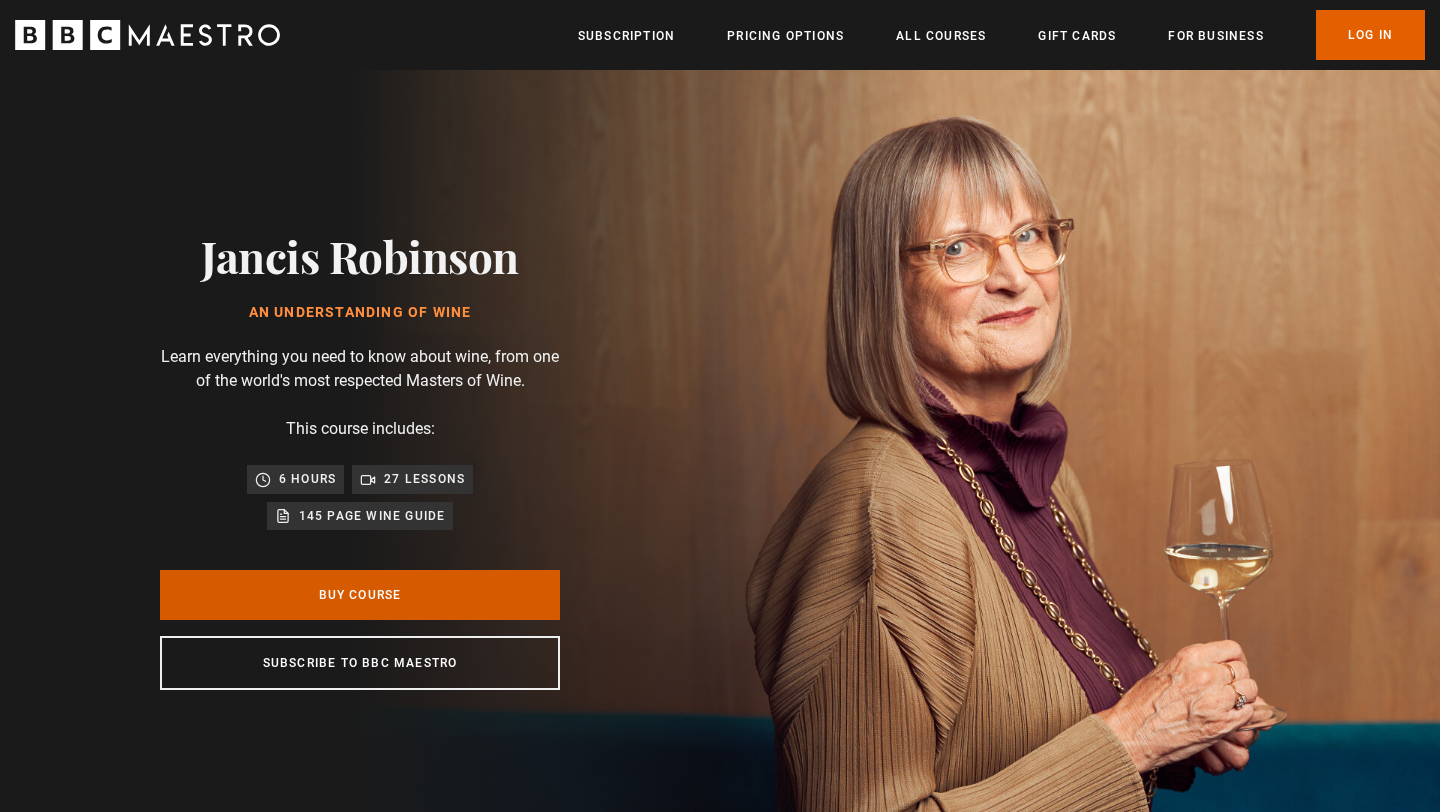 click on "Buy Course" at bounding box center (360, 595) 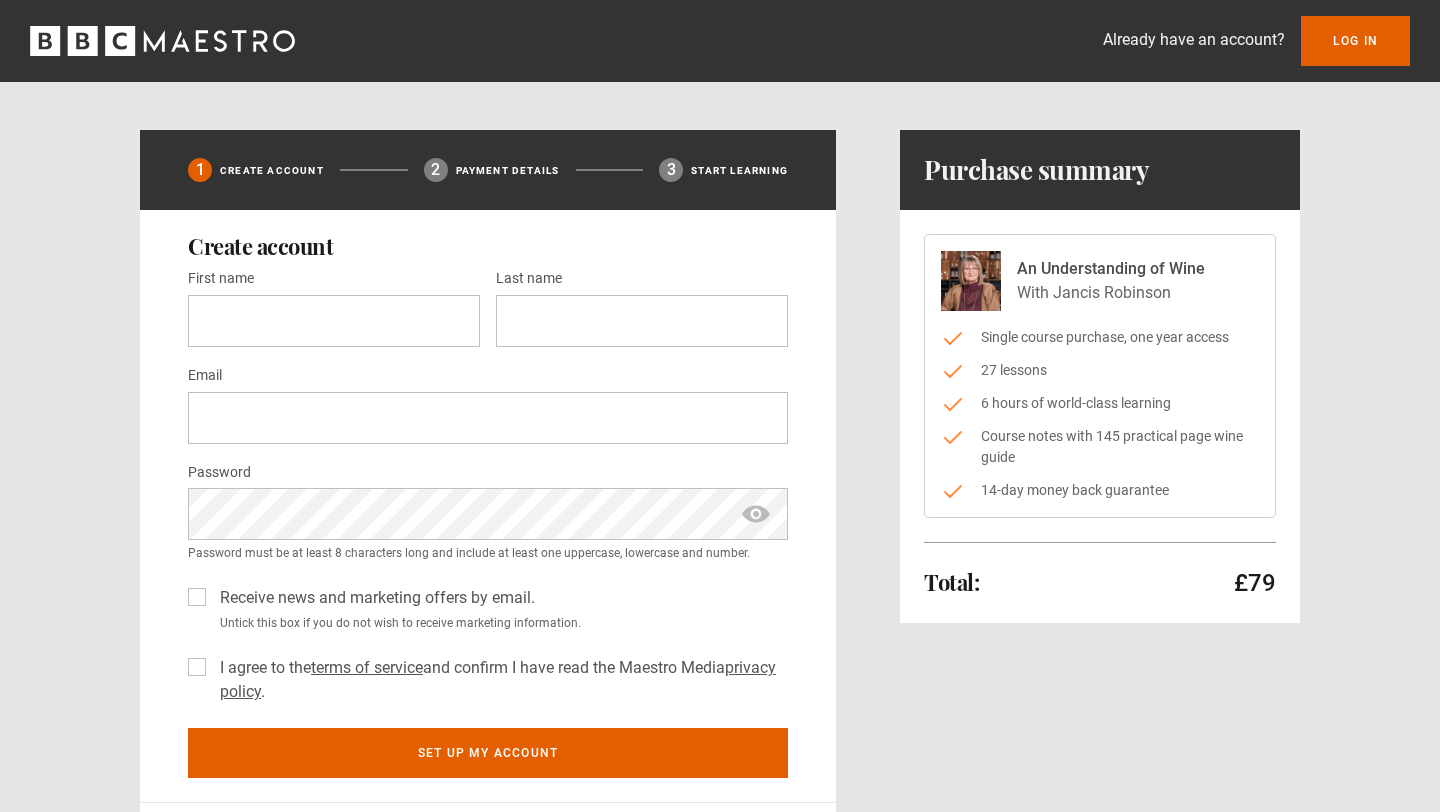 scroll, scrollTop: 0, scrollLeft: 0, axis: both 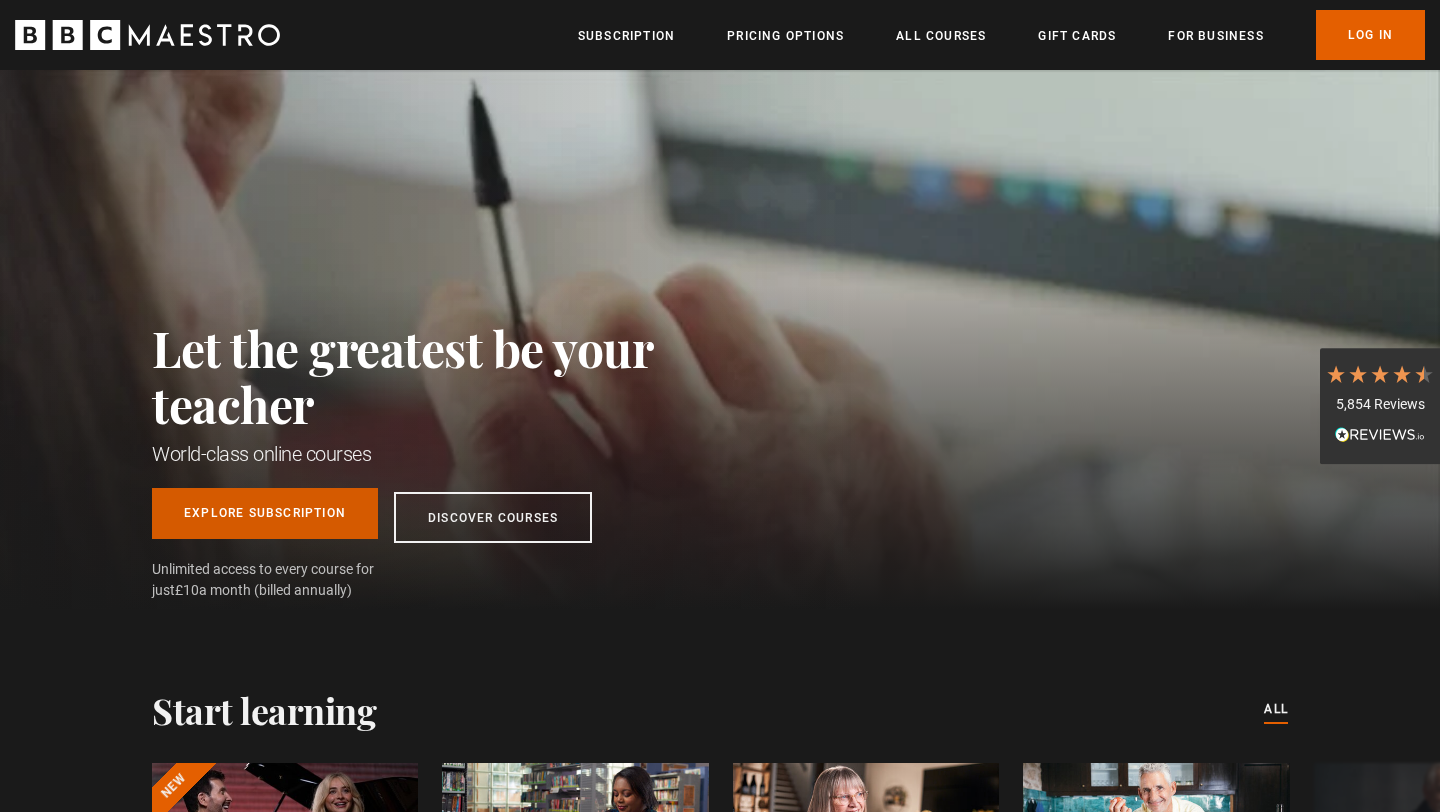 click on "Explore Subscription" at bounding box center [265, 513] 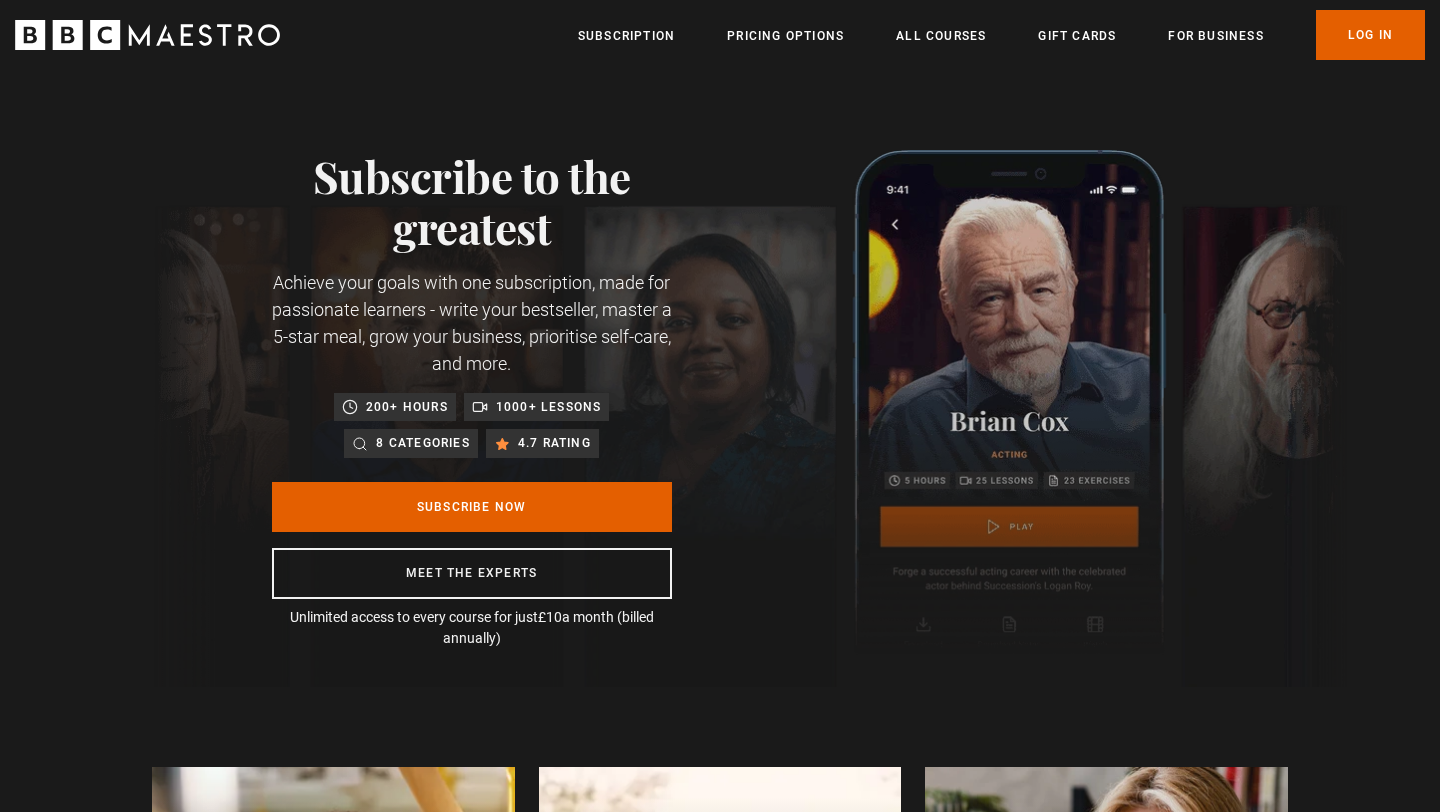 scroll, scrollTop: 0, scrollLeft: 0, axis: both 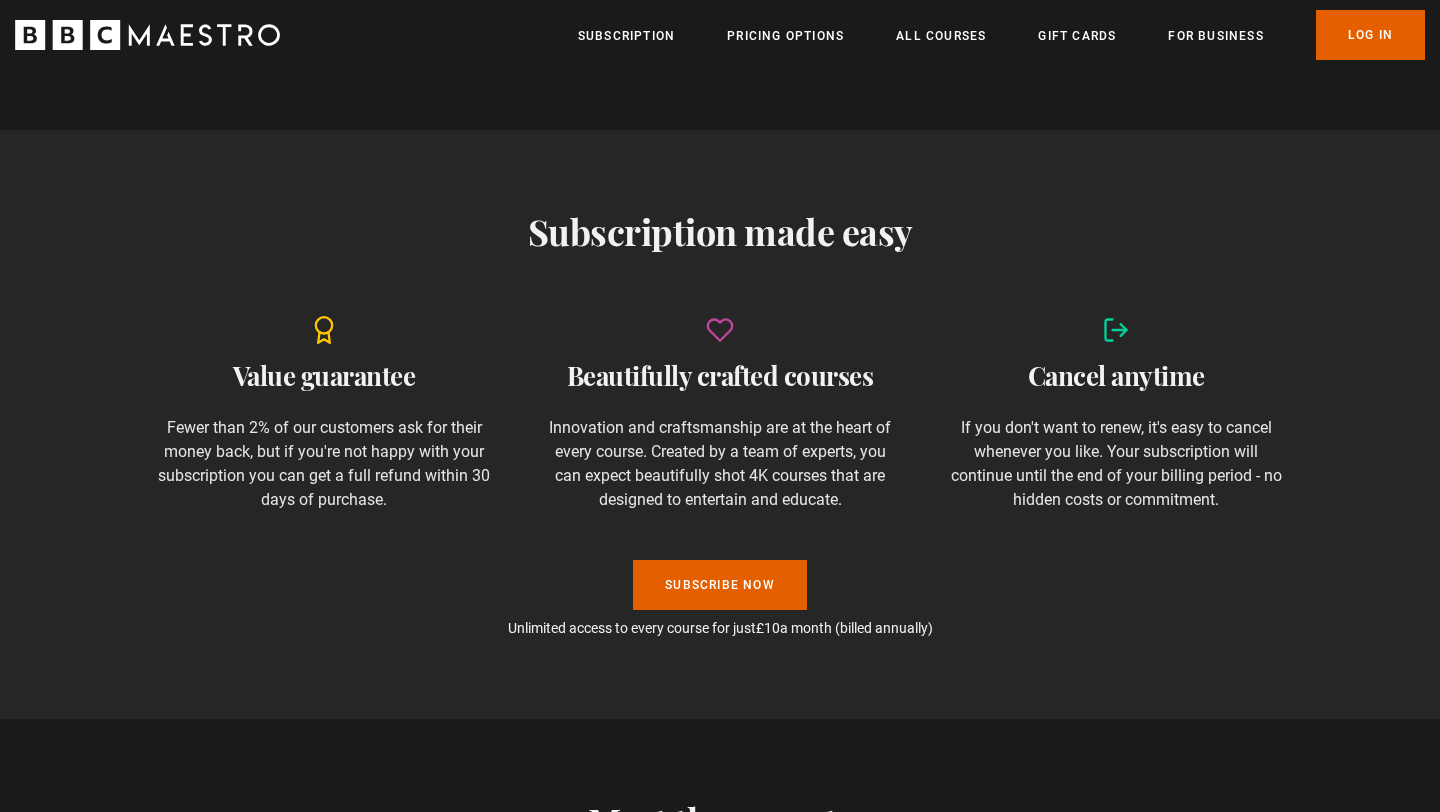 click on "Fewer than 2% of our customers ask for their money back, but if you're not happy with your subscription you can get a full refund within 30 days of purchase." at bounding box center [324, 464] 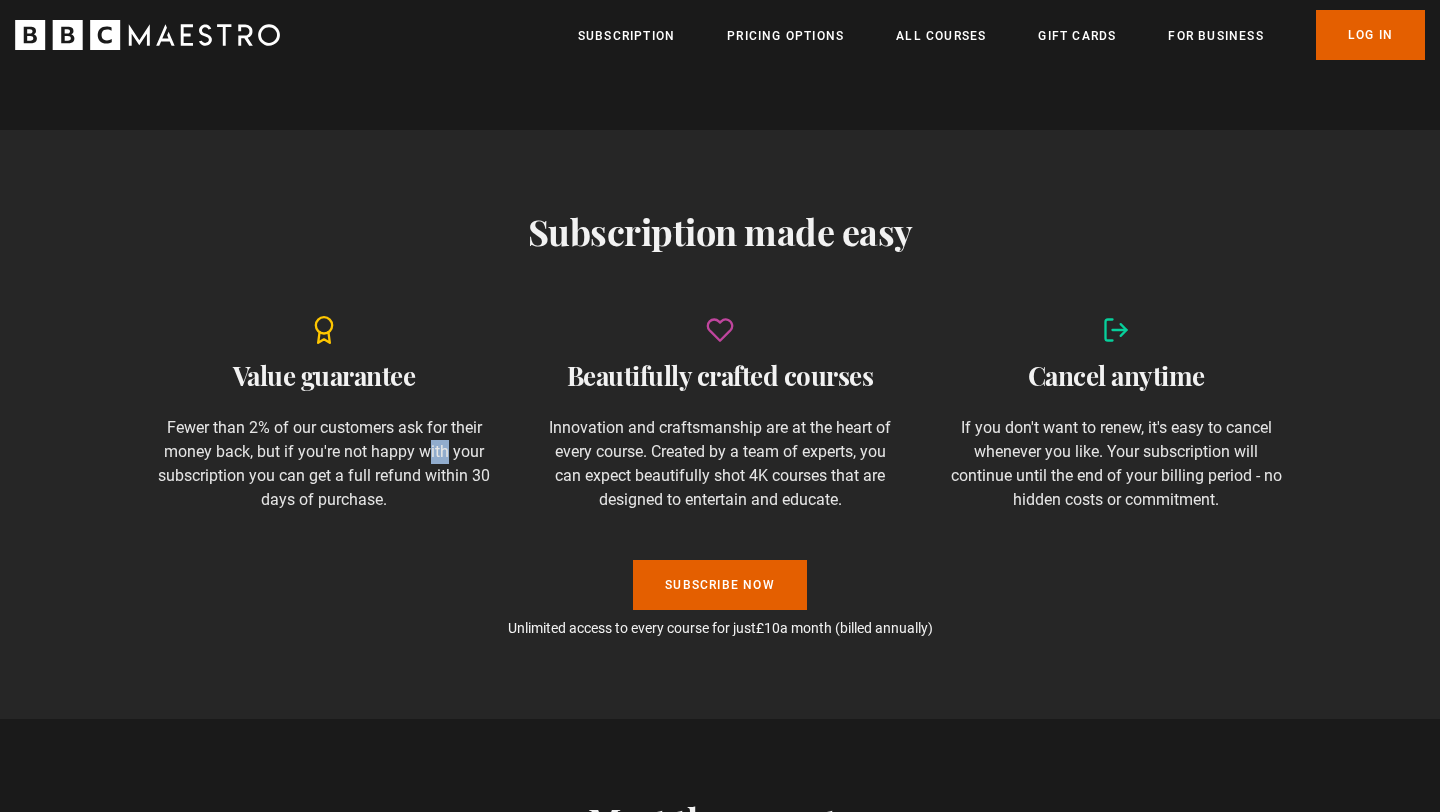 click on "Fewer than 2% of our customers ask for their money back, but if you're not happy with your subscription you can get a full refund within 30 days of purchase." at bounding box center (324, 464) 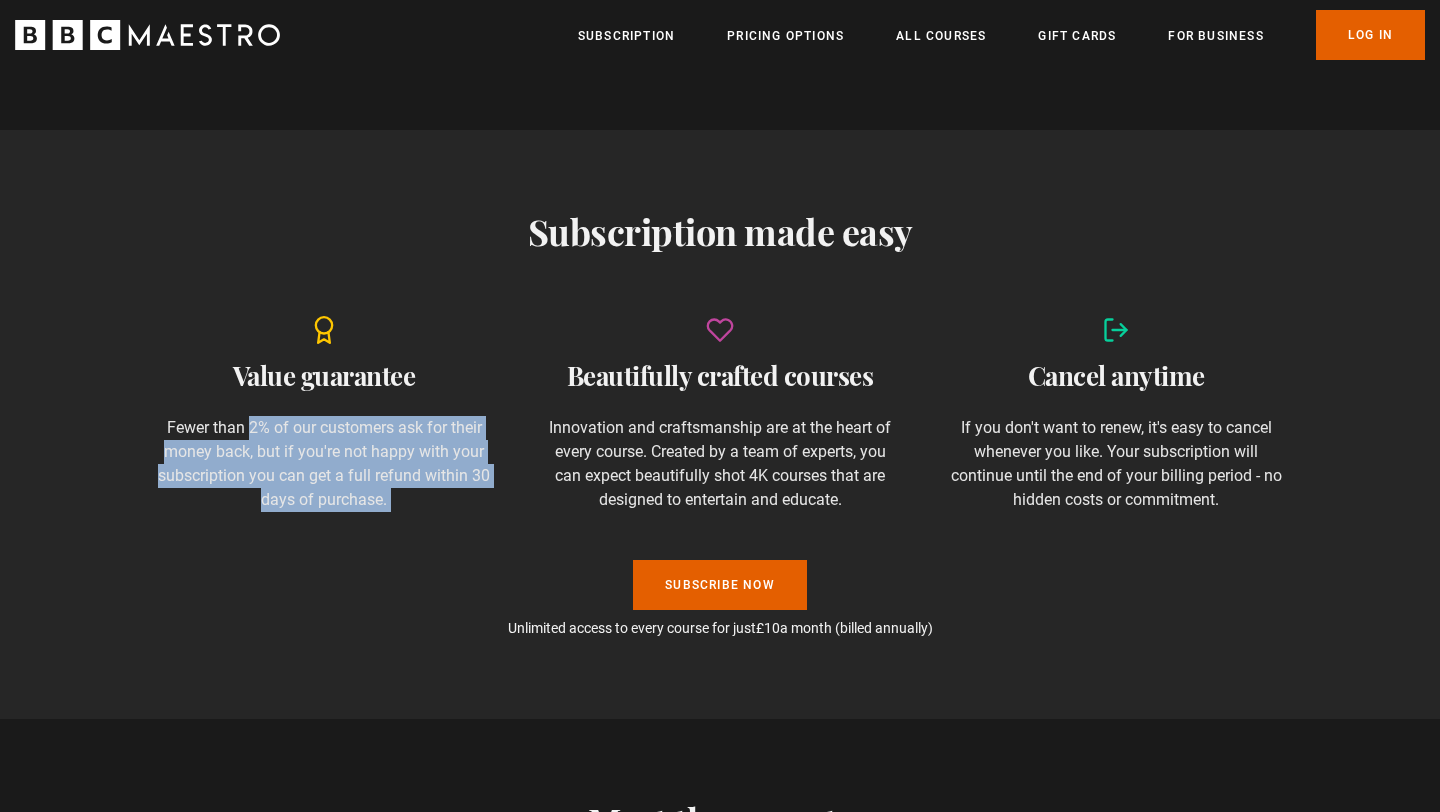 click on "Fewer than 2% of our customers ask for their money back, but if you're not happy with your subscription you can get a full refund within 30 days of purchase." at bounding box center [324, 464] 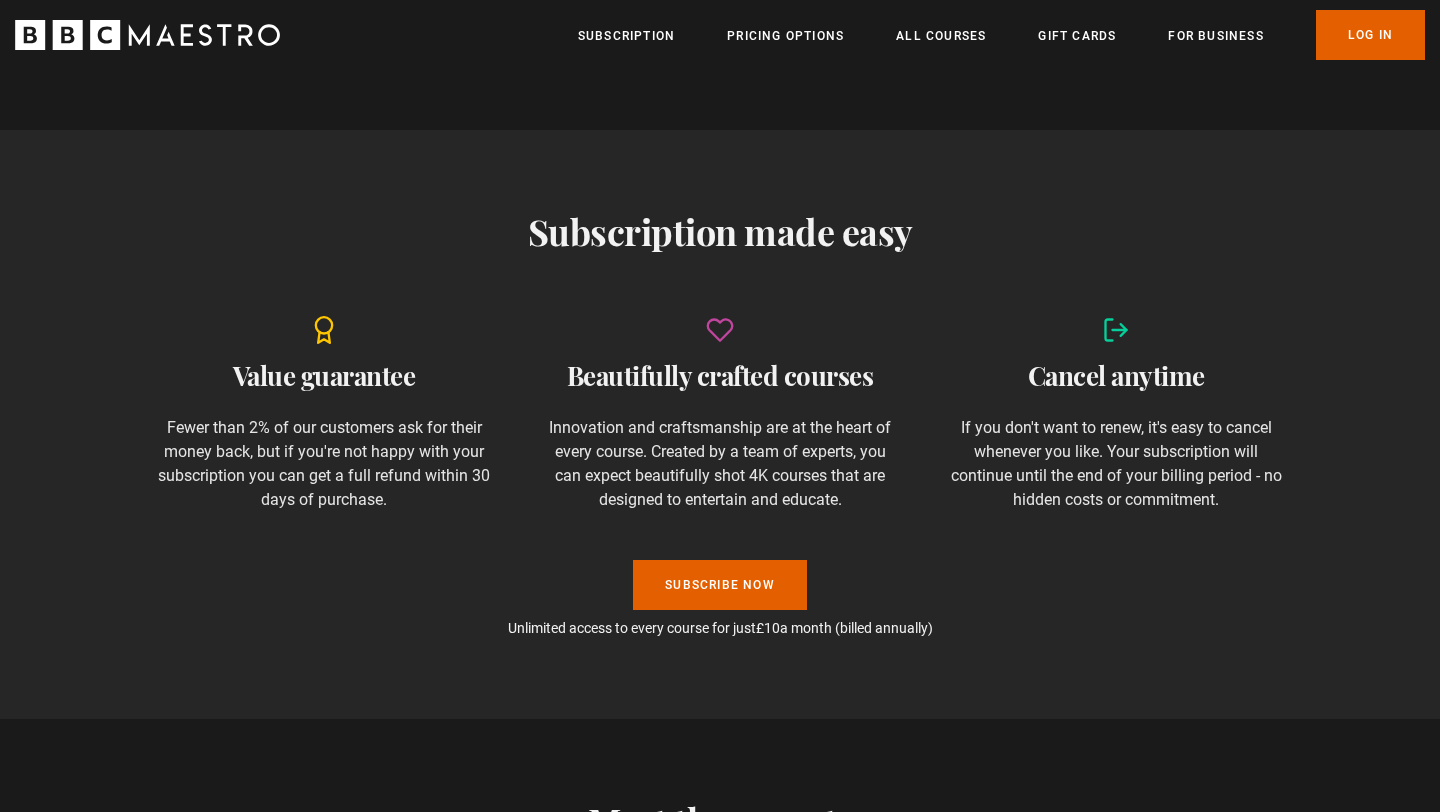 click on "Subscribe Now
Unlimited access to every course for just  £10  a month (billed annually)" at bounding box center (720, 599) 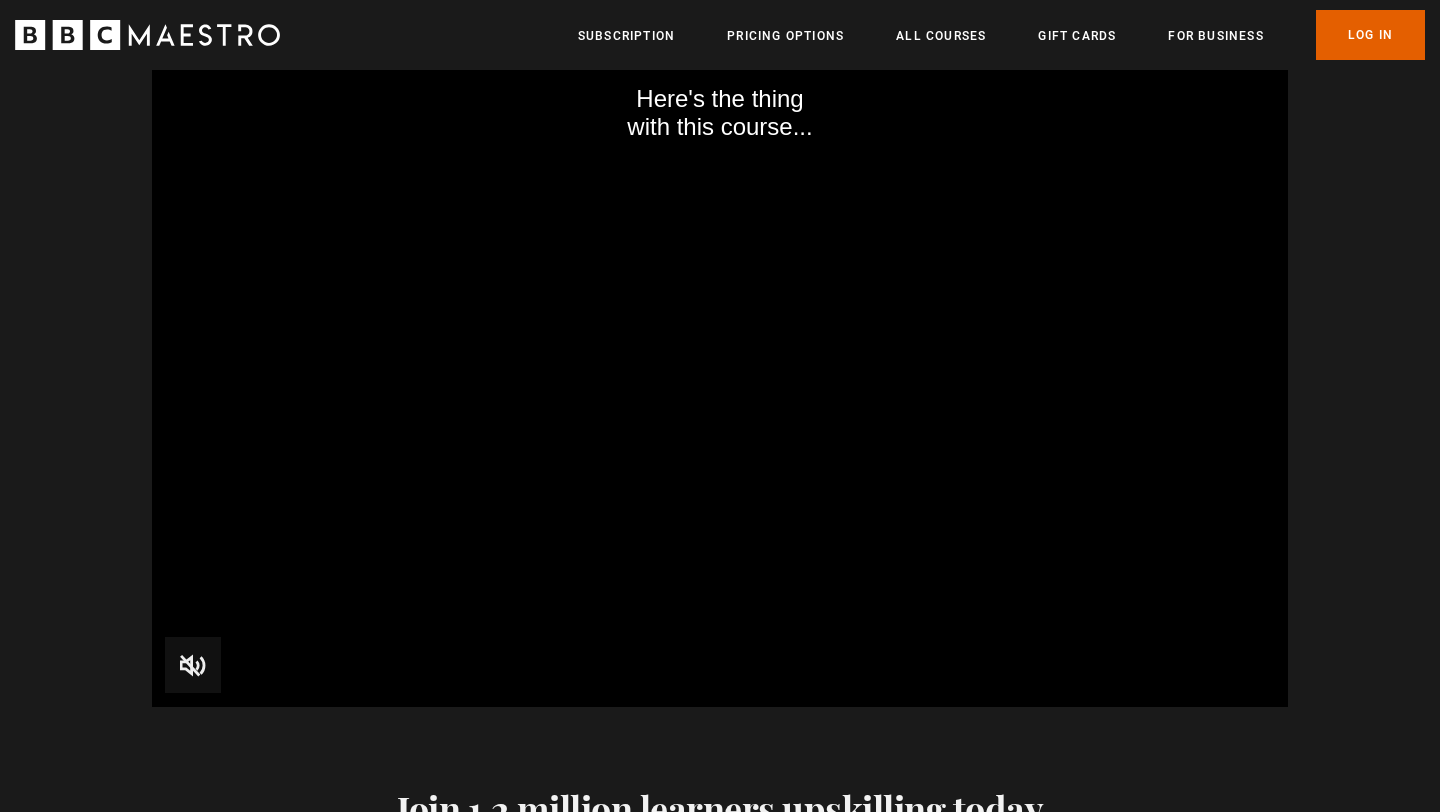 scroll, scrollTop: 2050, scrollLeft: 0, axis: vertical 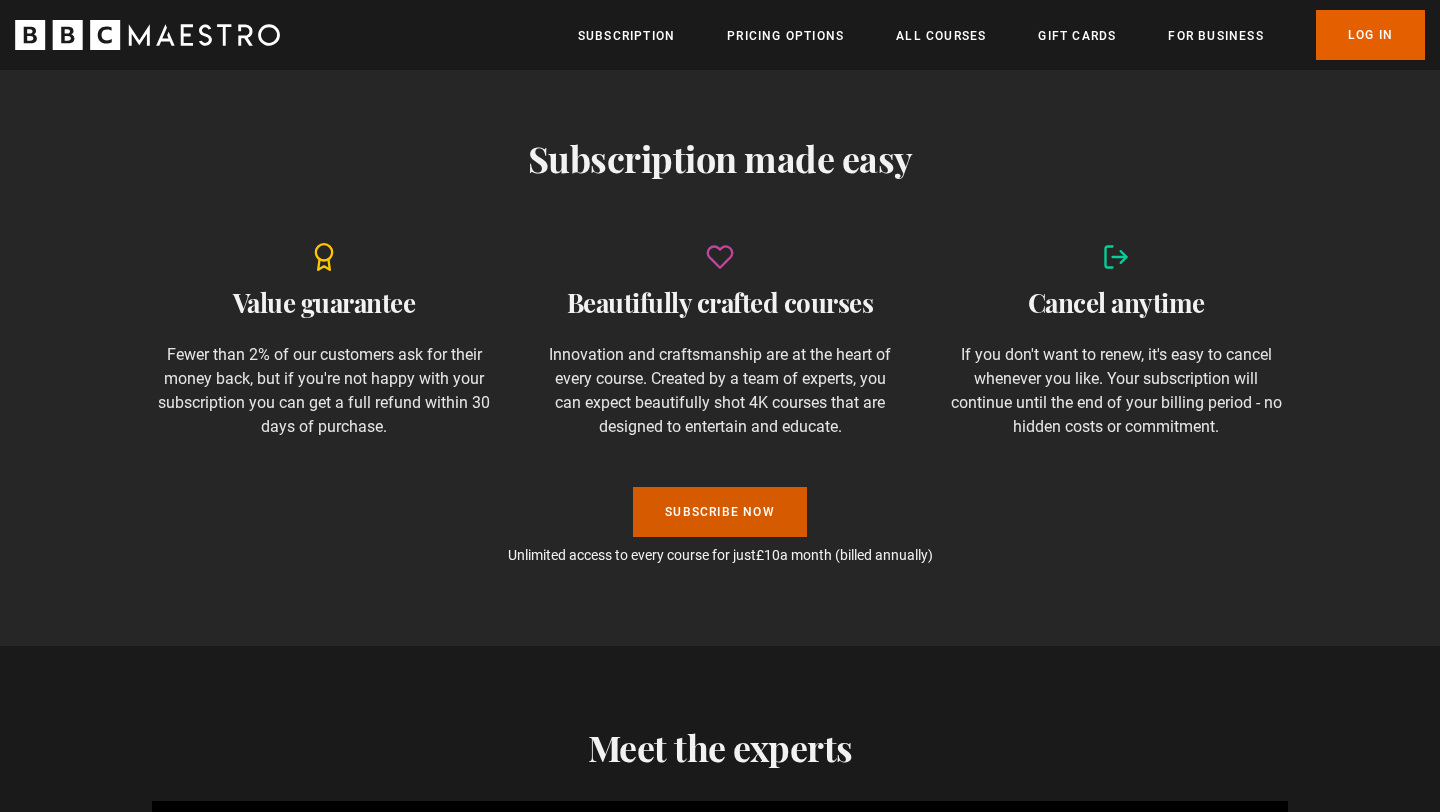 click on "Subscribe Now" at bounding box center (720, 512) 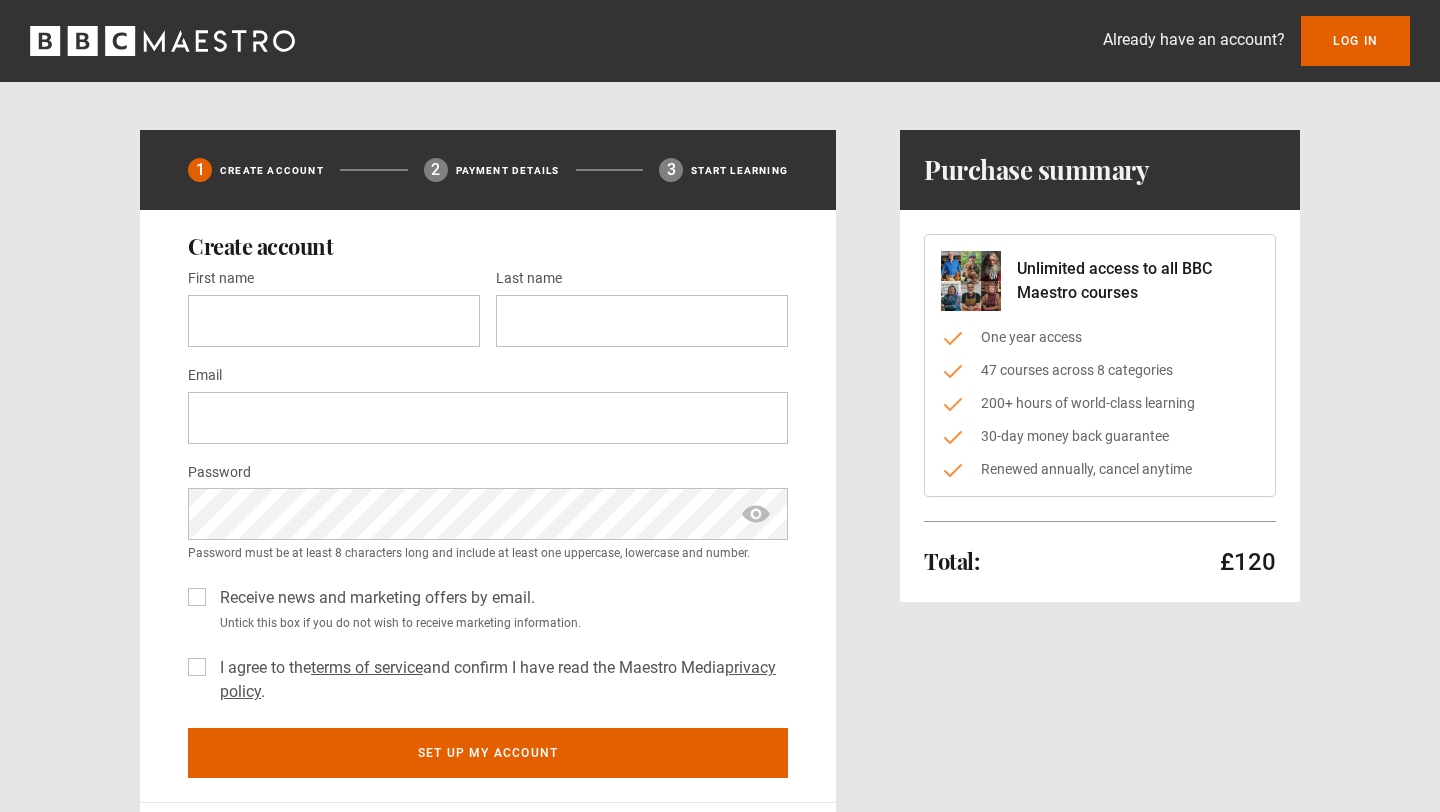 scroll, scrollTop: 0, scrollLeft: 0, axis: both 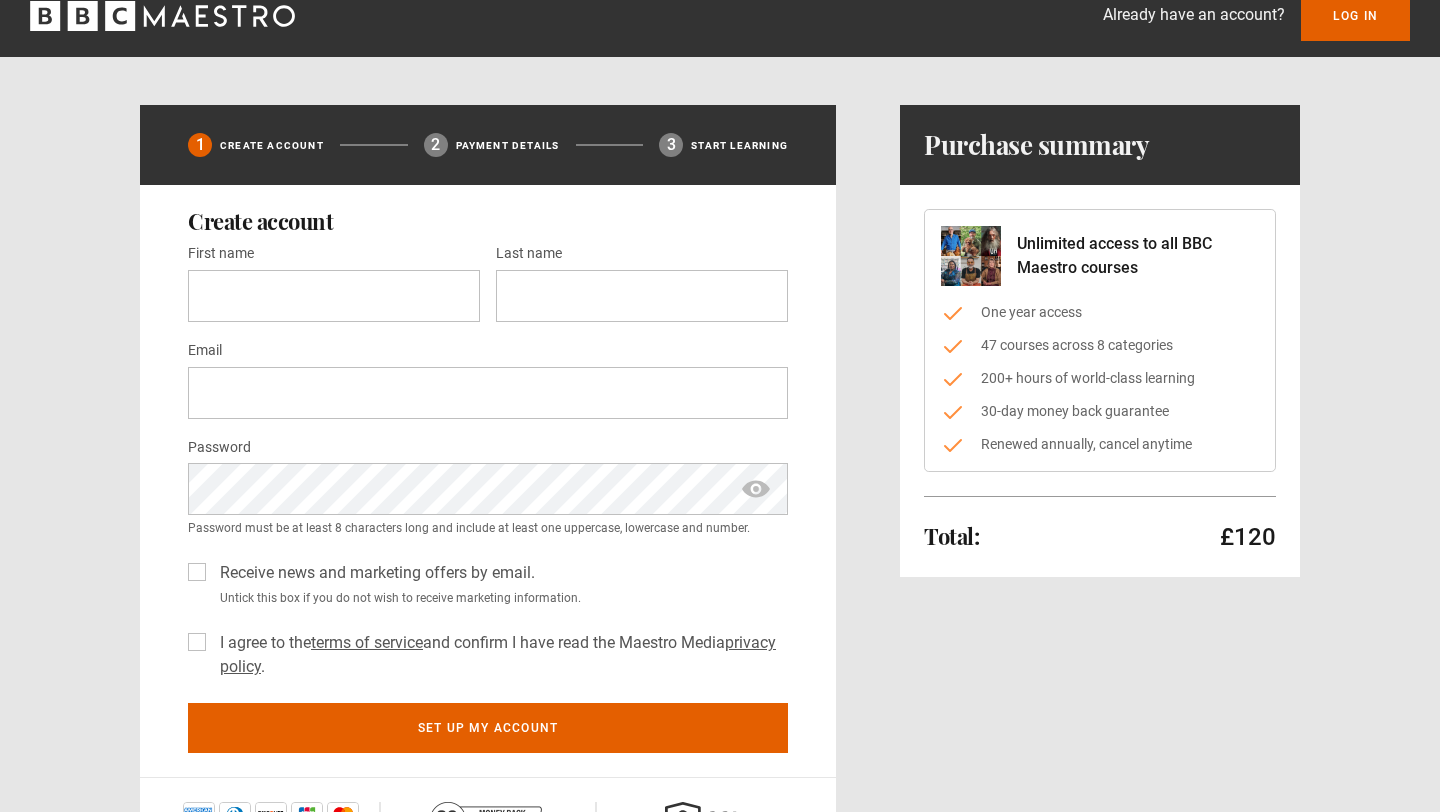 click on "47 courses across 8 categories" at bounding box center (1100, 345) 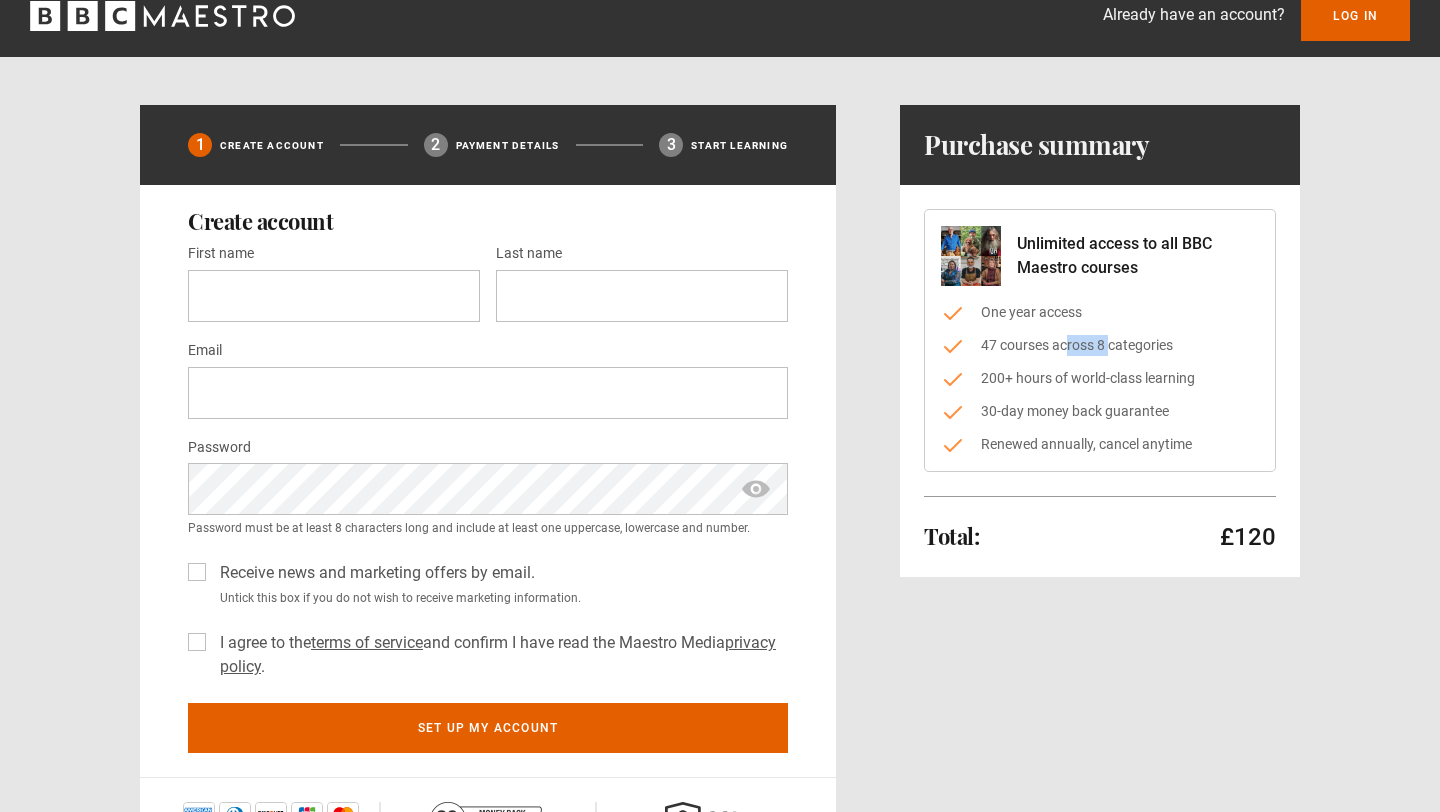 click on "47 courses across 8 categories" at bounding box center [1100, 345] 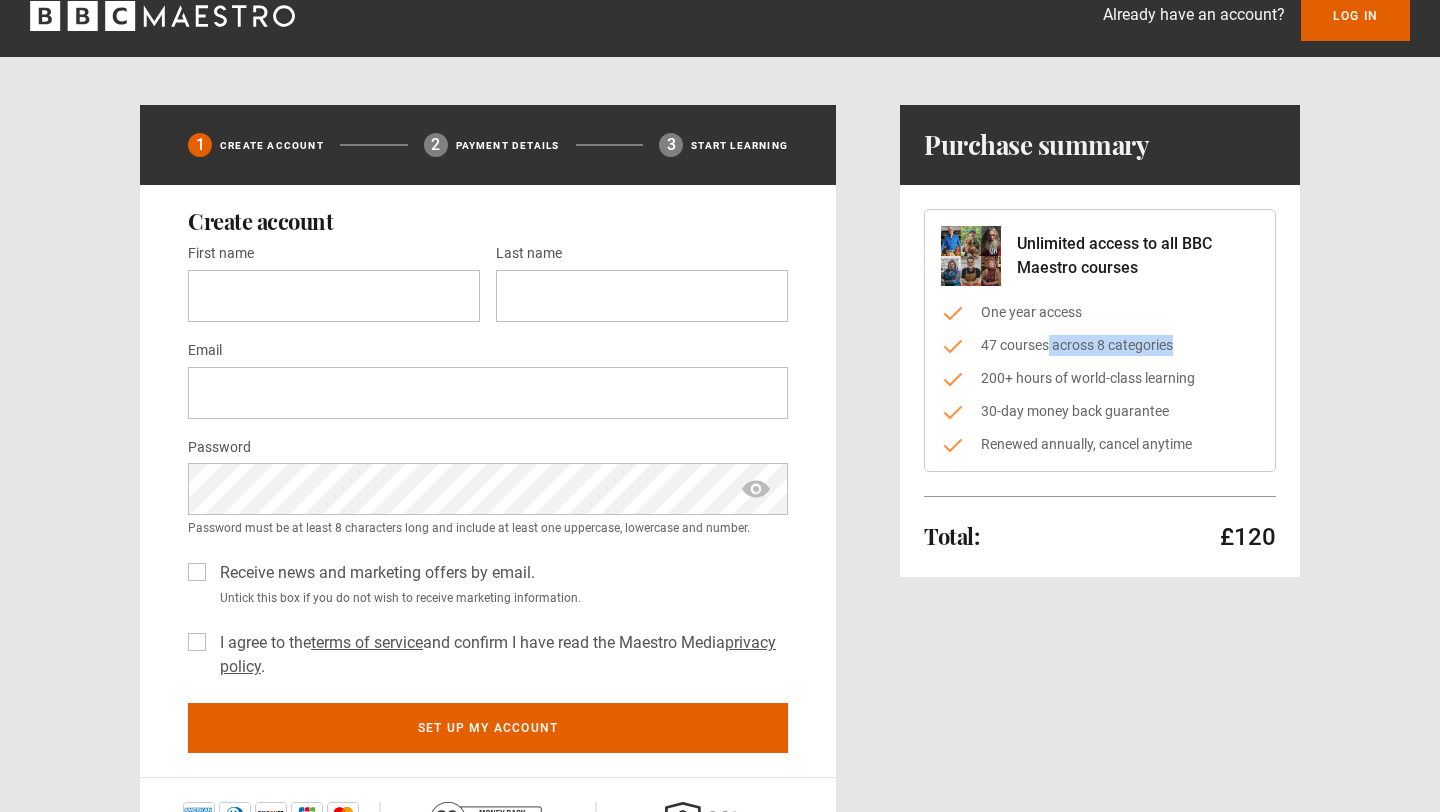 click on "47 courses across 8 categories" at bounding box center [1100, 345] 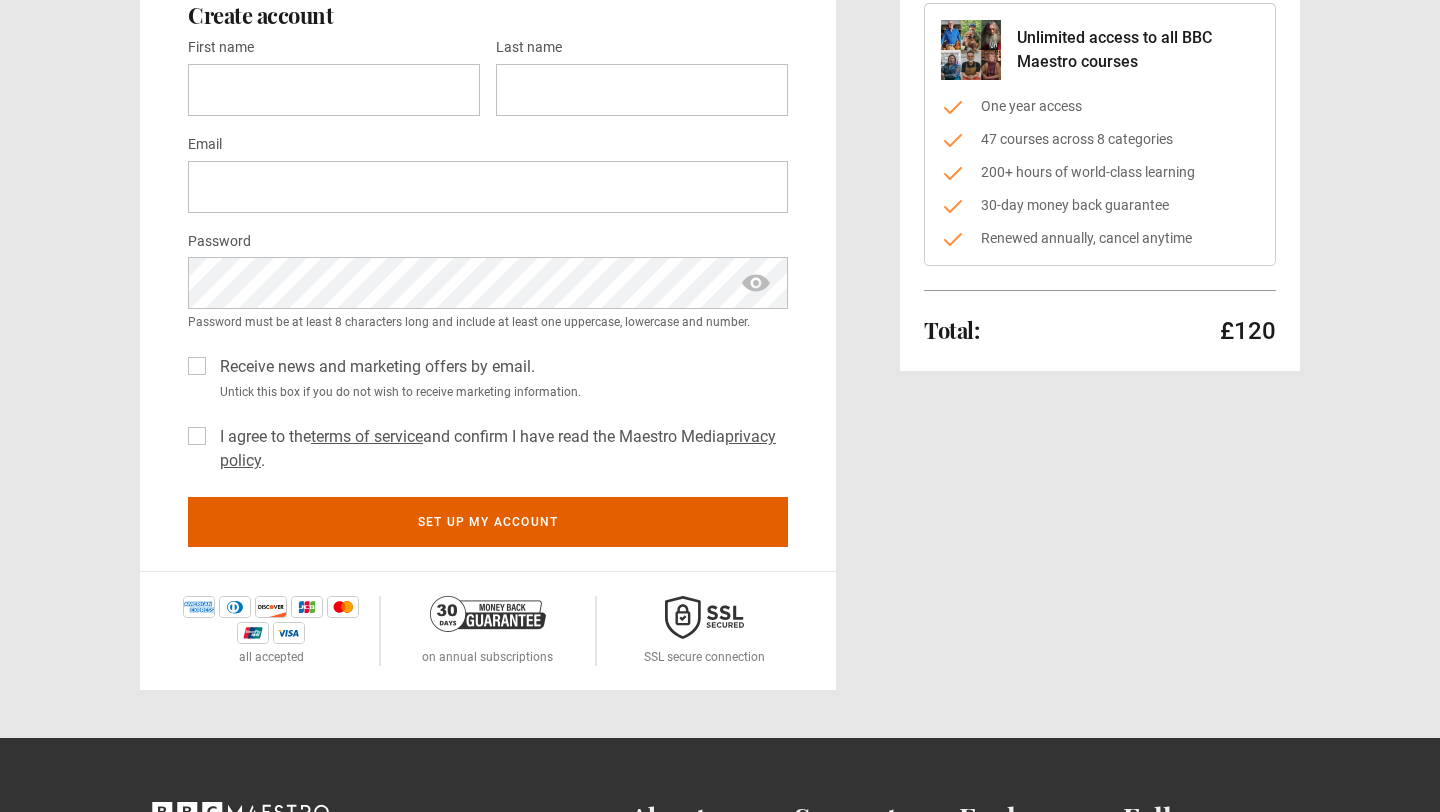 scroll, scrollTop: 63, scrollLeft: 0, axis: vertical 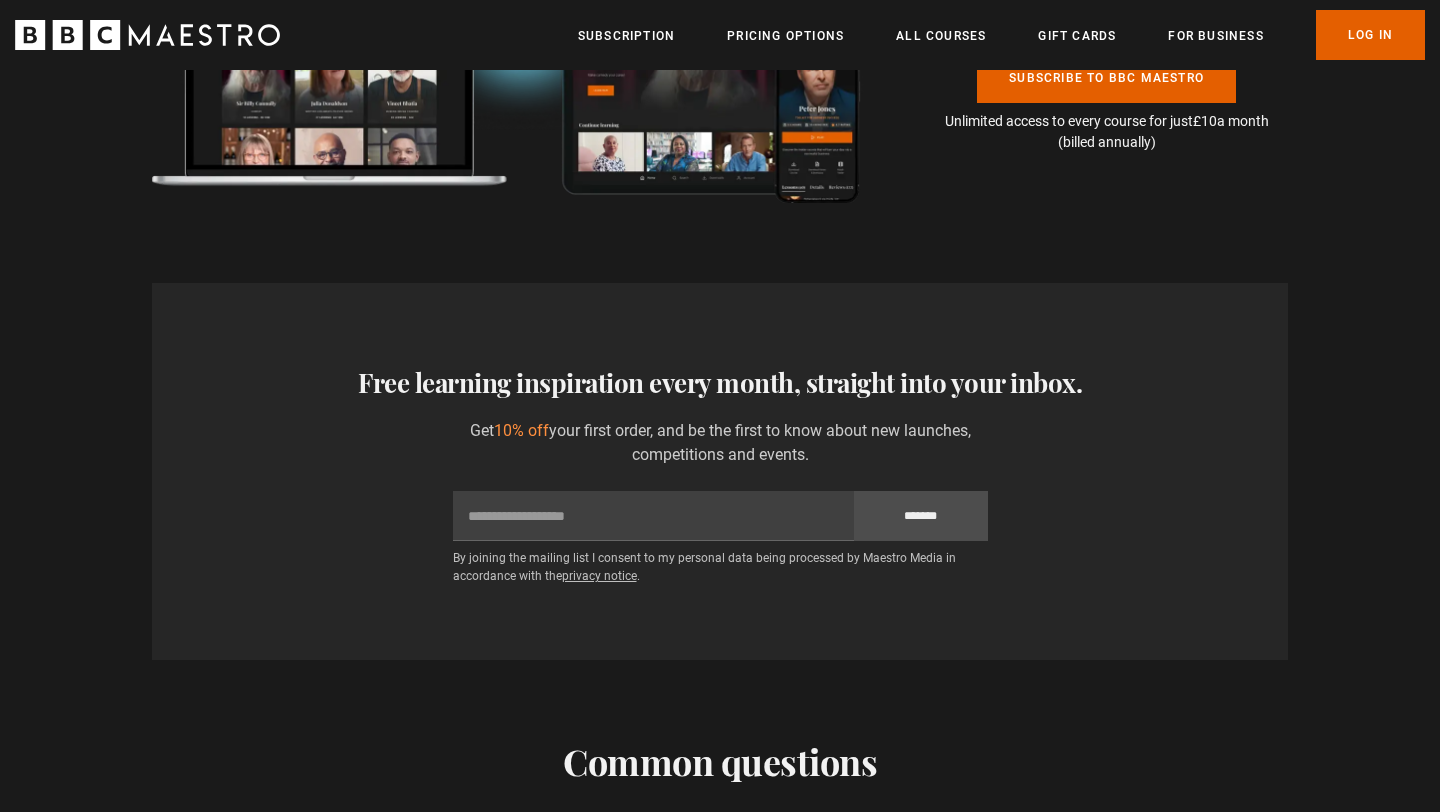 click on "Thanks for signing up
Your unique 10% off discount code is
NEW768933
Copy discount code to your clipboard
Copied
Oops! Something went wrong
Please try again later
Free learning inspiration every month, straight into your inbox.
Get  10% off  your first order, and be the first to know about new launches, competitions and events.
Email
*******
." at bounding box center [720, 471] 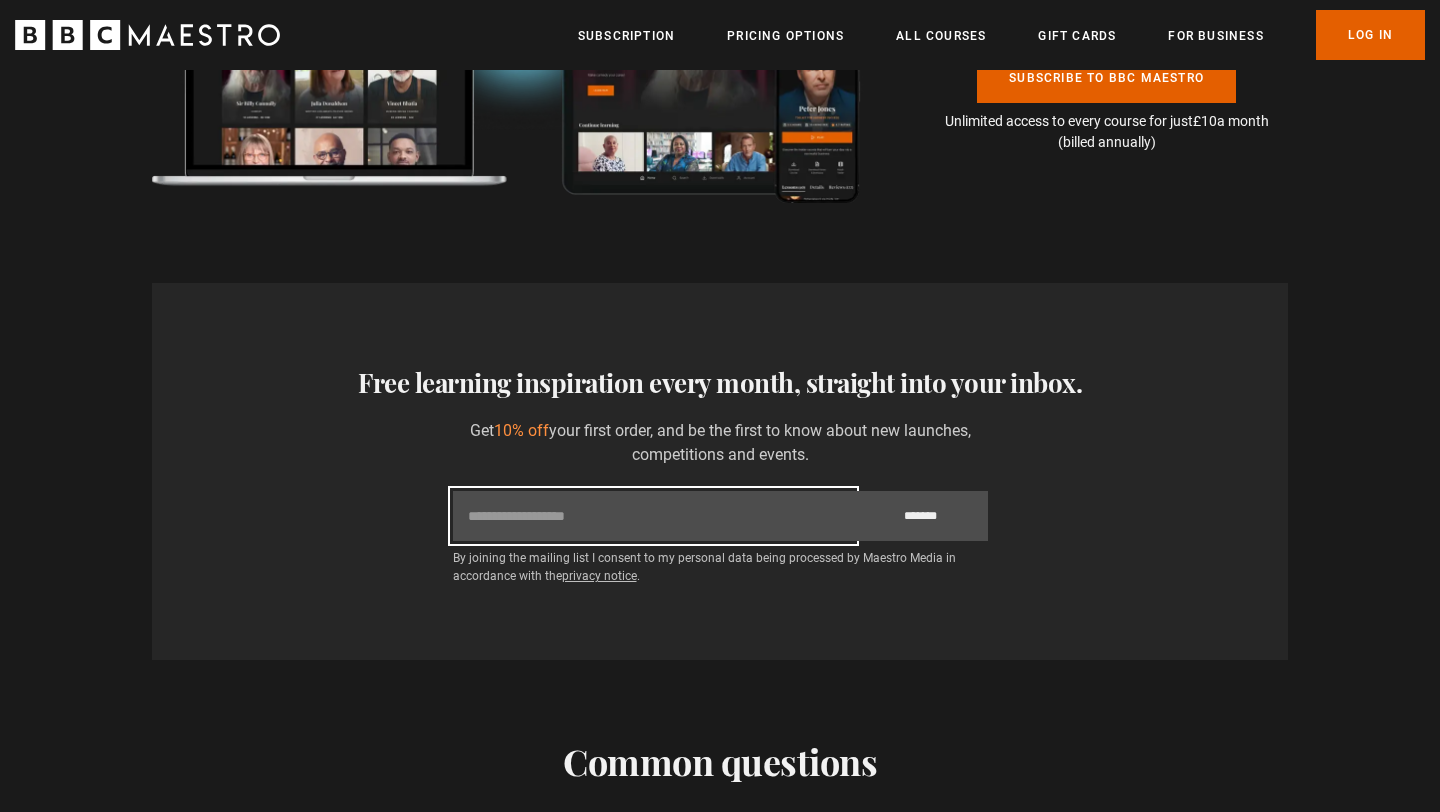 click on "Email" at bounding box center [653, 516] 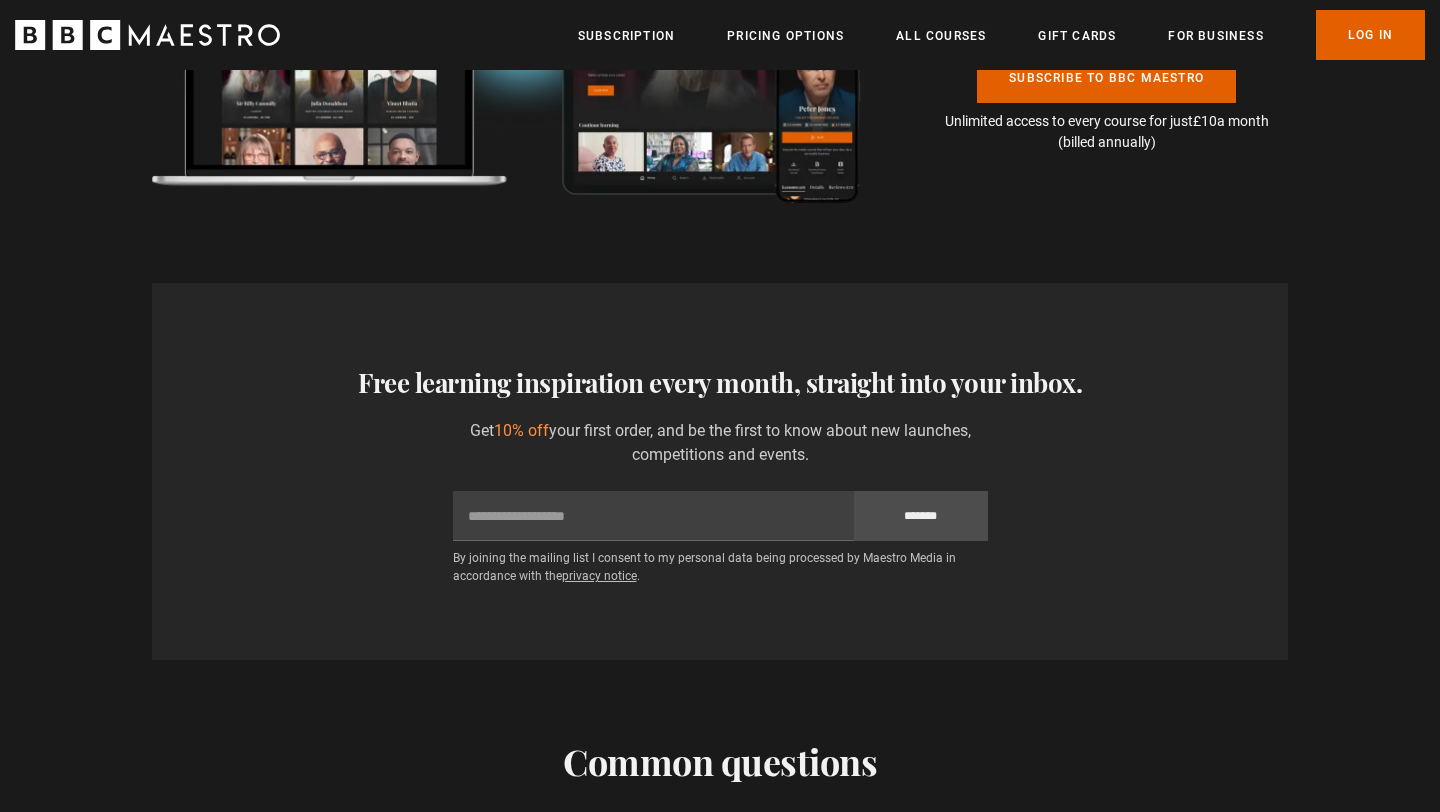 click on "Free learning inspiration every month, straight into your inbox." at bounding box center (720, 383) 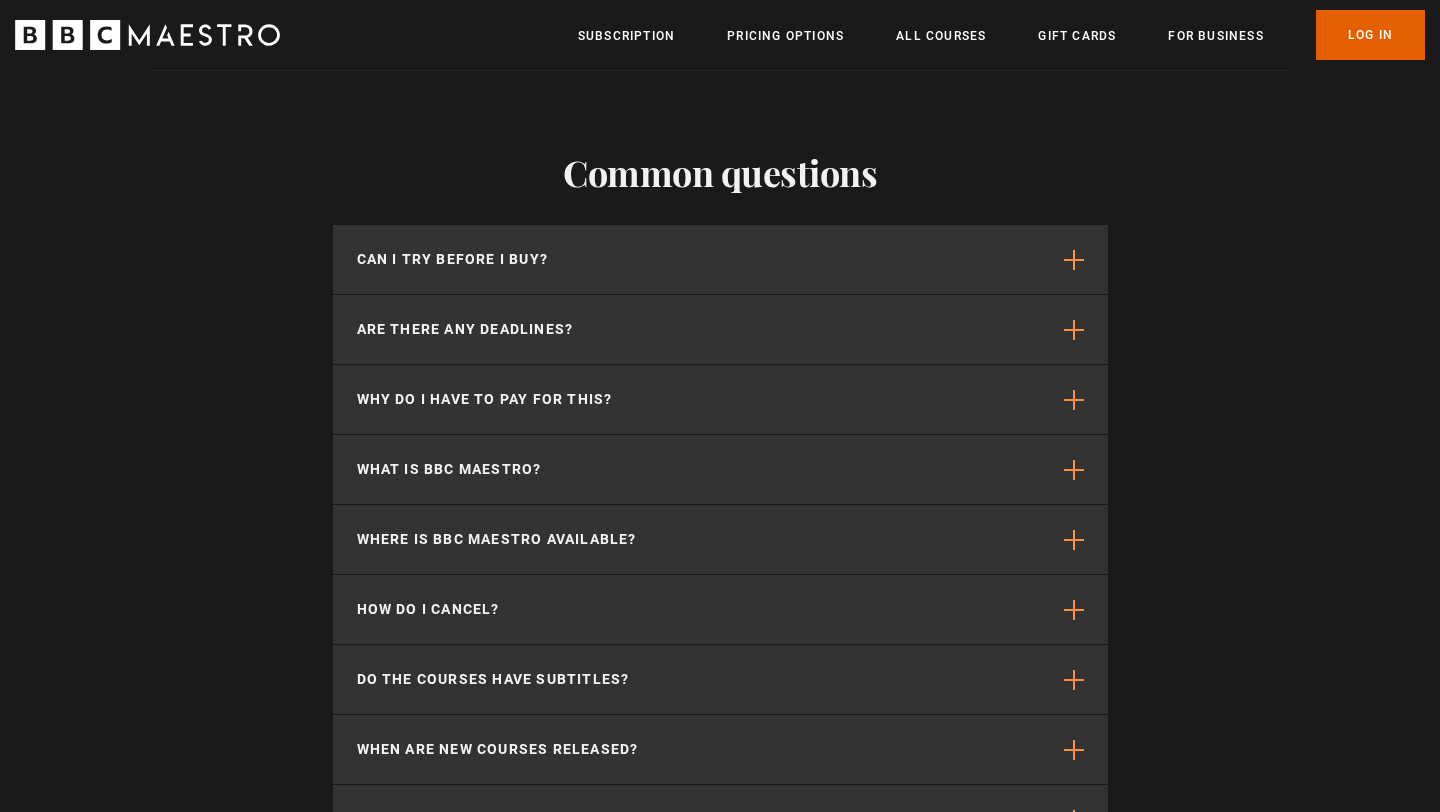 scroll, scrollTop: 5173, scrollLeft: 0, axis: vertical 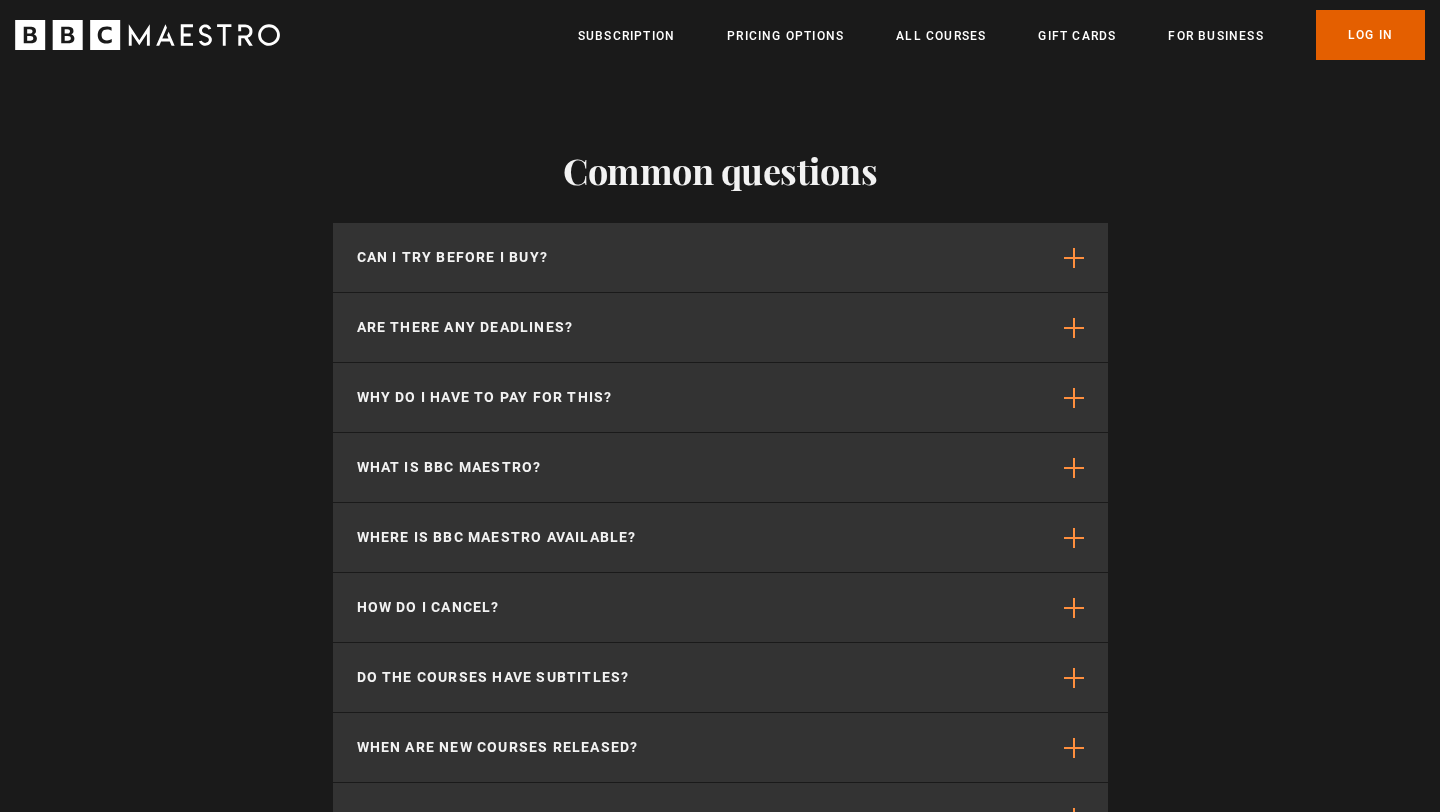 click on "Common questions
Can I try before I buy?
We offer a 30-day money back guarantee for your first all-access annual subscription if you aren't completely satisfied with your purchase. So you can purchase knowing that value is guaranteed.
You can also purchase access to a single course and then upgrade later to an all-access subscription. To upgrade, you'll need to purchase the course then head to your account page for details on the upgrade offer. See our terms and conditions for details, or email [EMAIL] if you need help.
You can also check out some of our free content at youtube.com/bbcmaestro
Are there any deadlines?
Why do I have to pay for this?
What is BBC Maestro?
Where is BBC Maestro available?" at bounding box center (720, 500) 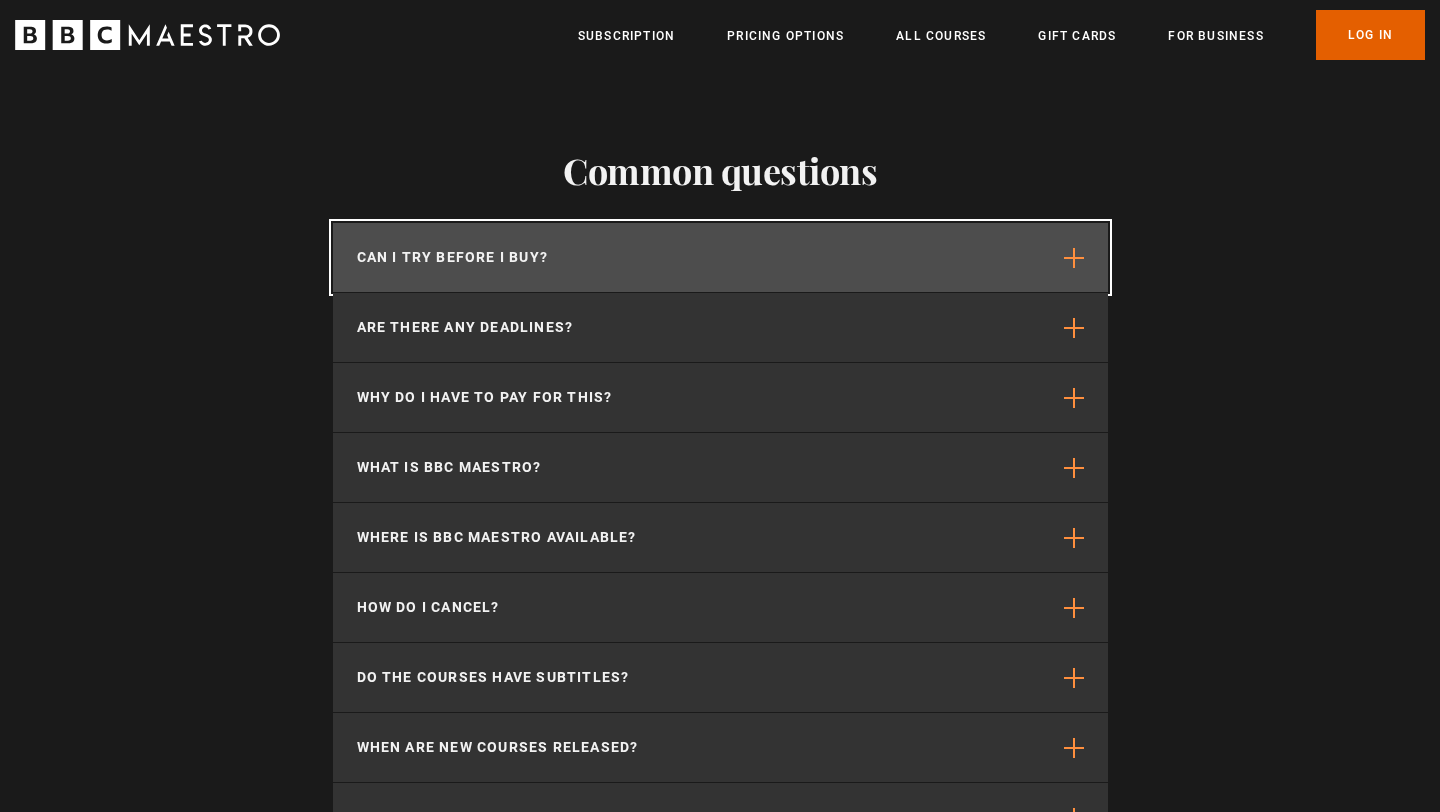 click on "Can I try before I buy?" at bounding box center (720, 257) 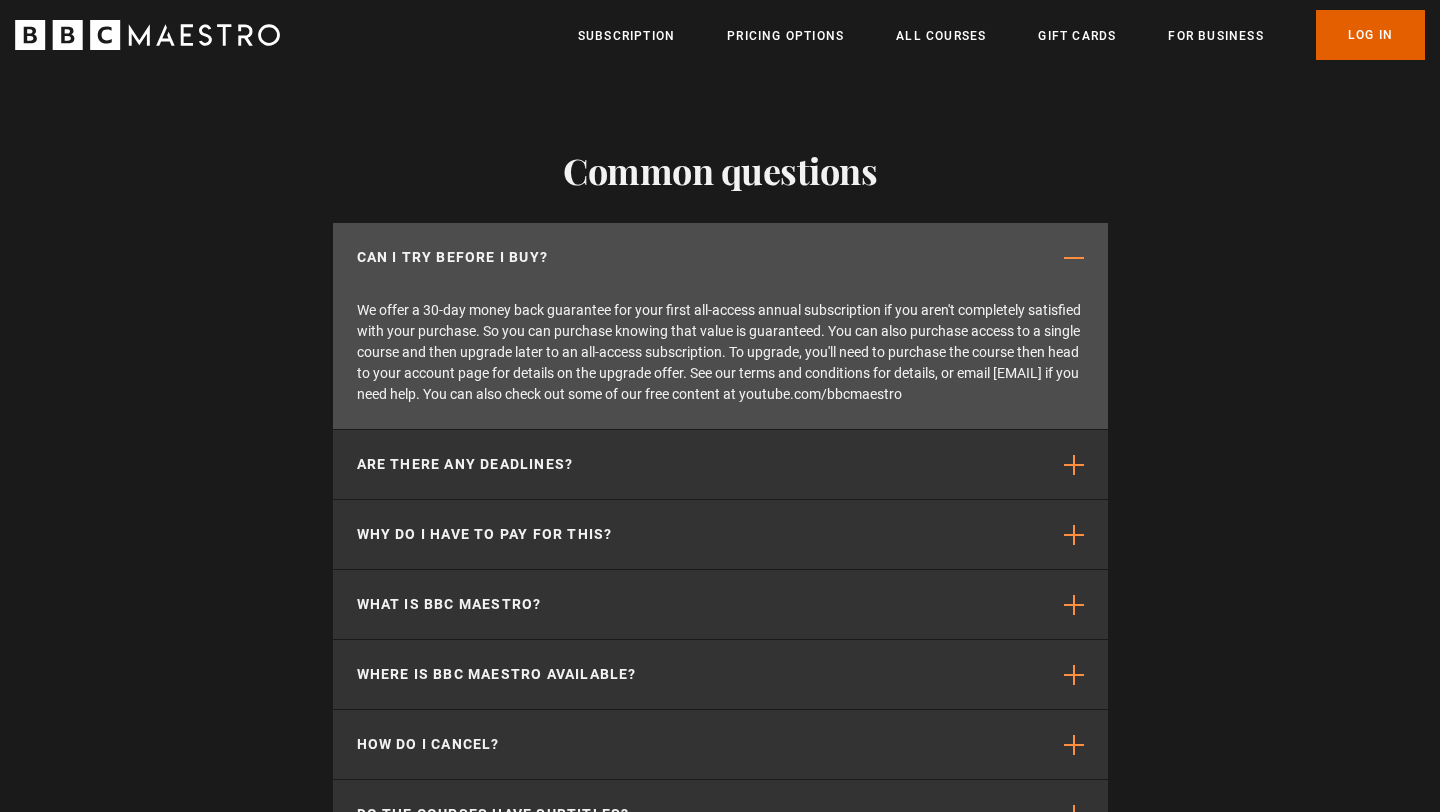 scroll, scrollTop: 0, scrollLeft: 524, axis: horizontal 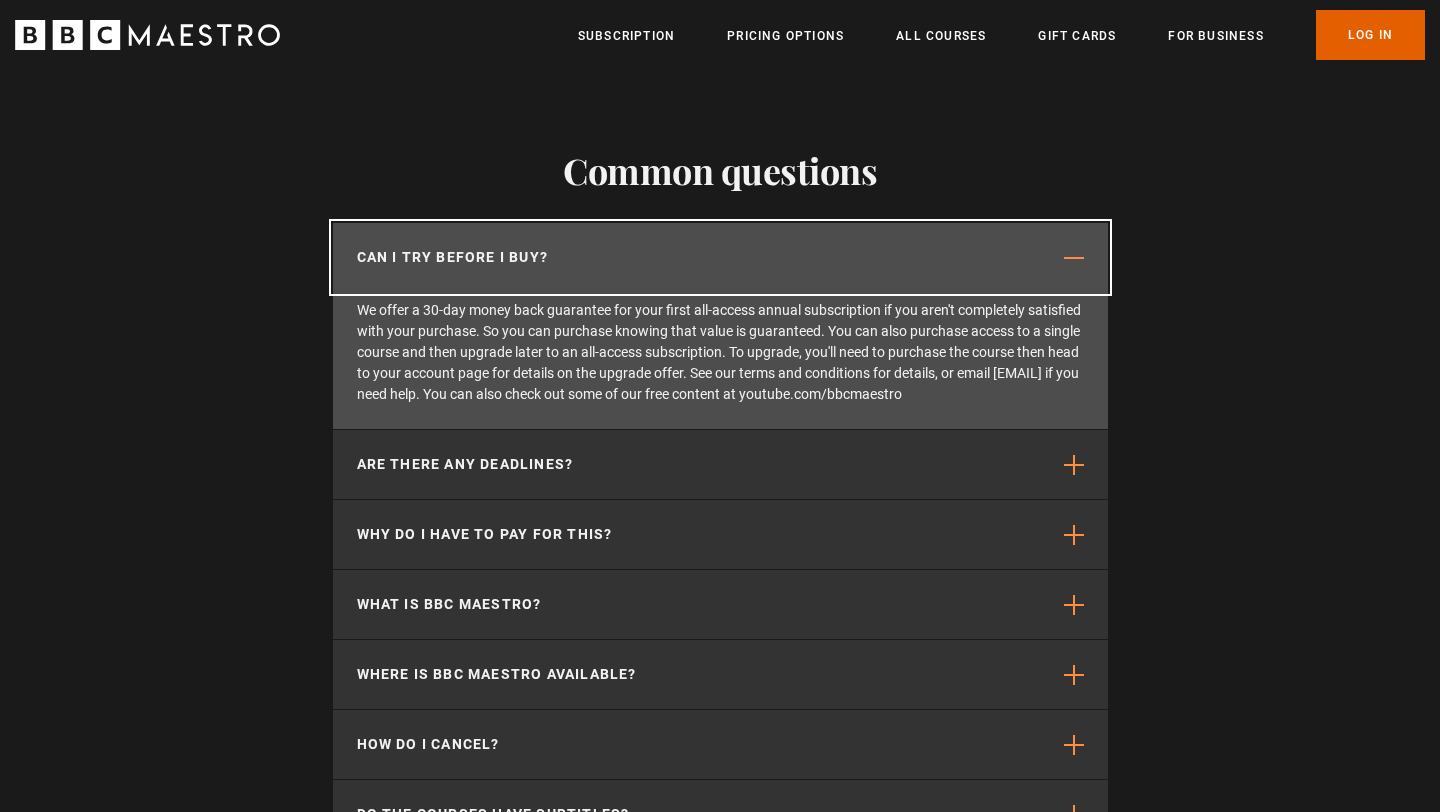 click on "Can I try before I buy?" at bounding box center [720, 257] 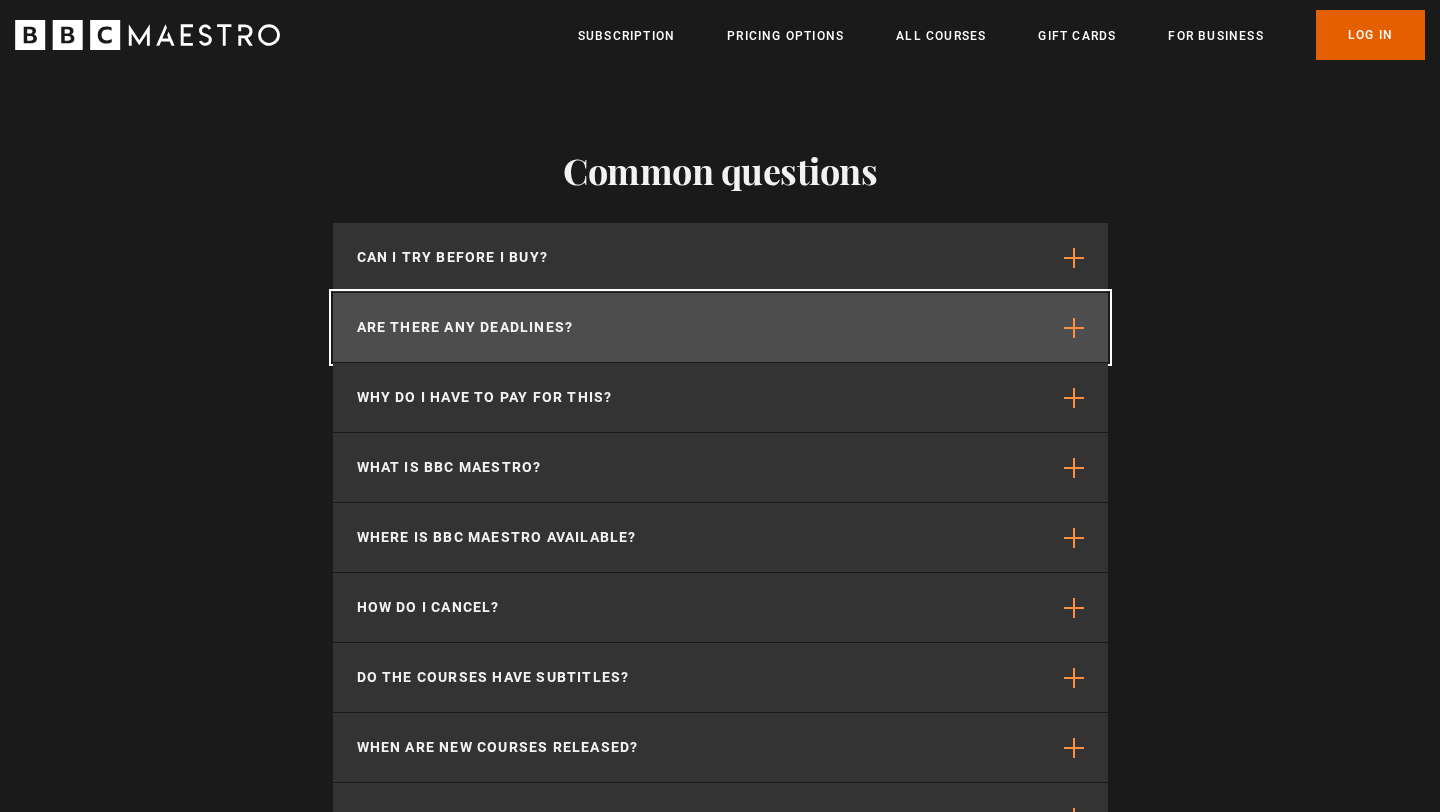 click on "Are there any deadlines?" at bounding box center [465, 327] 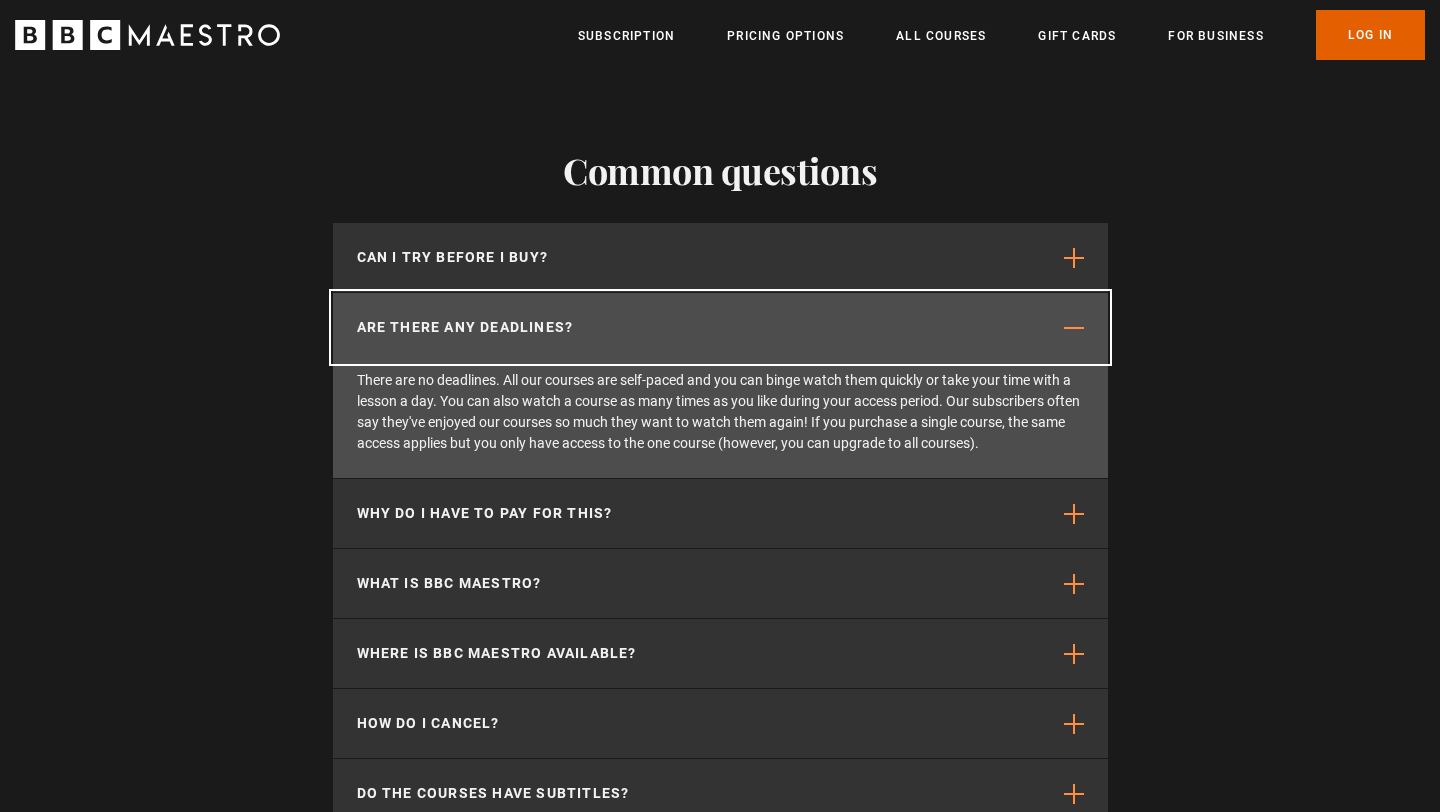 click on "Are there any deadlines?" at bounding box center [465, 327] 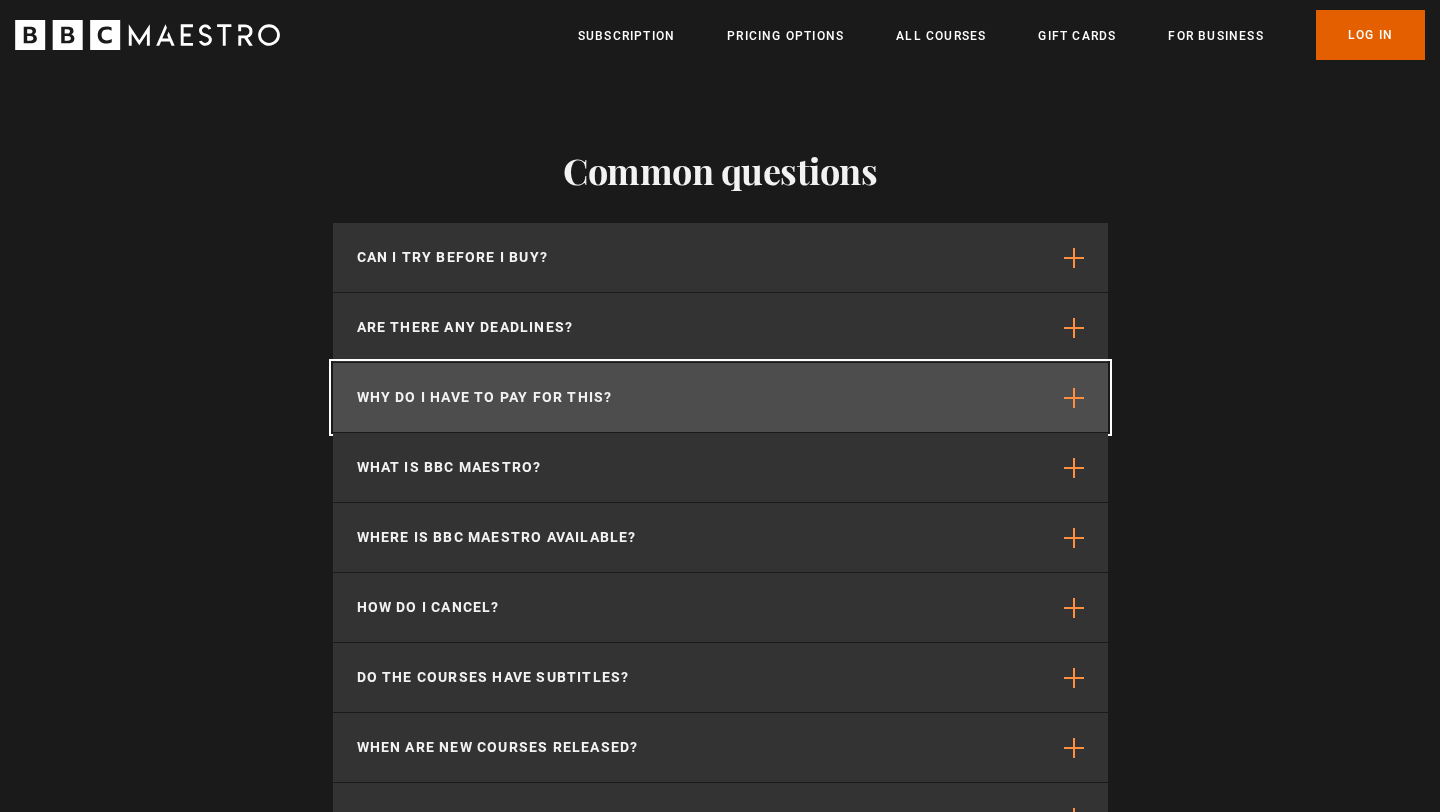 click on "Why do I have to pay for this?" at bounding box center (485, 397) 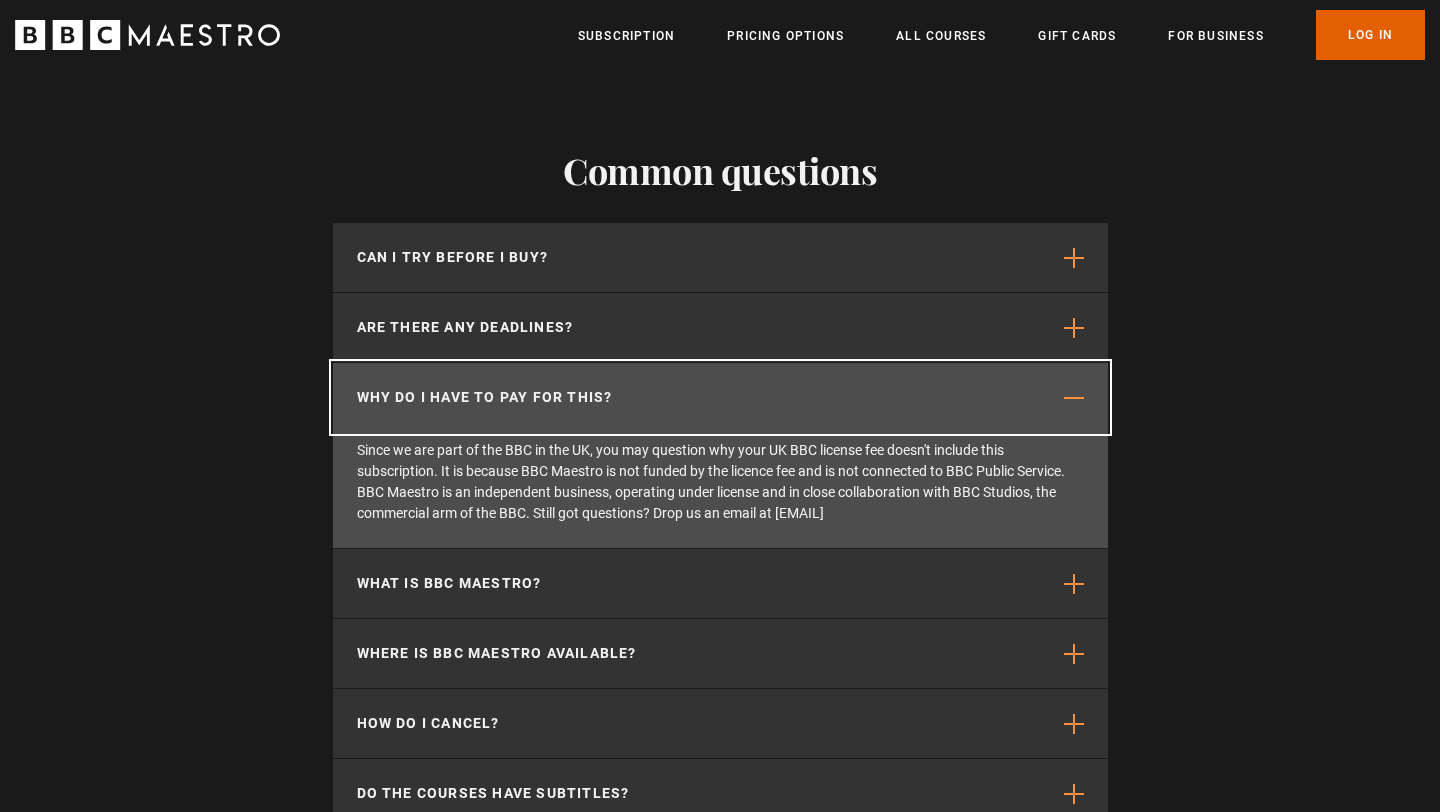 scroll, scrollTop: 0, scrollLeft: 786, axis: horizontal 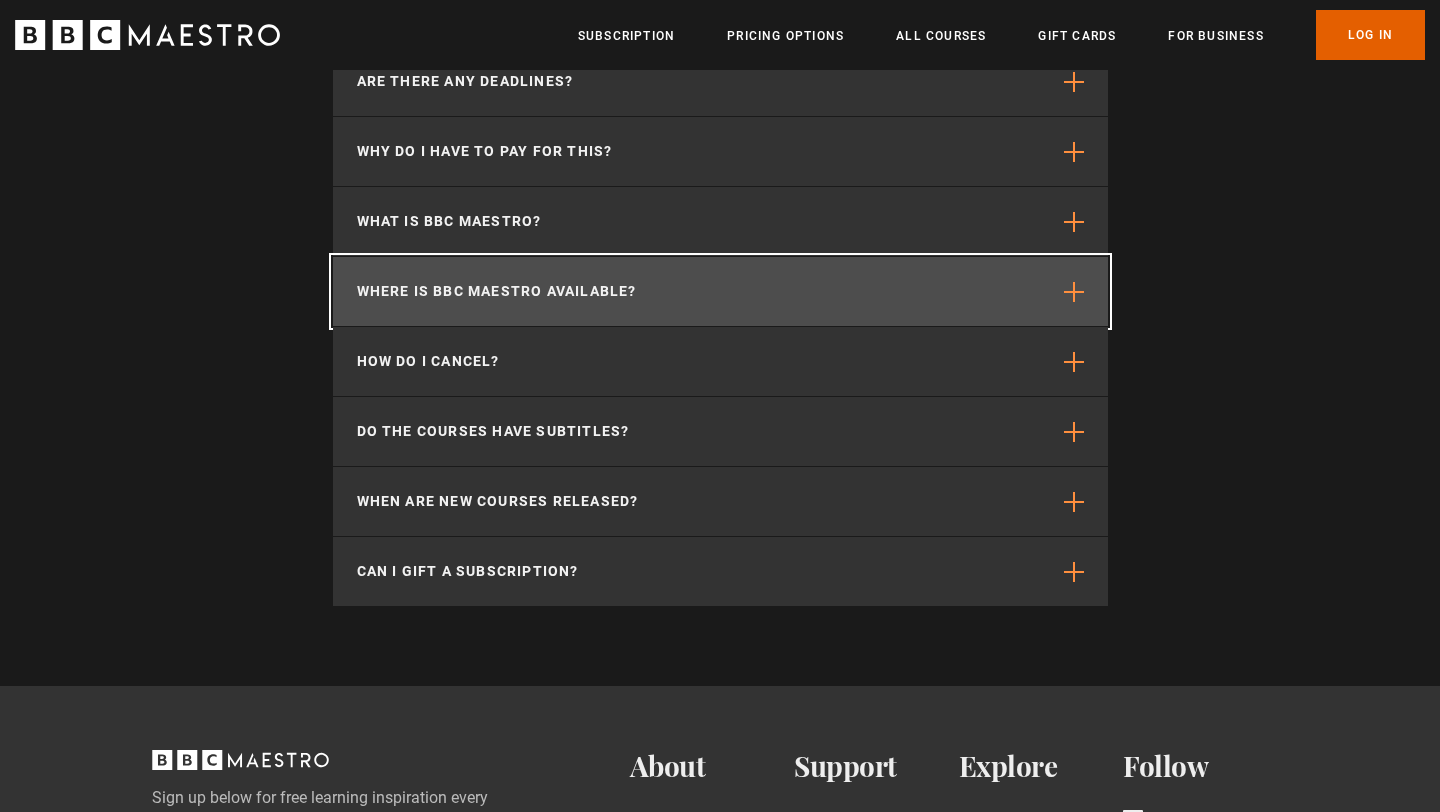 click on "Where is BBC Maestro available?" at bounding box center [720, 291] 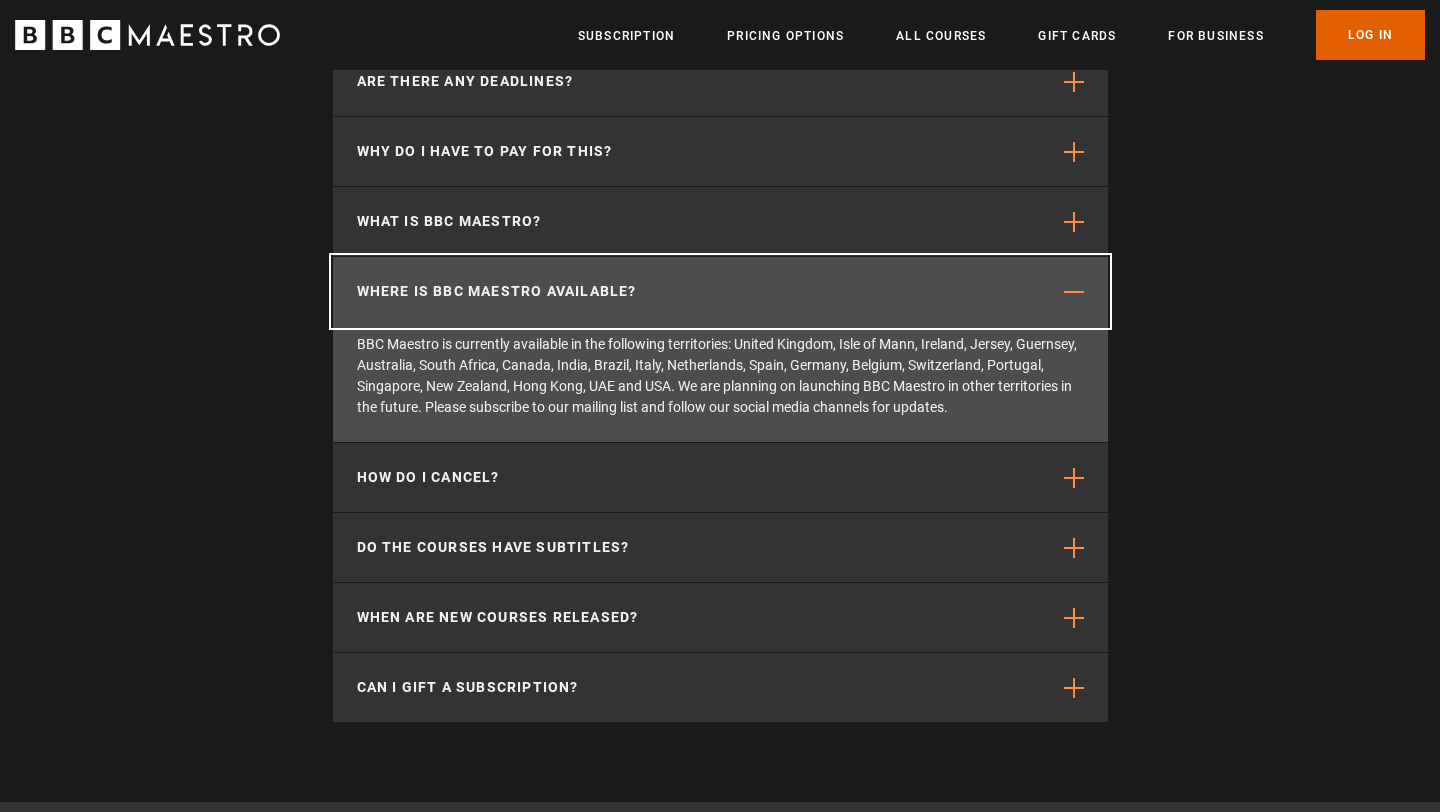 click on "Where is BBC Maestro available?" at bounding box center [720, 291] 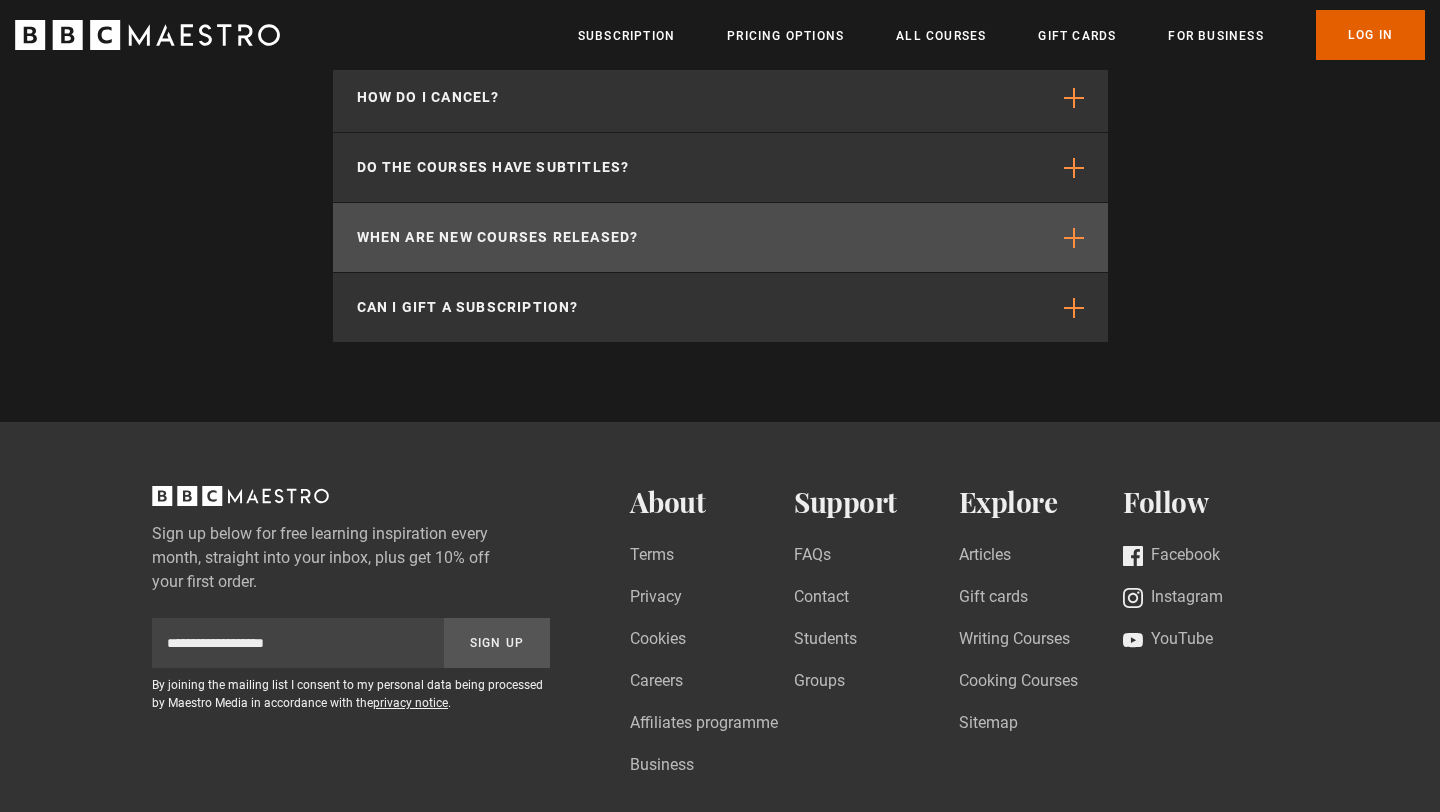 scroll, scrollTop: 5754, scrollLeft: 0, axis: vertical 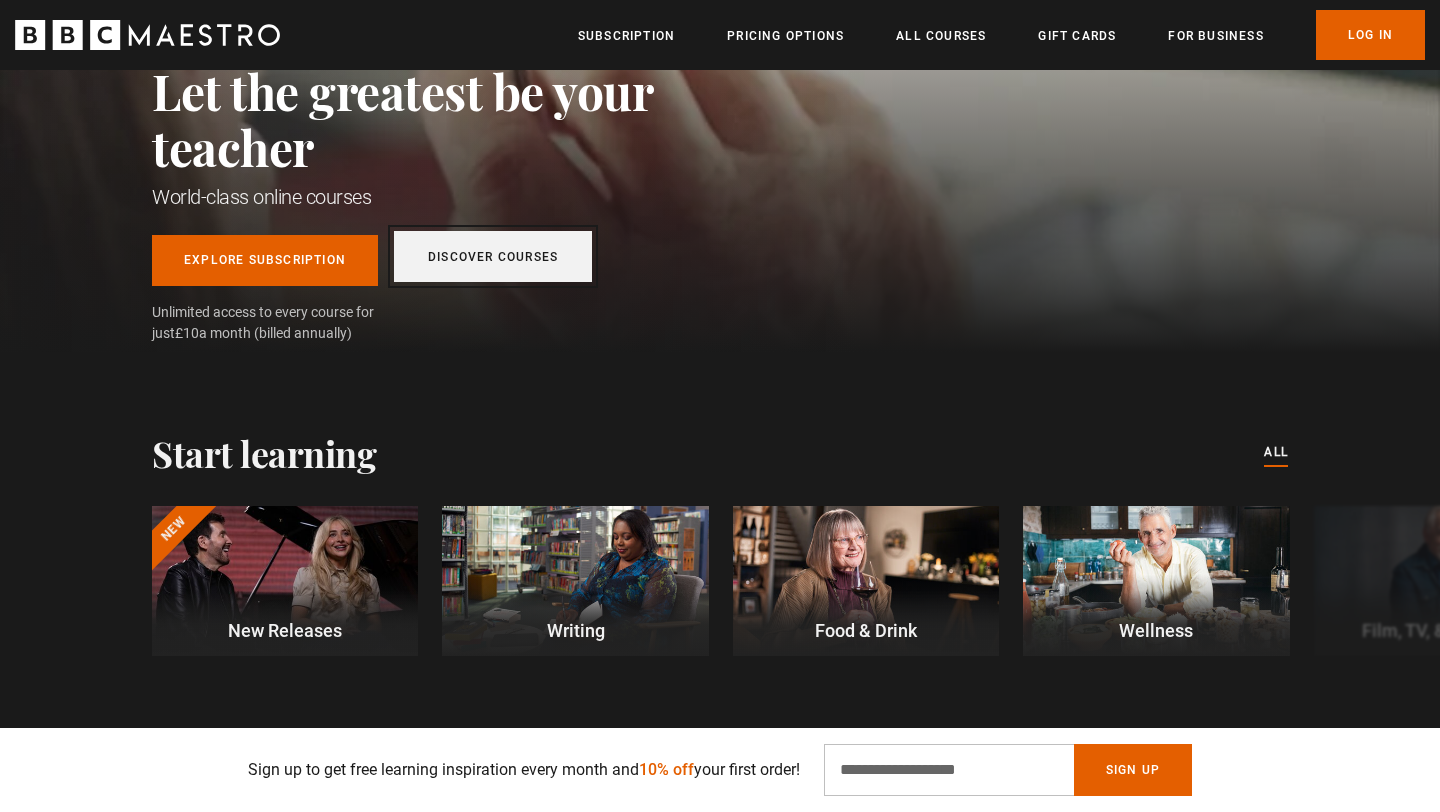 click on "Discover Courses" at bounding box center (493, 256) 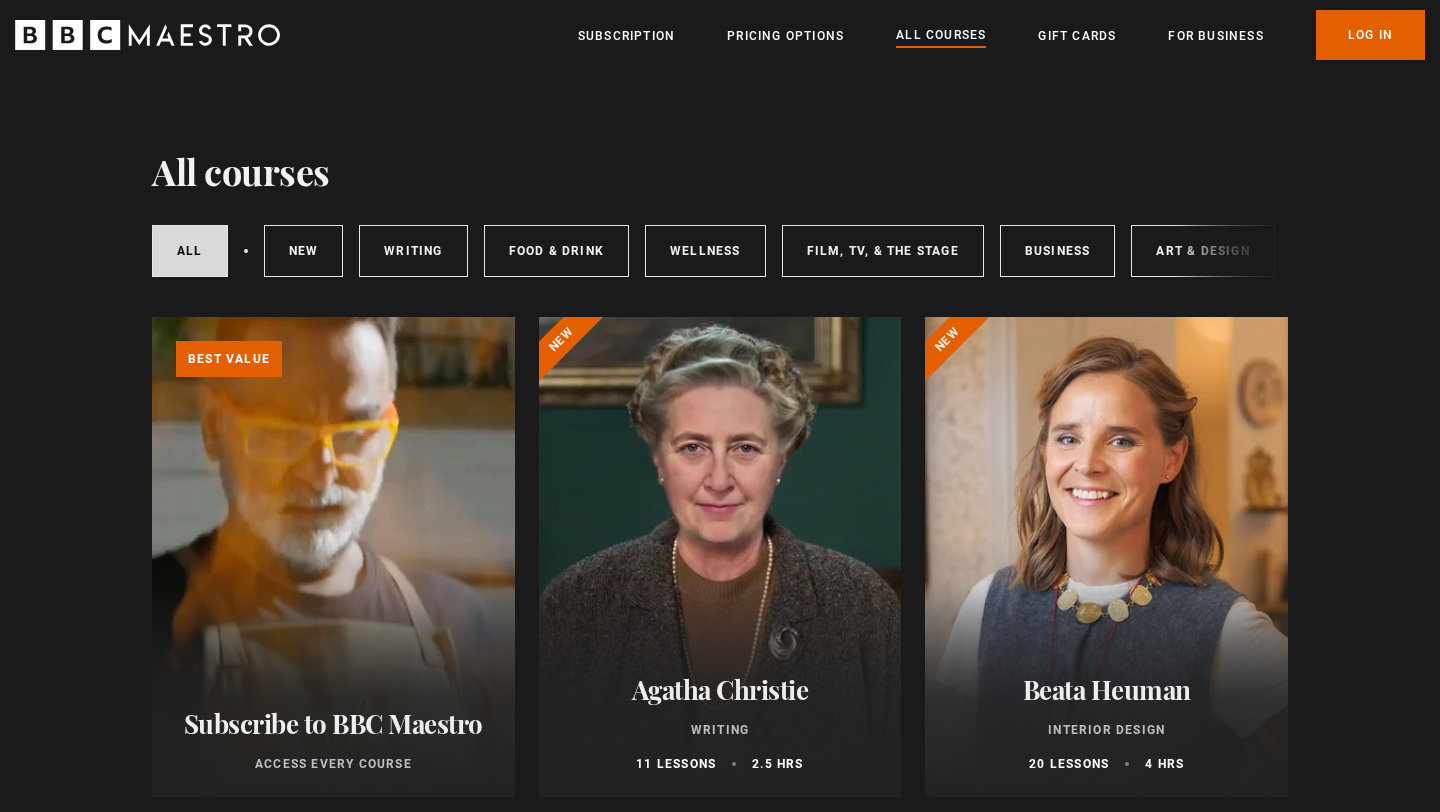 scroll, scrollTop: 0, scrollLeft: 0, axis: both 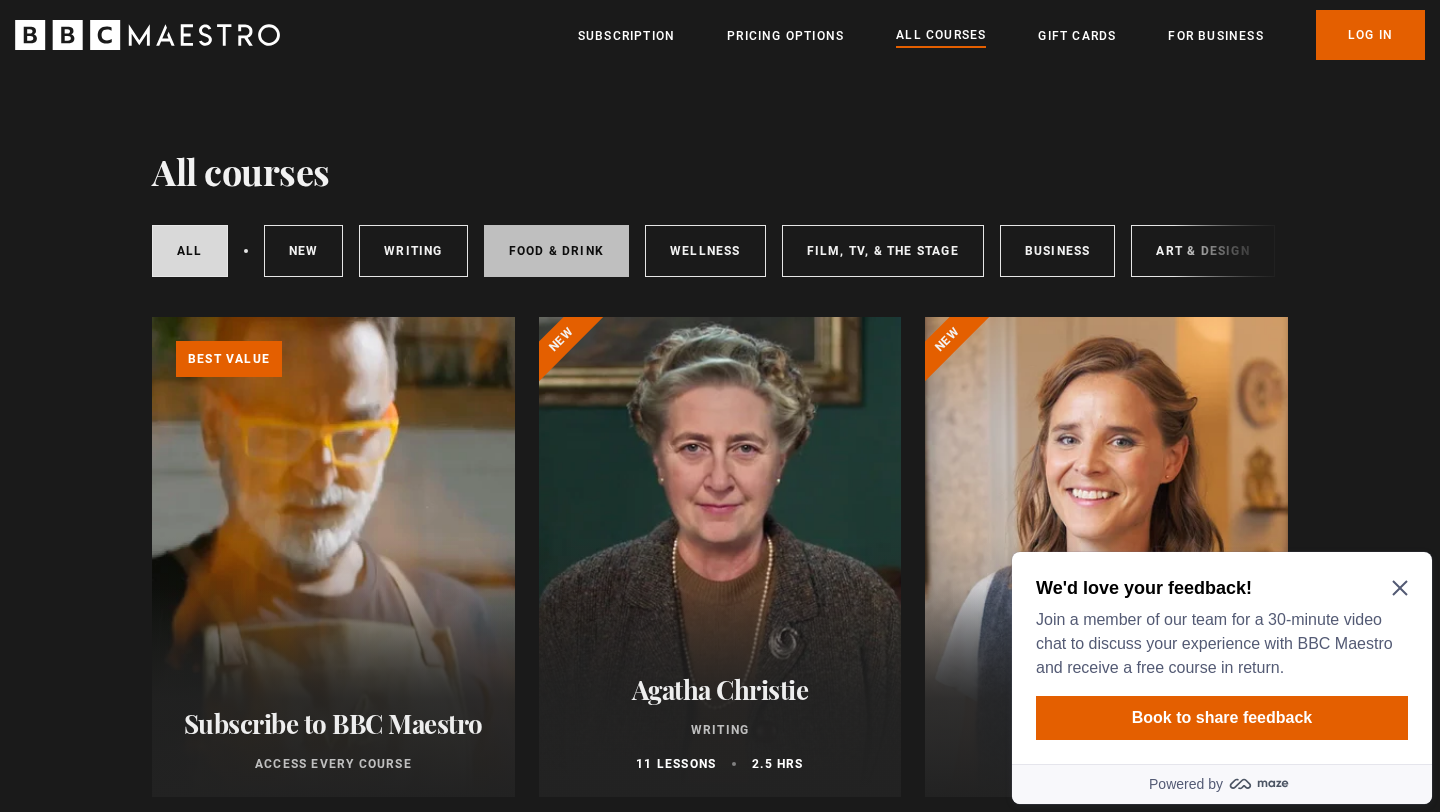 click on "Food & Drink" at bounding box center [556, 251] 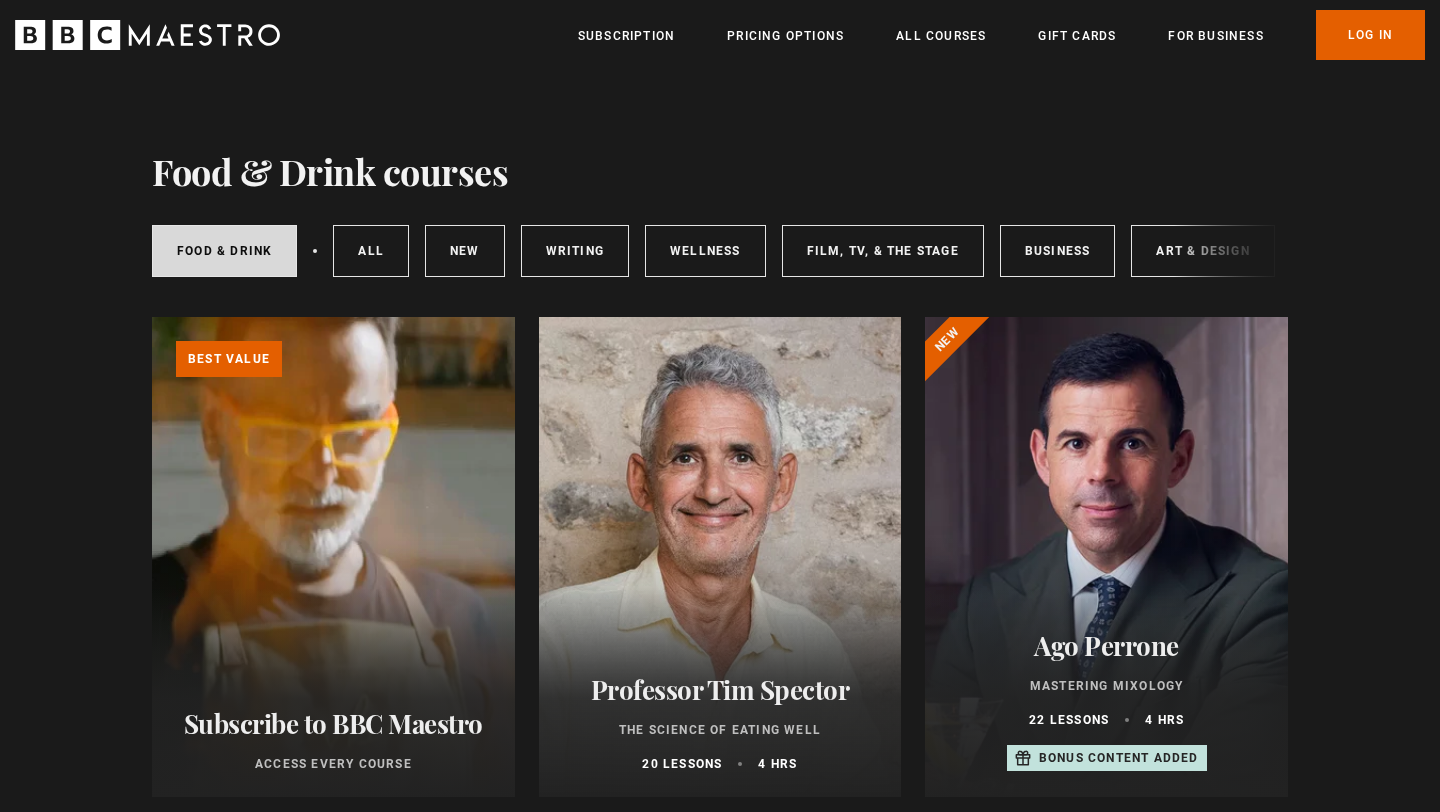 scroll, scrollTop: 0, scrollLeft: 0, axis: both 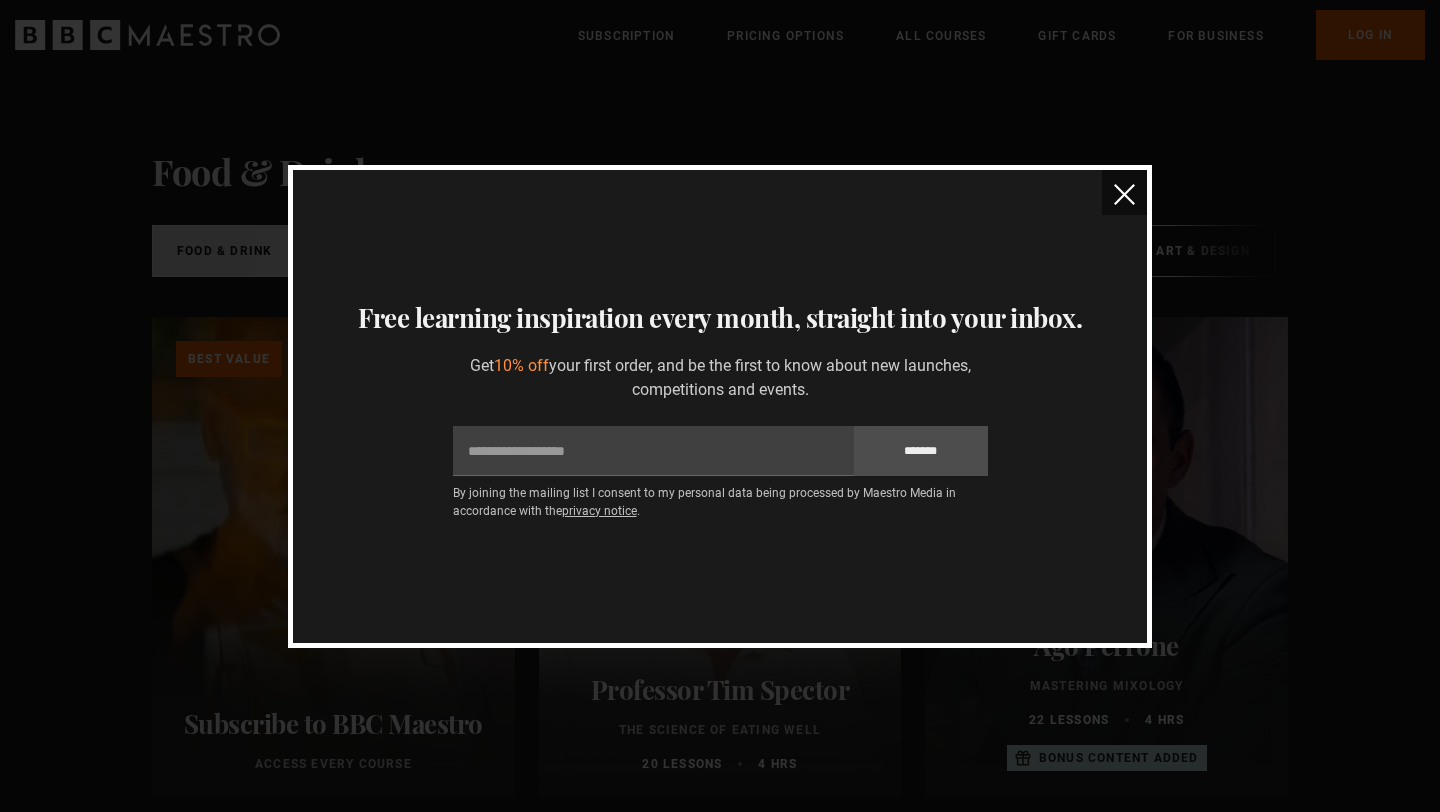 click at bounding box center [1124, 194] 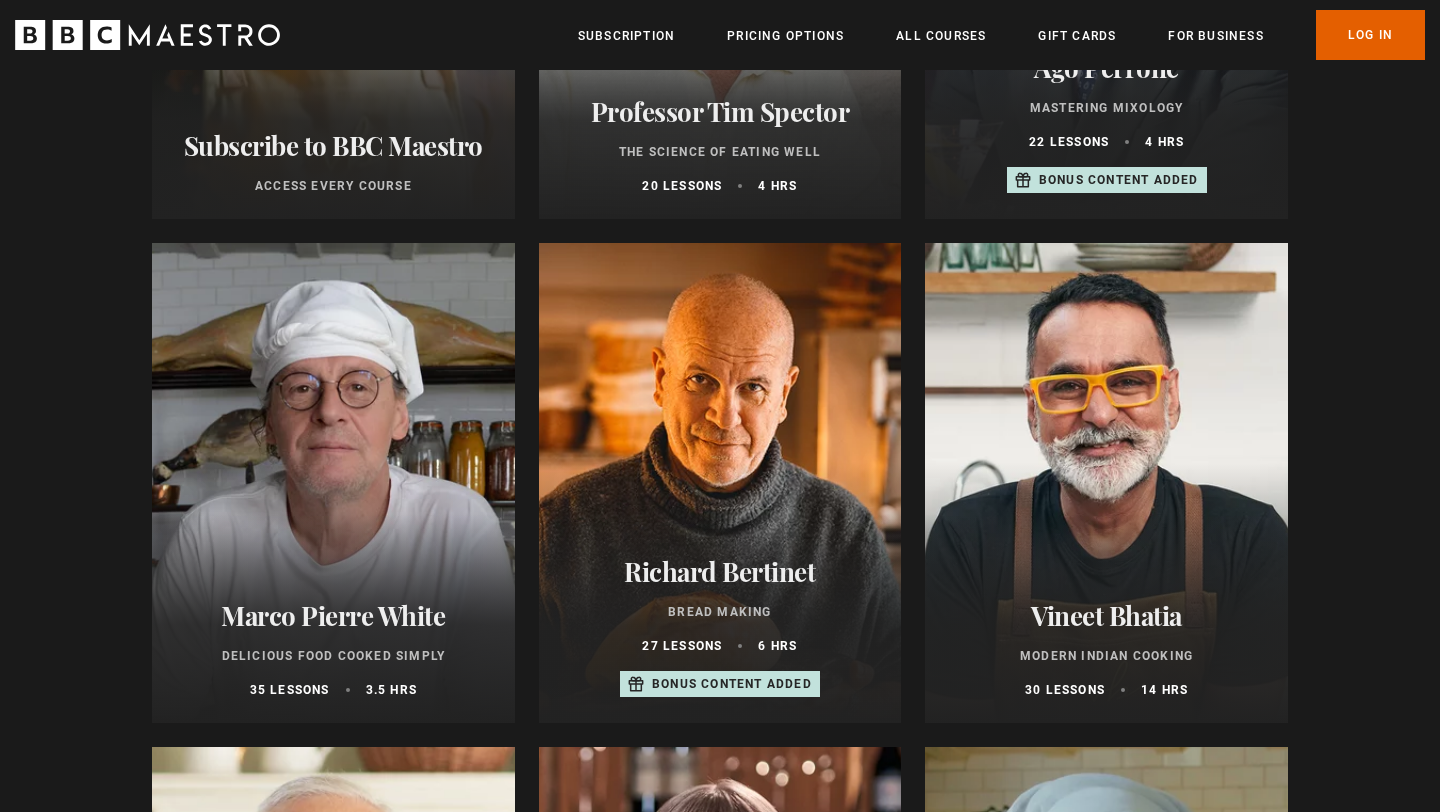 scroll, scrollTop: 0, scrollLeft: 0, axis: both 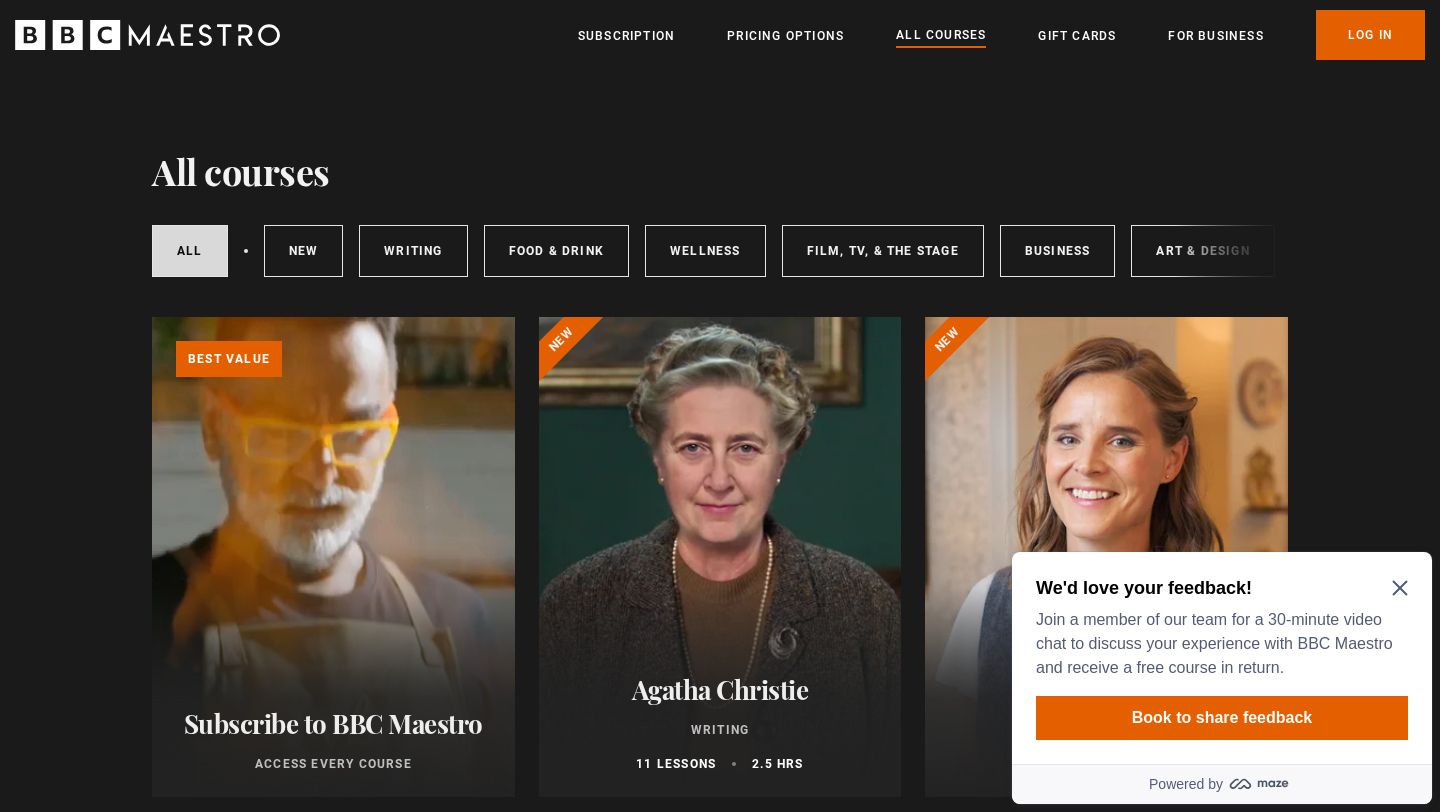 click 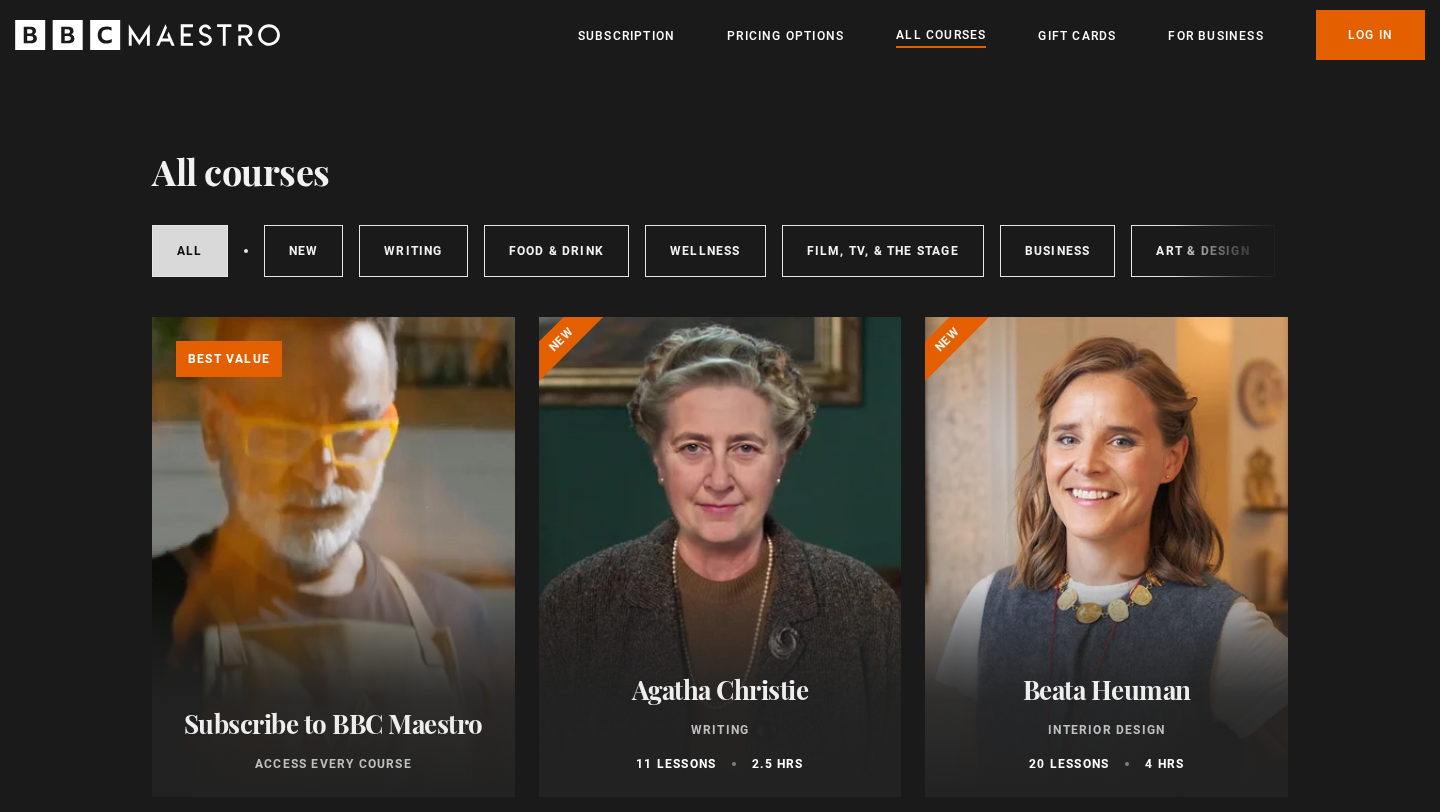 click on "All courses" at bounding box center [241, 171] 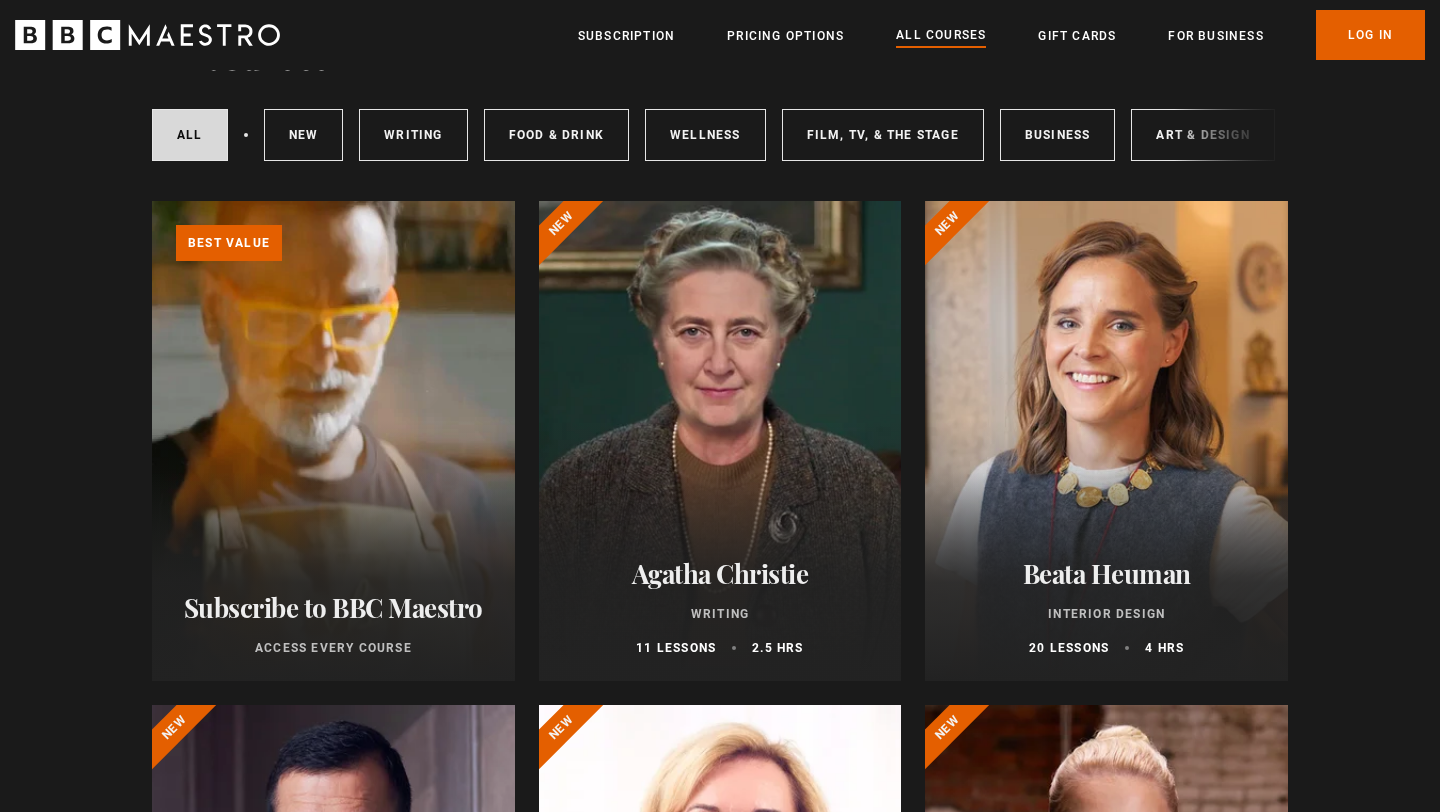 scroll, scrollTop: 117, scrollLeft: 0, axis: vertical 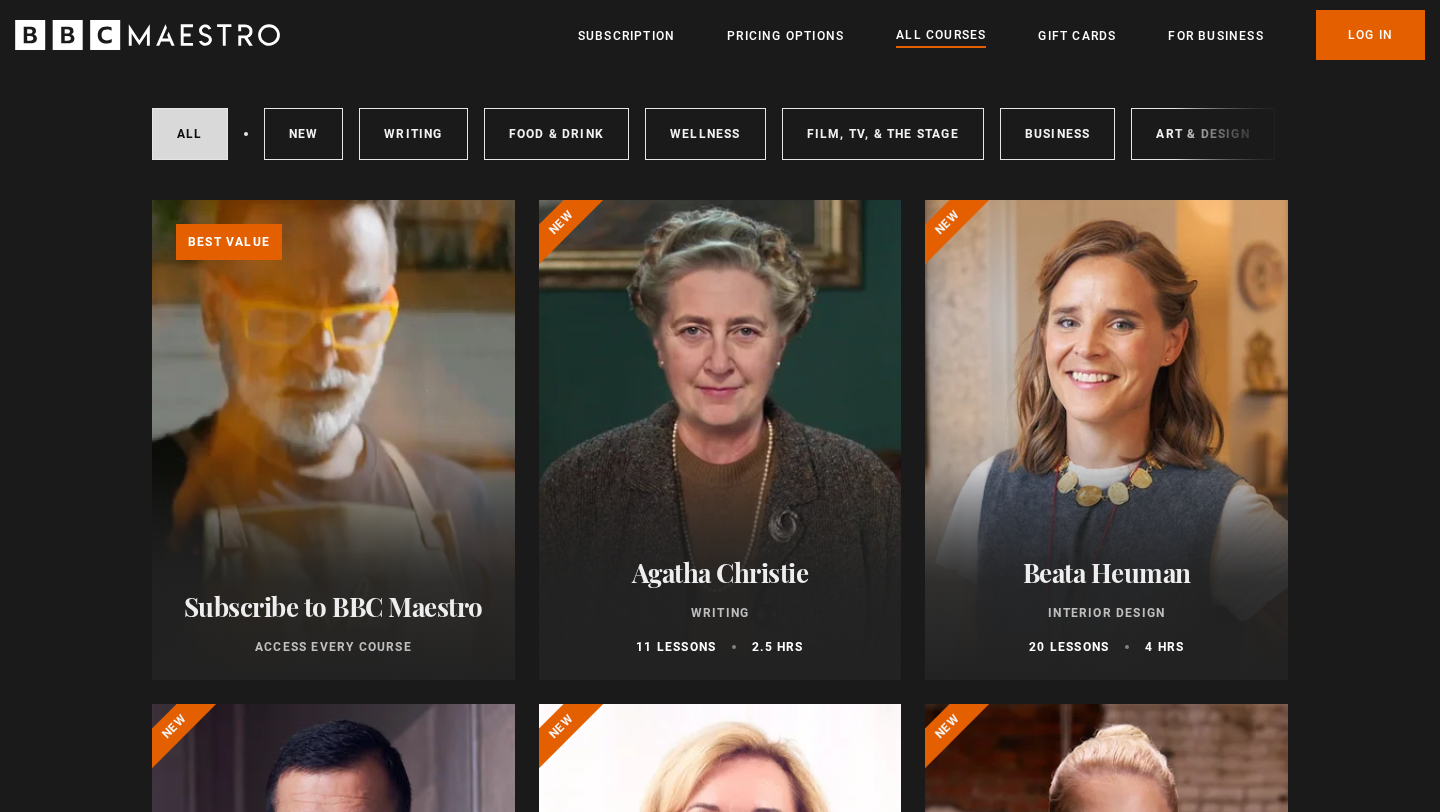 click on "All courses
All courses
New courses
Writing
Food & Drink
Wellness
Film, TV, & The Stage
Business
Art & Design
Music
Home & Lifestyle
Learn more   about BBC Maestro
Video Player is loading. Play Video Pause Unmute Current Time  0:06 / Duration  0:15 Loaded :  100.00% 0:06 Stream Type  LIVE Seek to live, currently behind live LIVE Remaining Time  - 0:09   1x Playback Rate Chapters" at bounding box center [720, 4774] 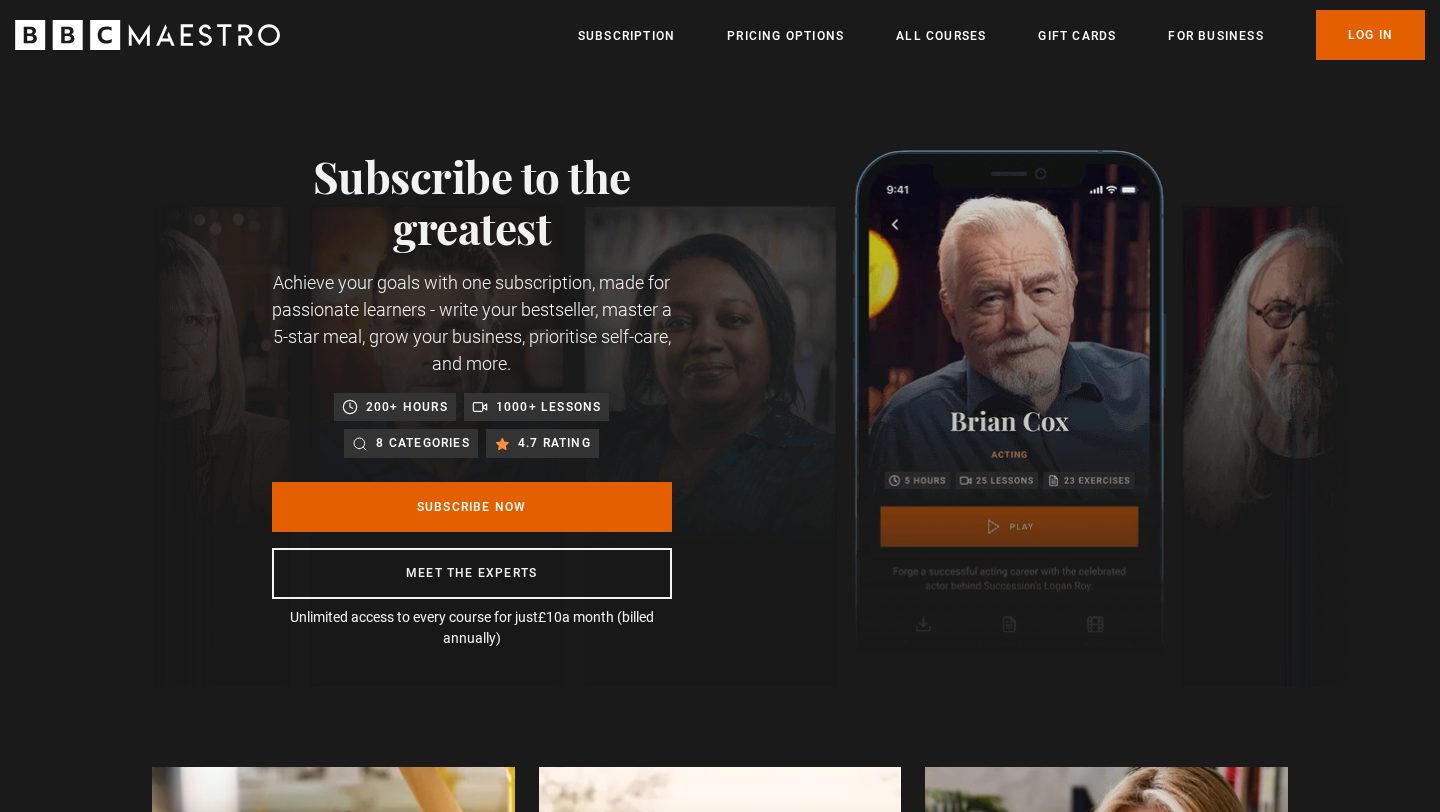scroll, scrollTop: 0, scrollLeft: 0, axis: both 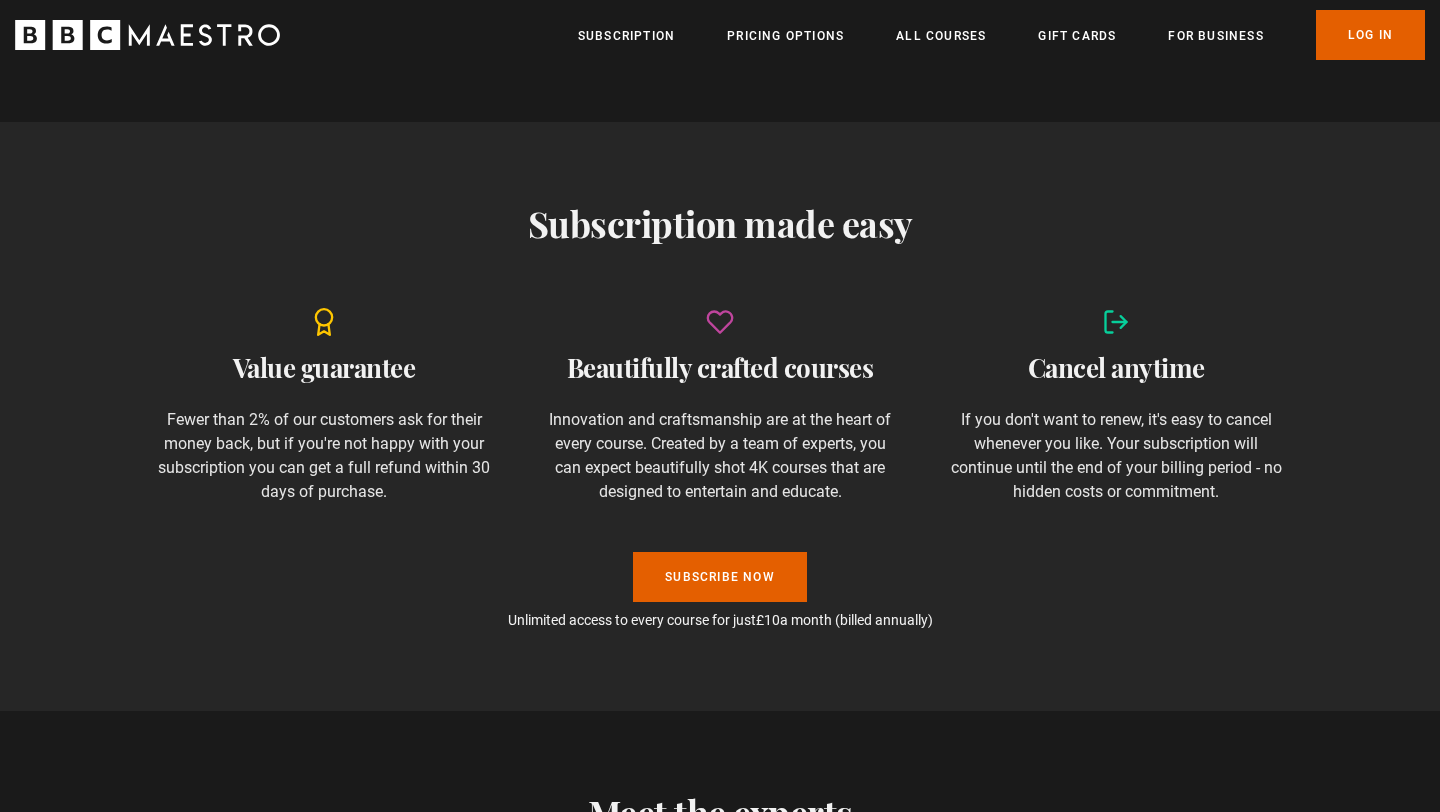 click on "Beautifully crafted courses
Innovation and craftsmanship are at the heart of every course. Created by a team of experts, you can expect beautifully shot 4K courses that are designed to entertain and educate." at bounding box center (720, 406) 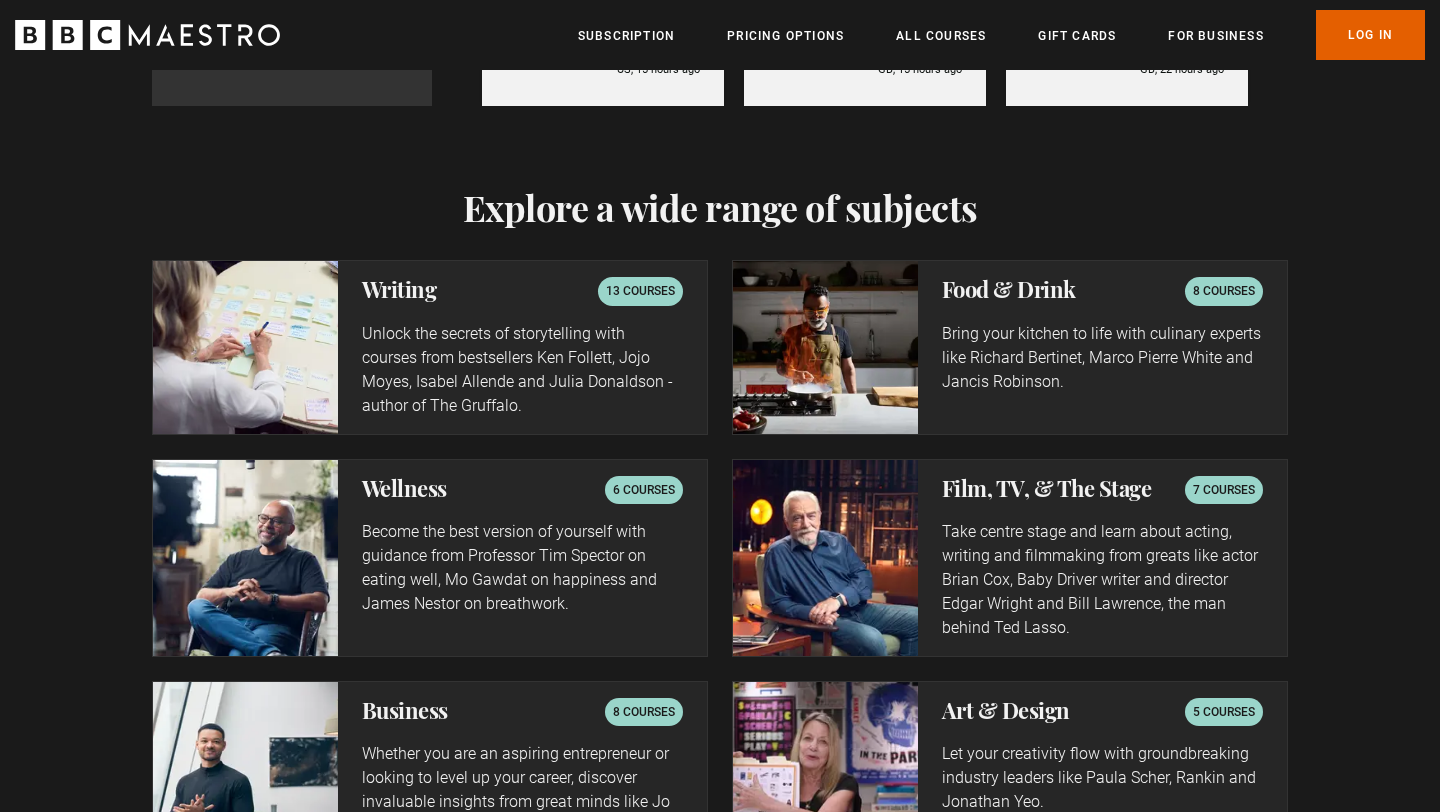 scroll, scrollTop: 3139, scrollLeft: 0, axis: vertical 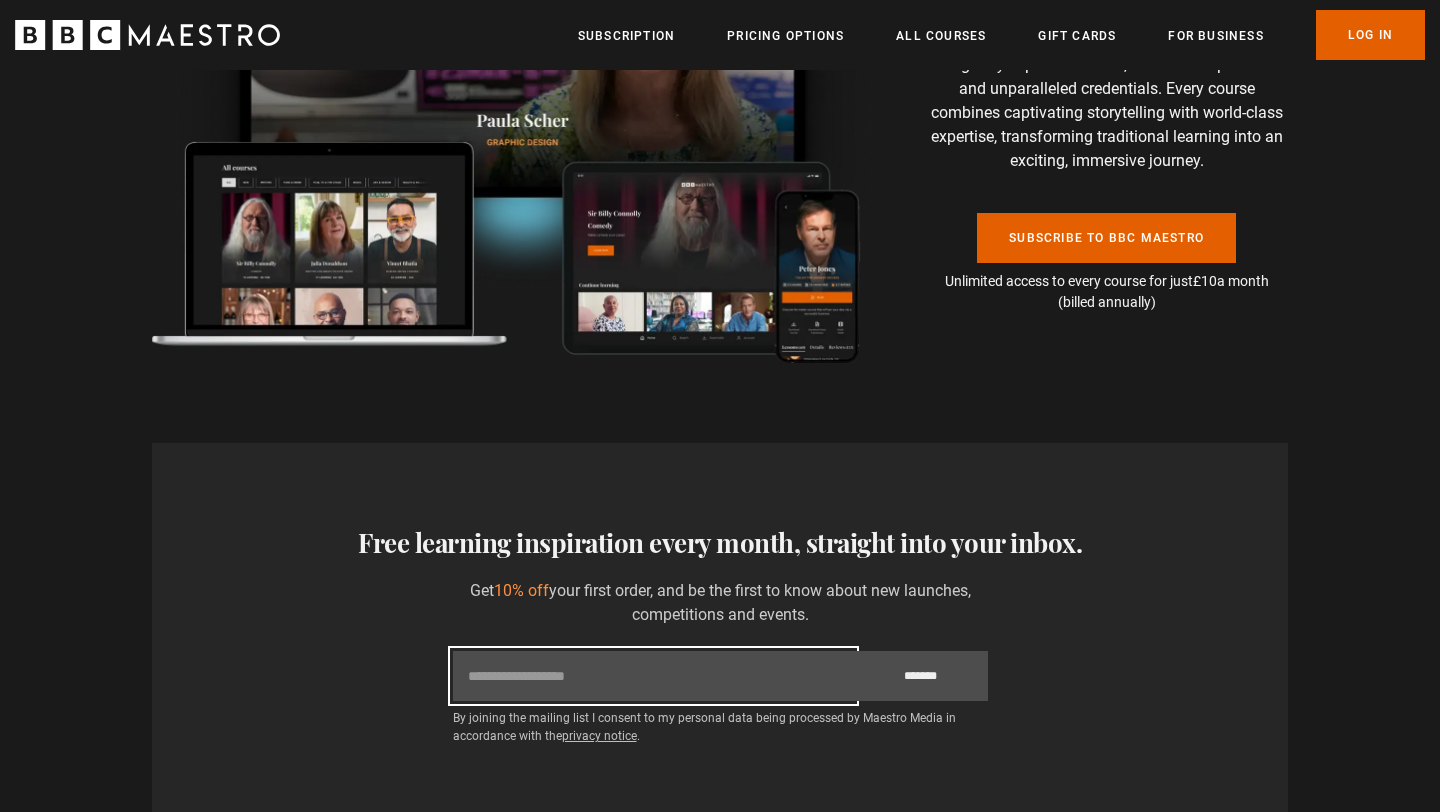 click on "Email" at bounding box center [653, 676] 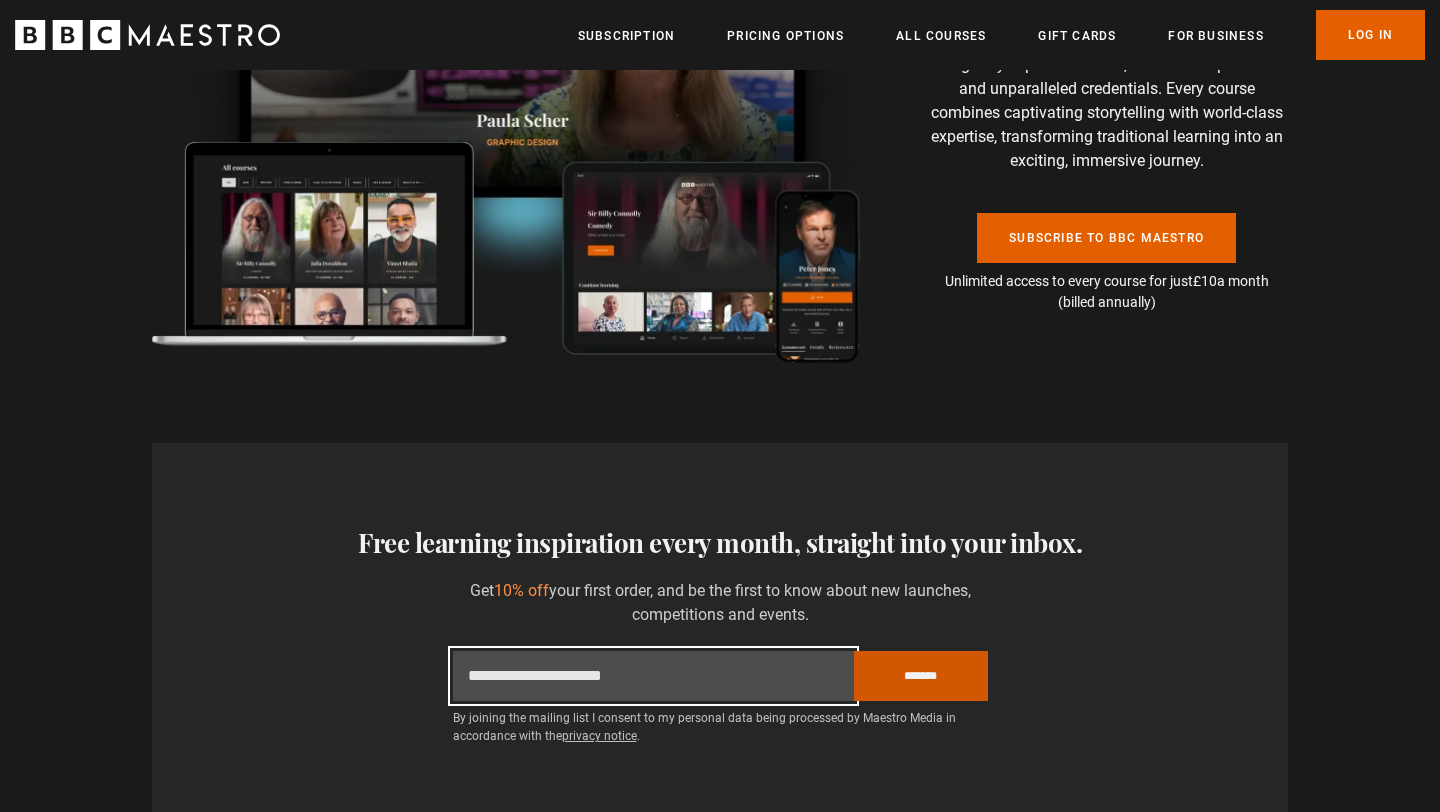 scroll, scrollTop: 0, scrollLeft: 524, axis: horizontal 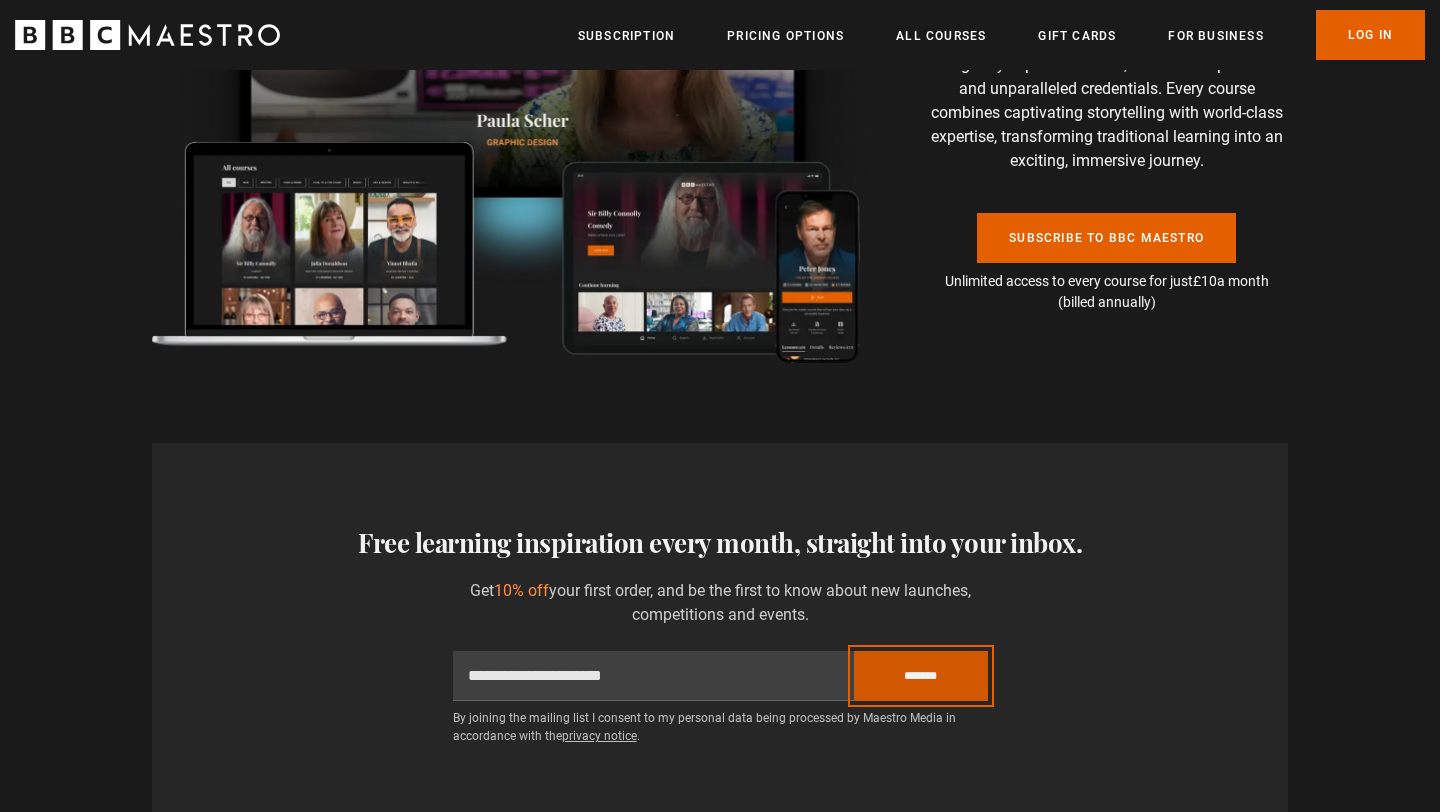 click on "*******" at bounding box center [921, 676] 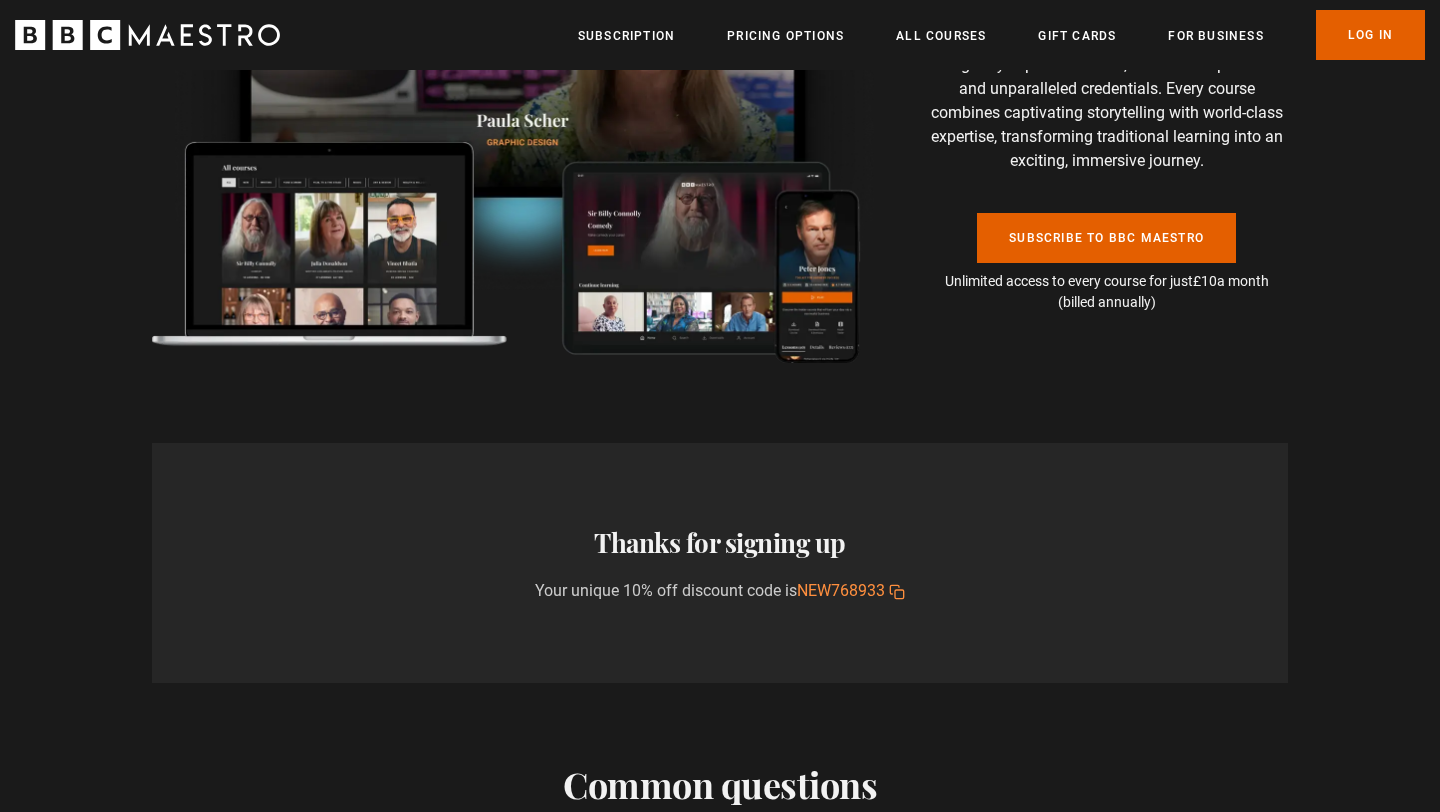 click 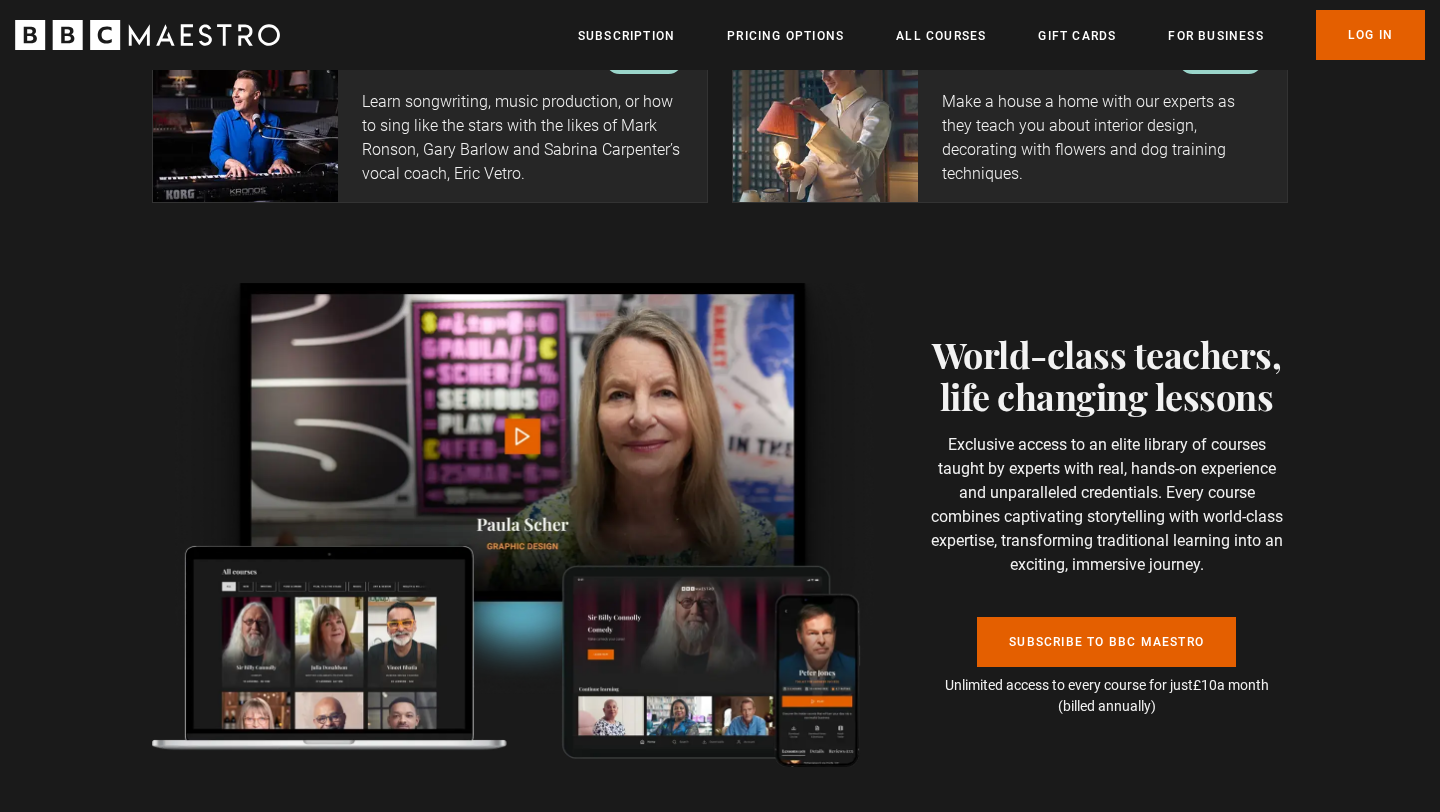 scroll, scrollTop: 4355, scrollLeft: 0, axis: vertical 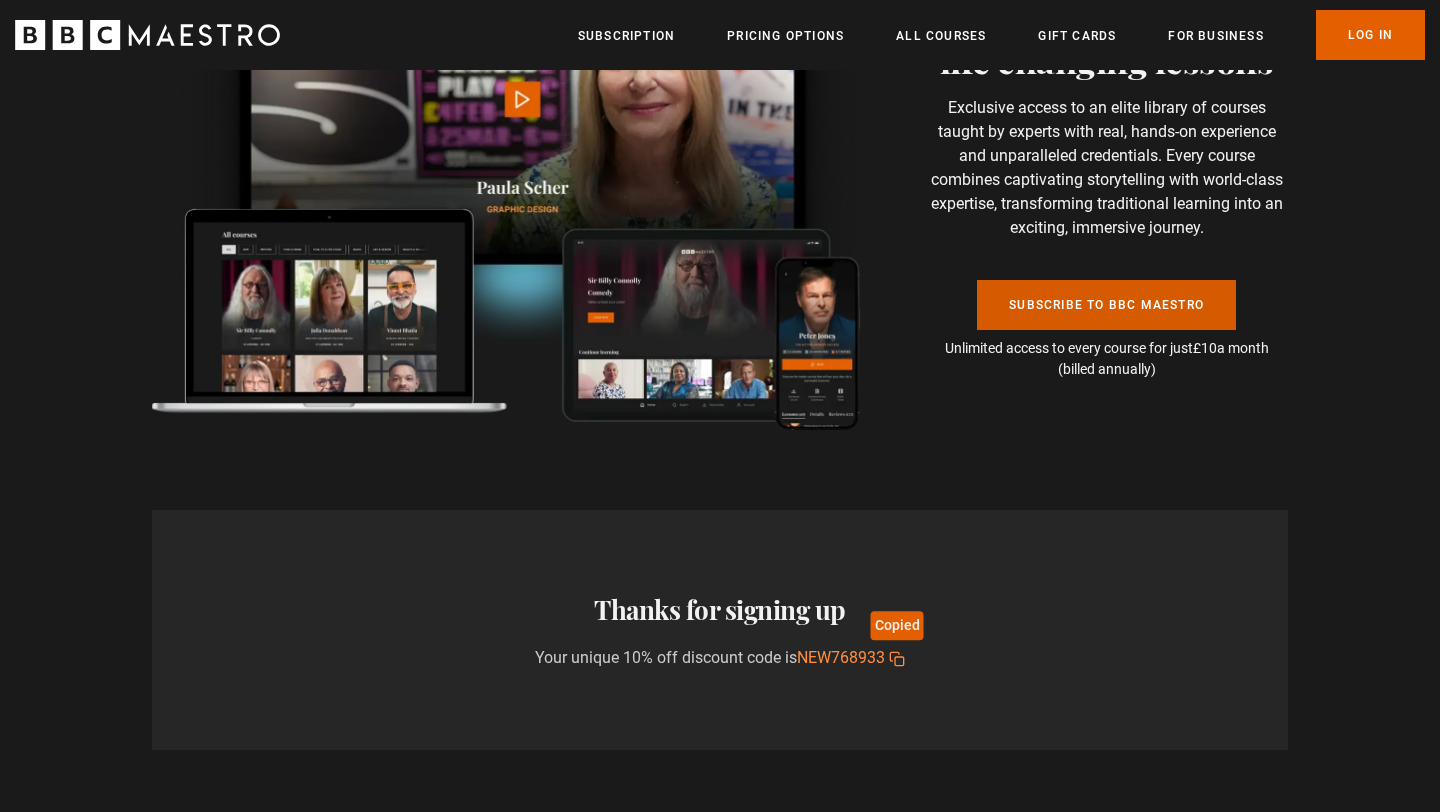 click on "Subscribe to BBC Maestro" at bounding box center (1106, 305) 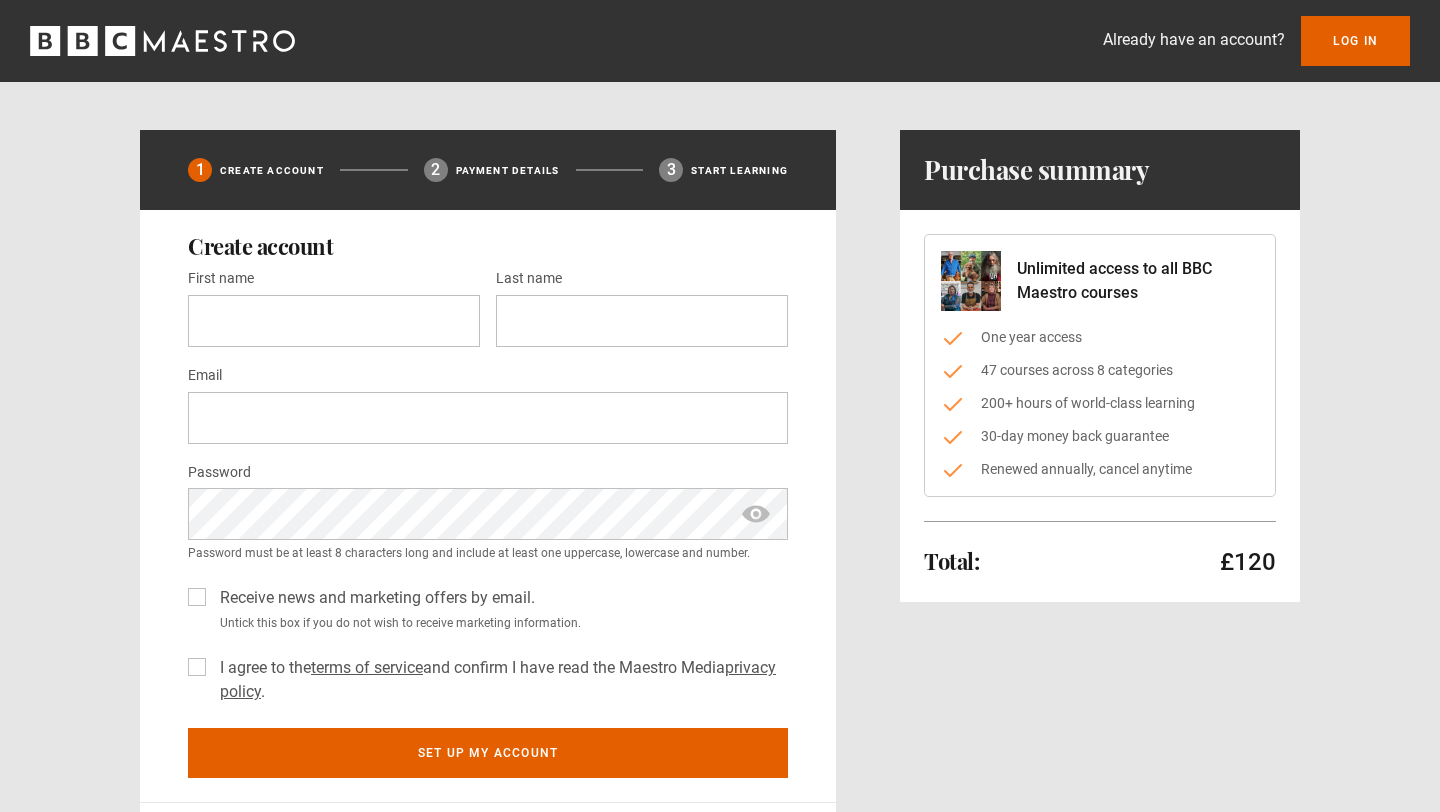 scroll, scrollTop: 0, scrollLeft: 0, axis: both 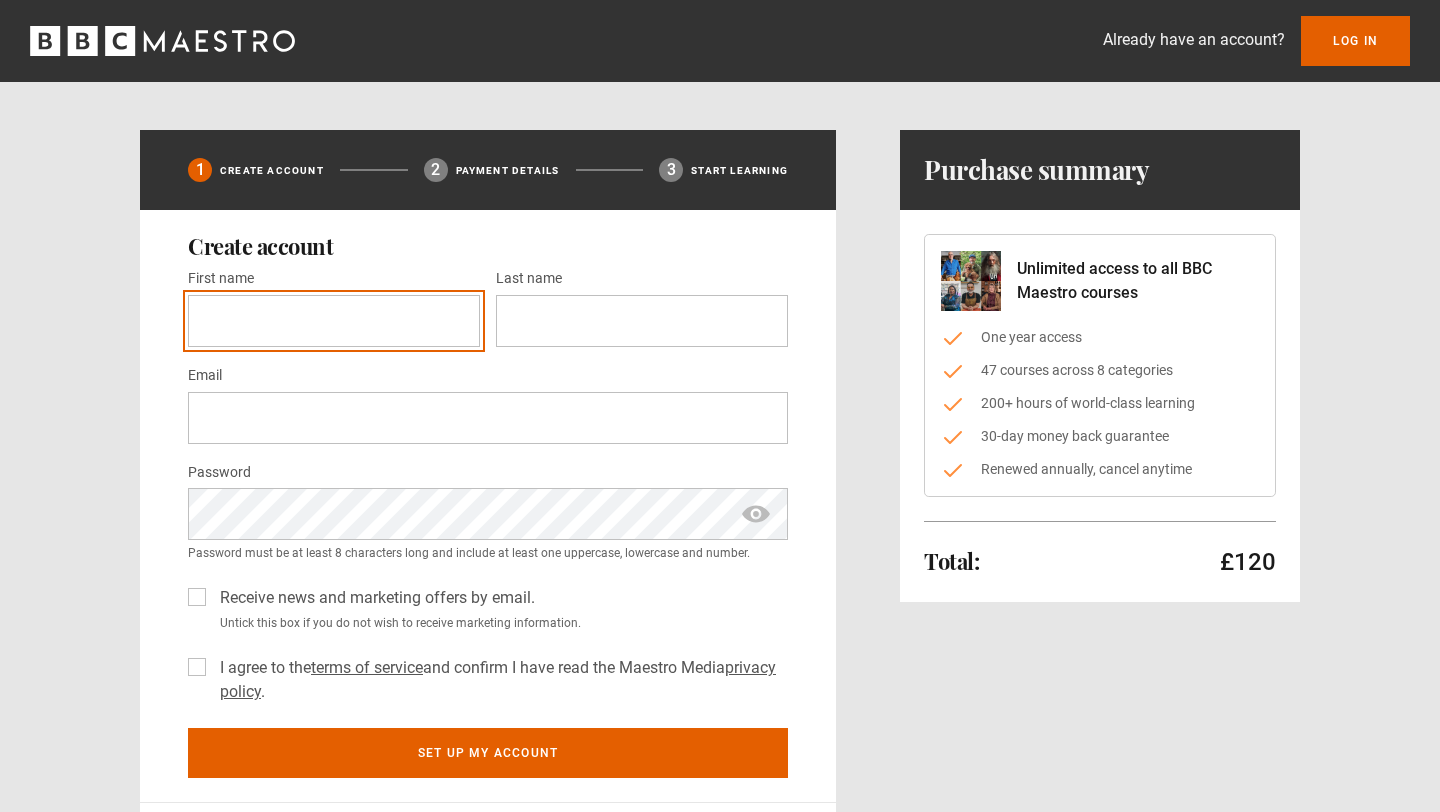 click on "First name  *" at bounding box center (334, 321) 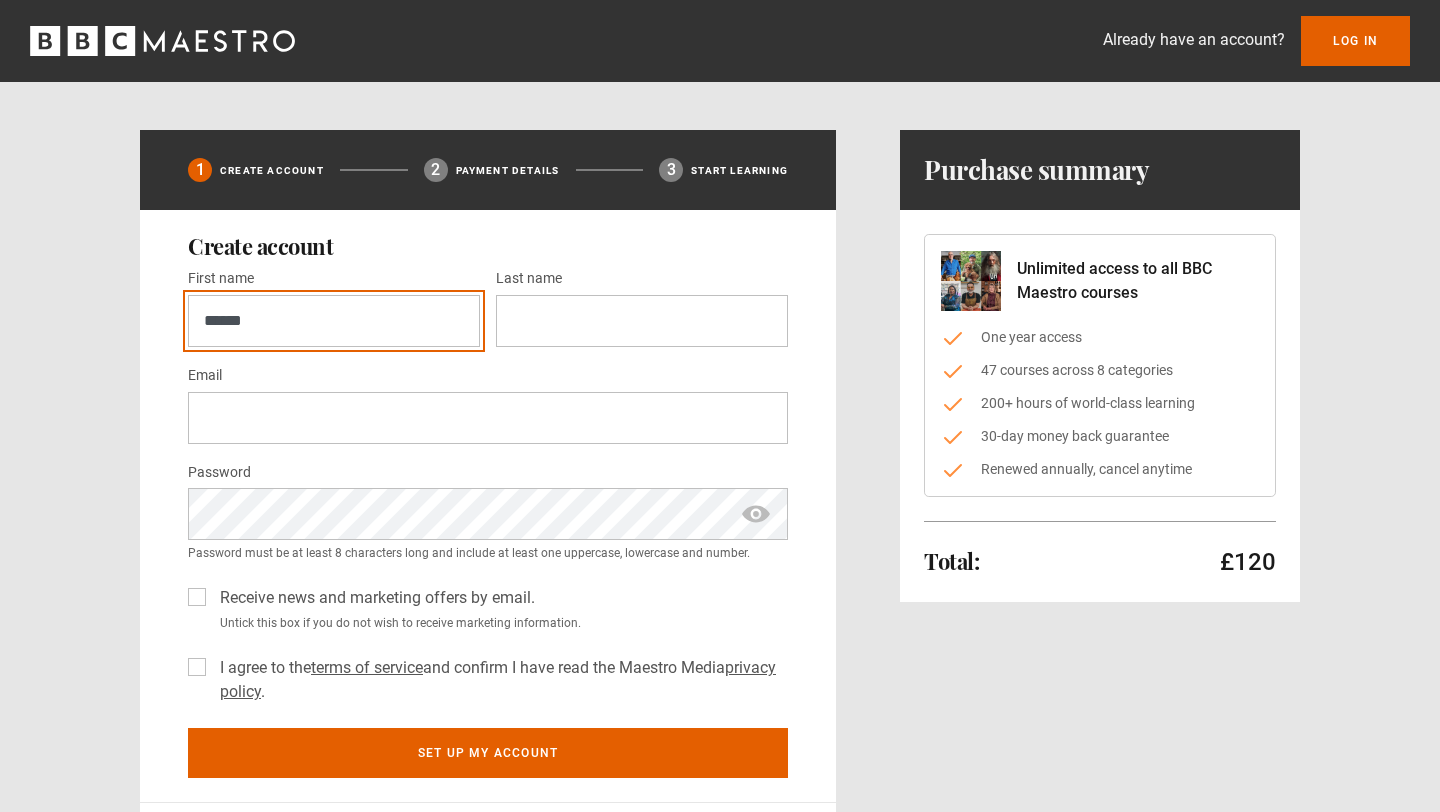 type on "******" 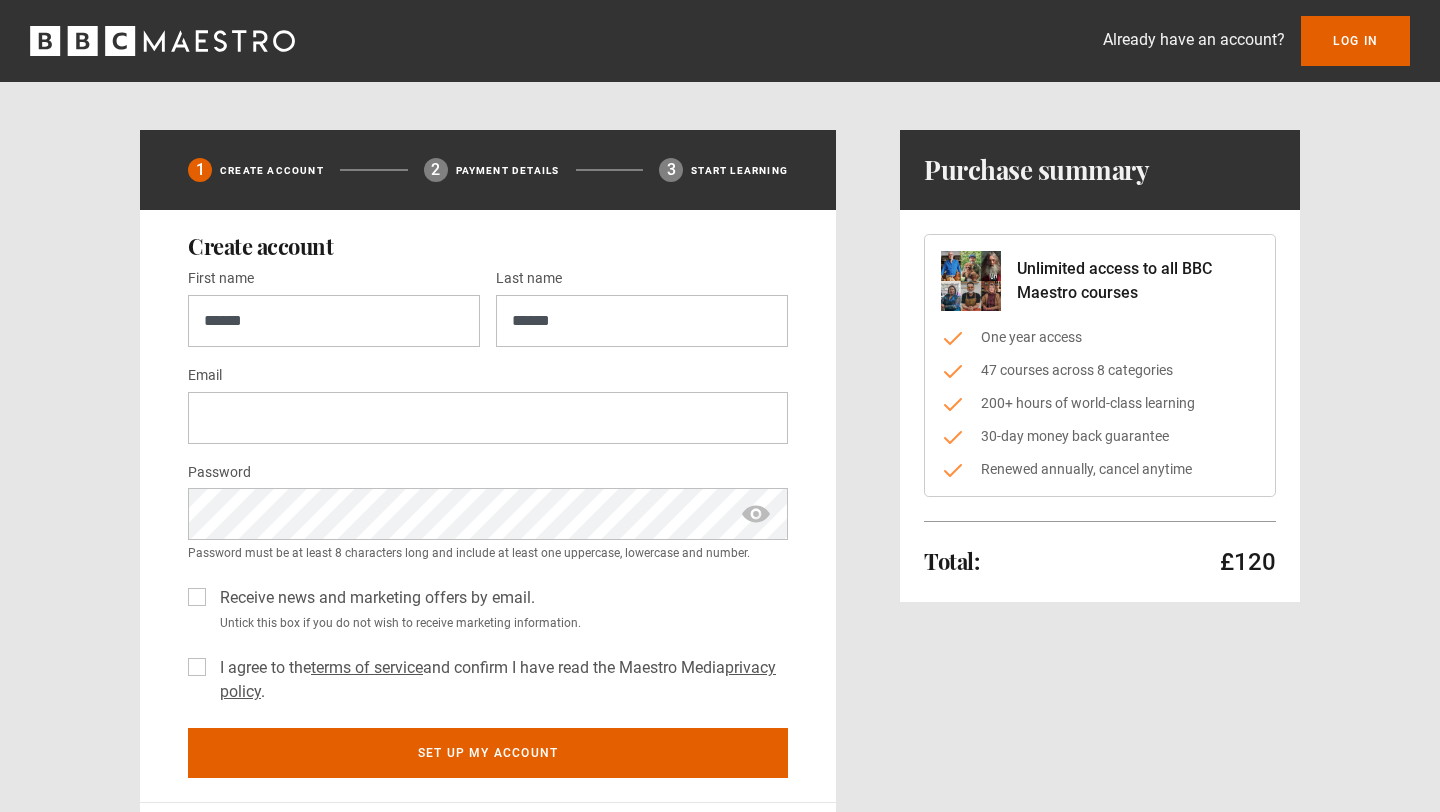 type on "**********" 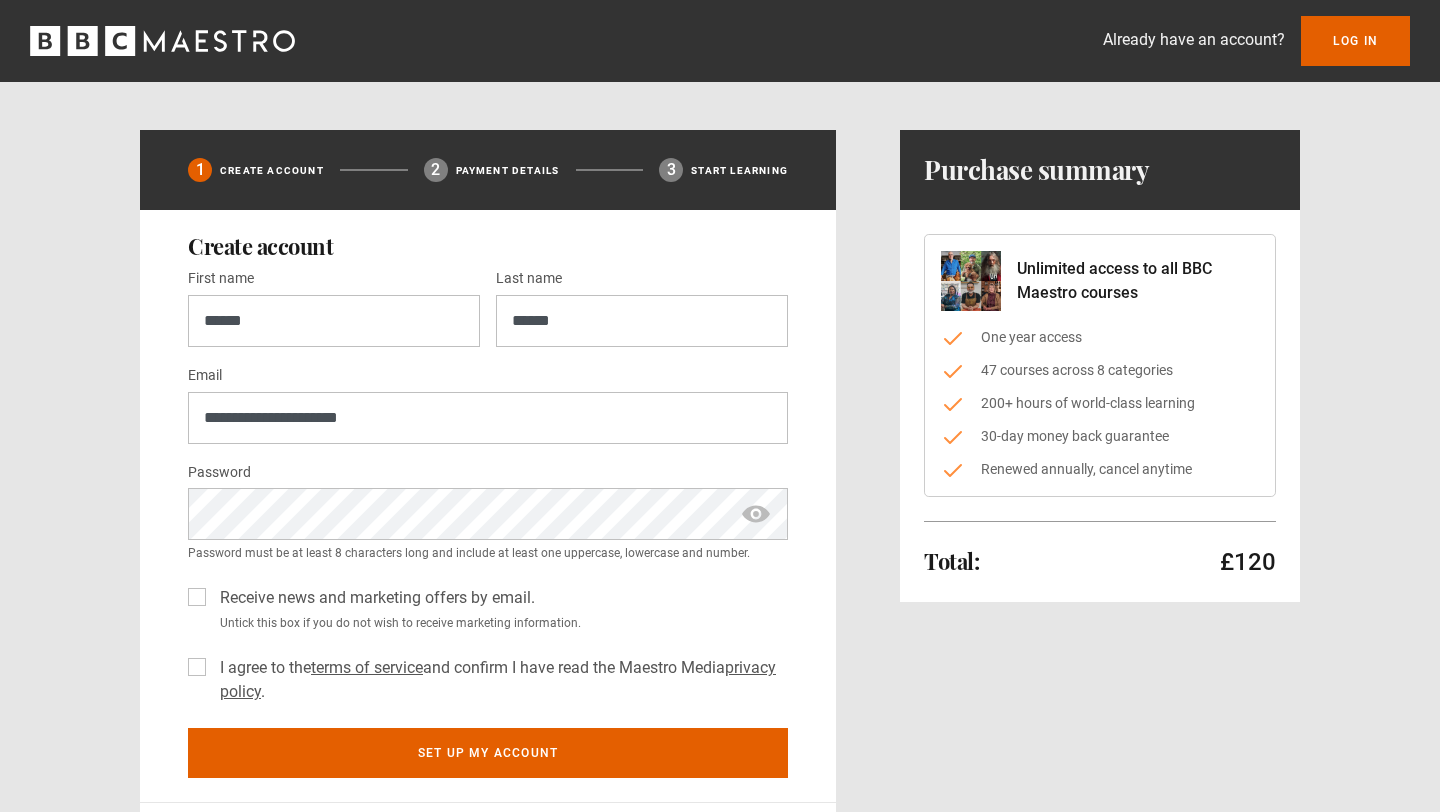 click at bounding box center [756, 514] 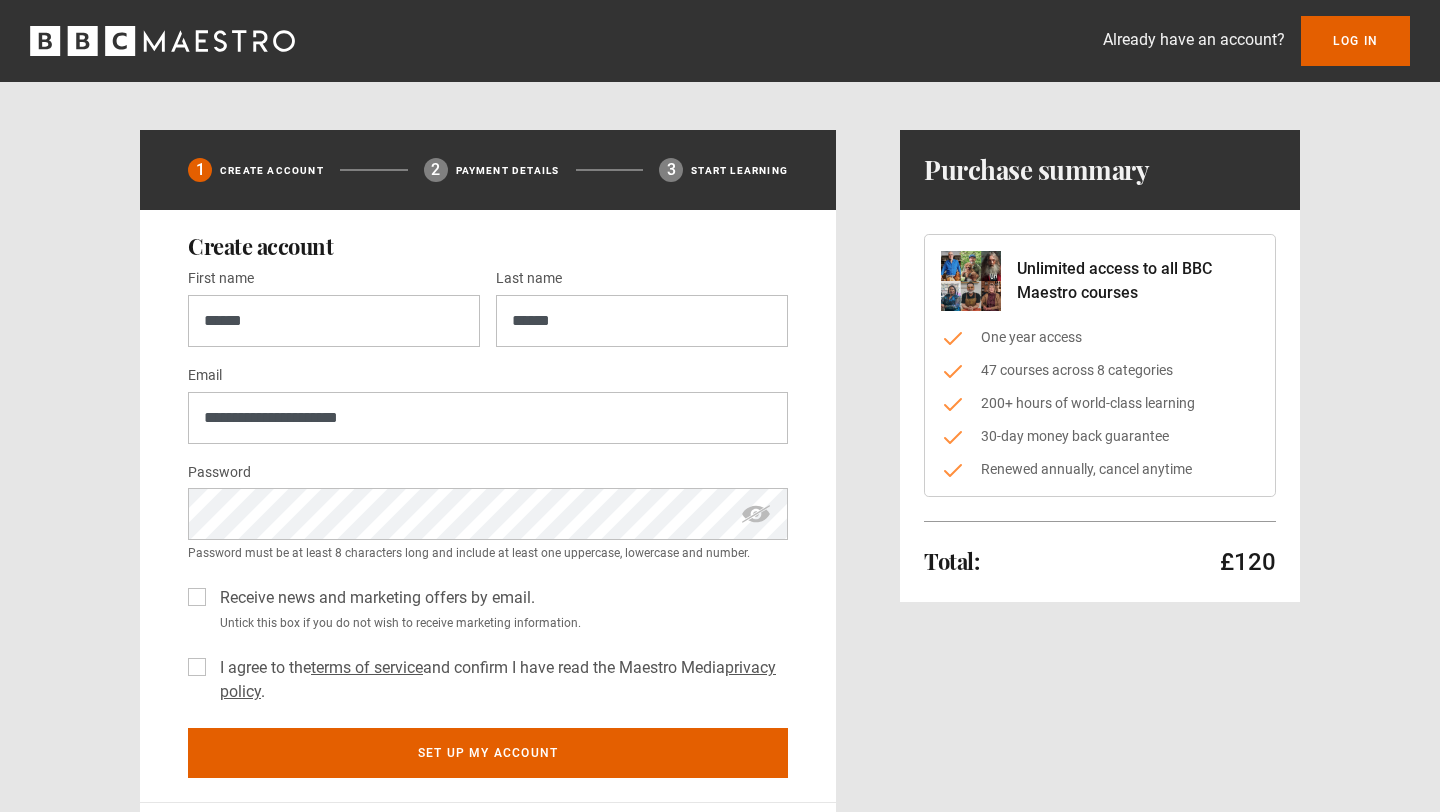 click on "Receive news and marketing offers by email." at bounding box center [373, 598] 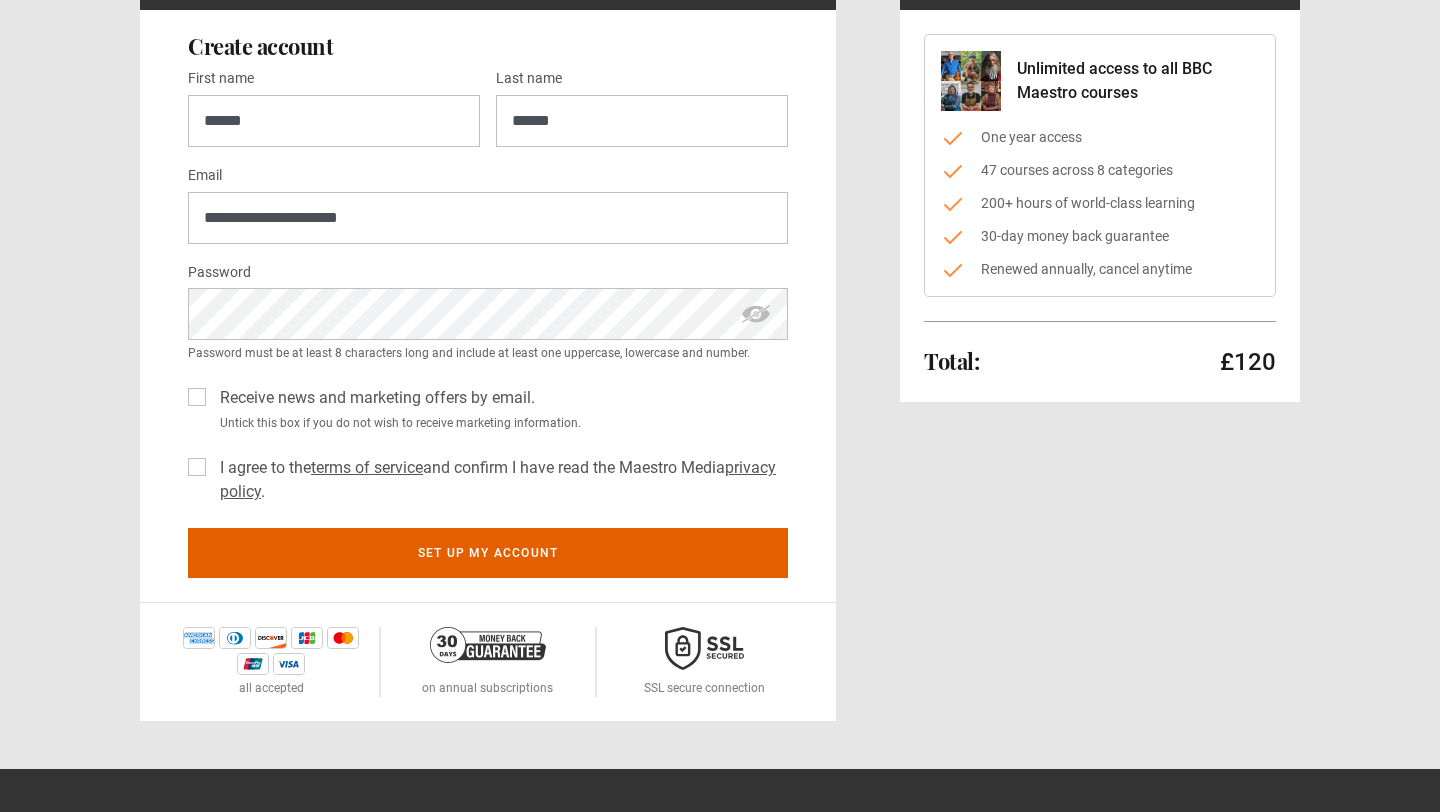 scroll, scrollTop: 127, scrollLeft: 0, axis: vertical 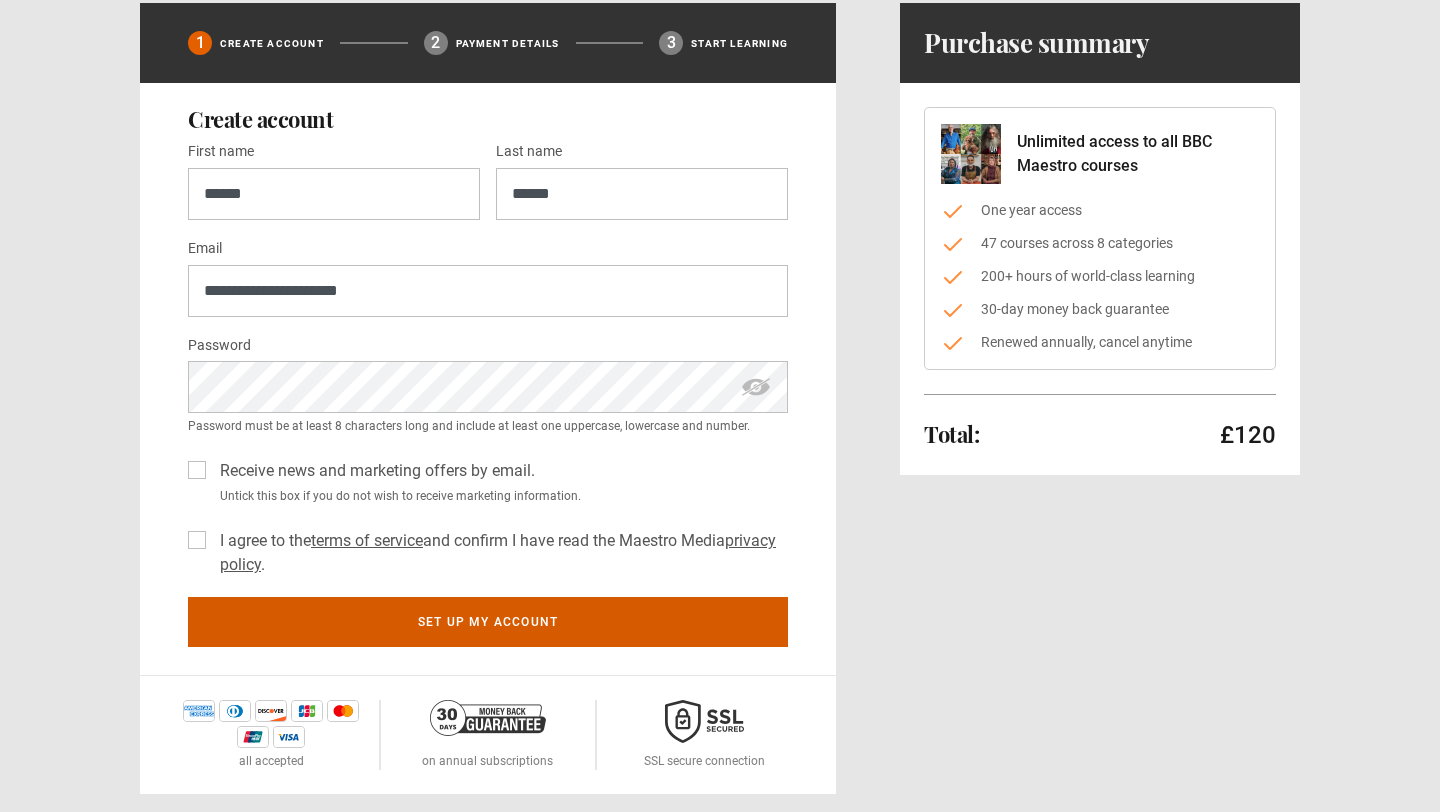 click on "Set up my account" at bounding box center [488, 622] 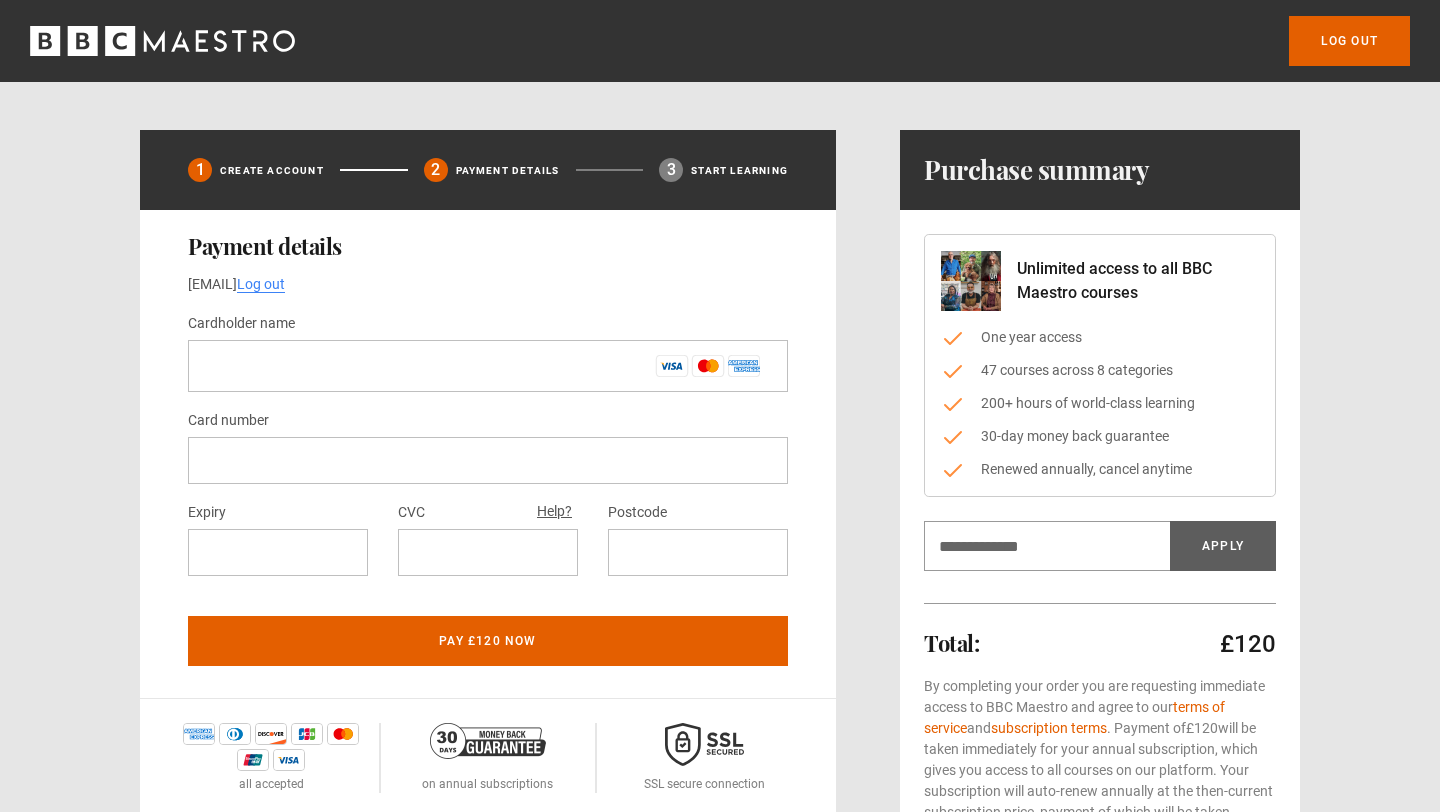 scroll, scrollTop: 0, scrollLeft: 0, axis: both 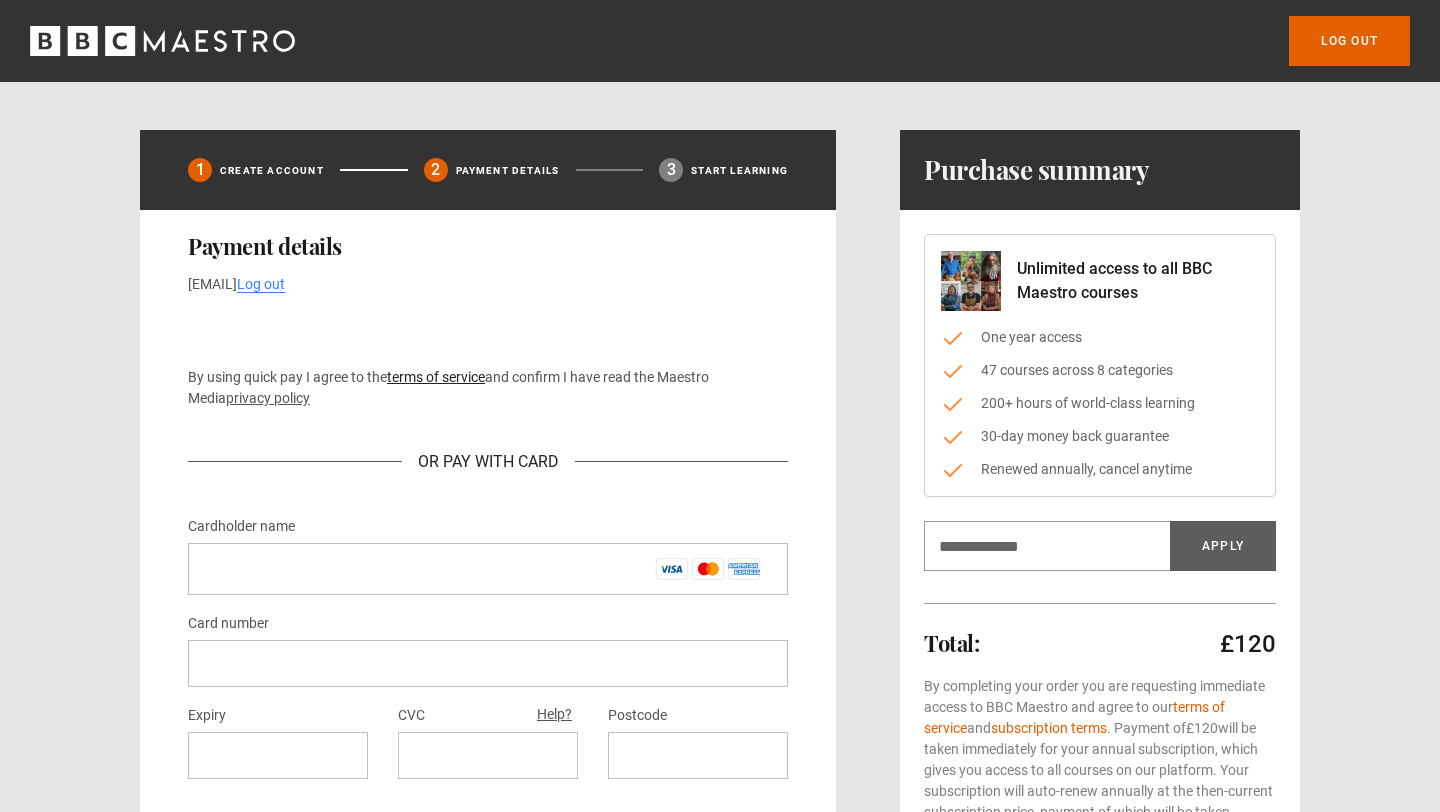 click on "terms of service" at bounding box center (436, 377) 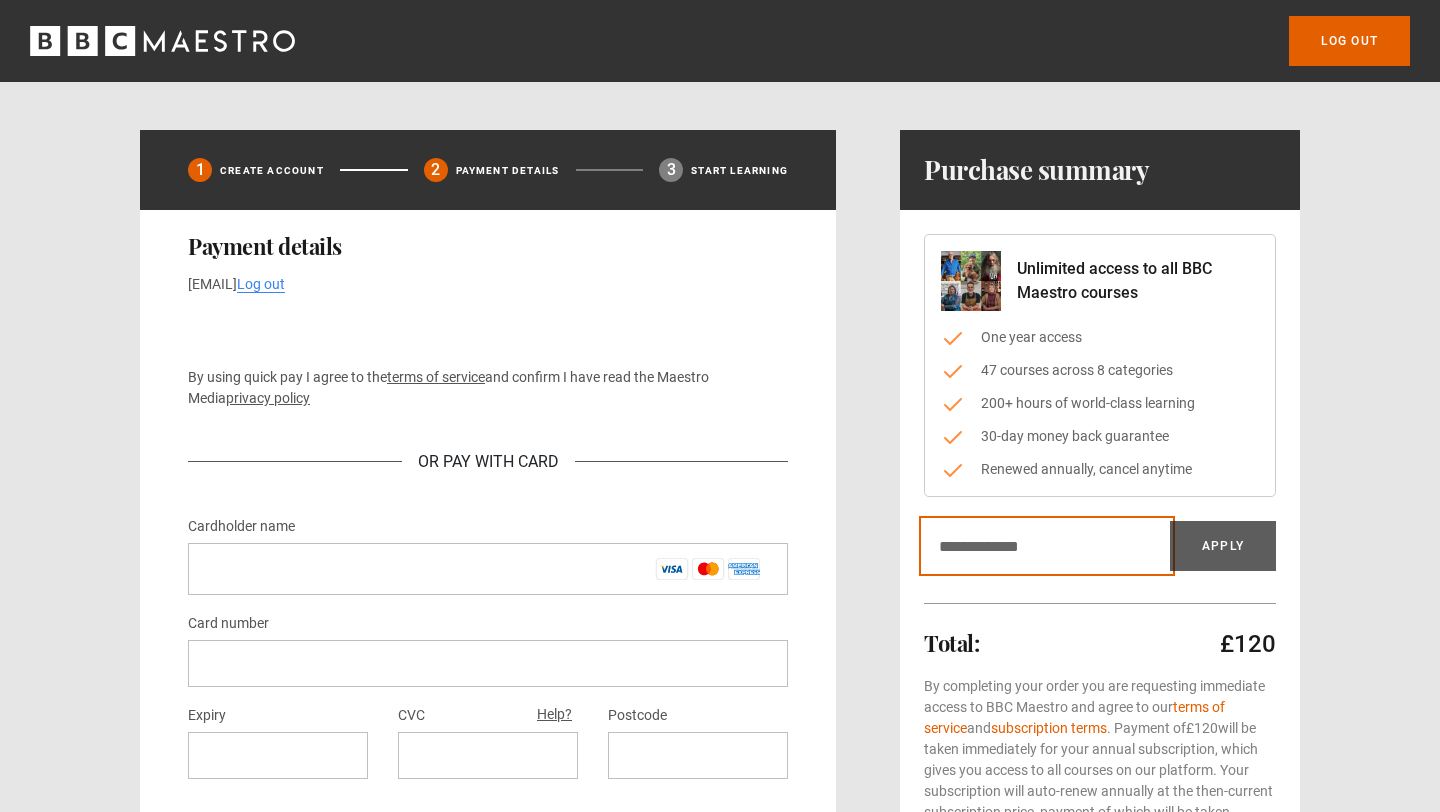 click on "Discount code" at bounding box center [1047, 546] 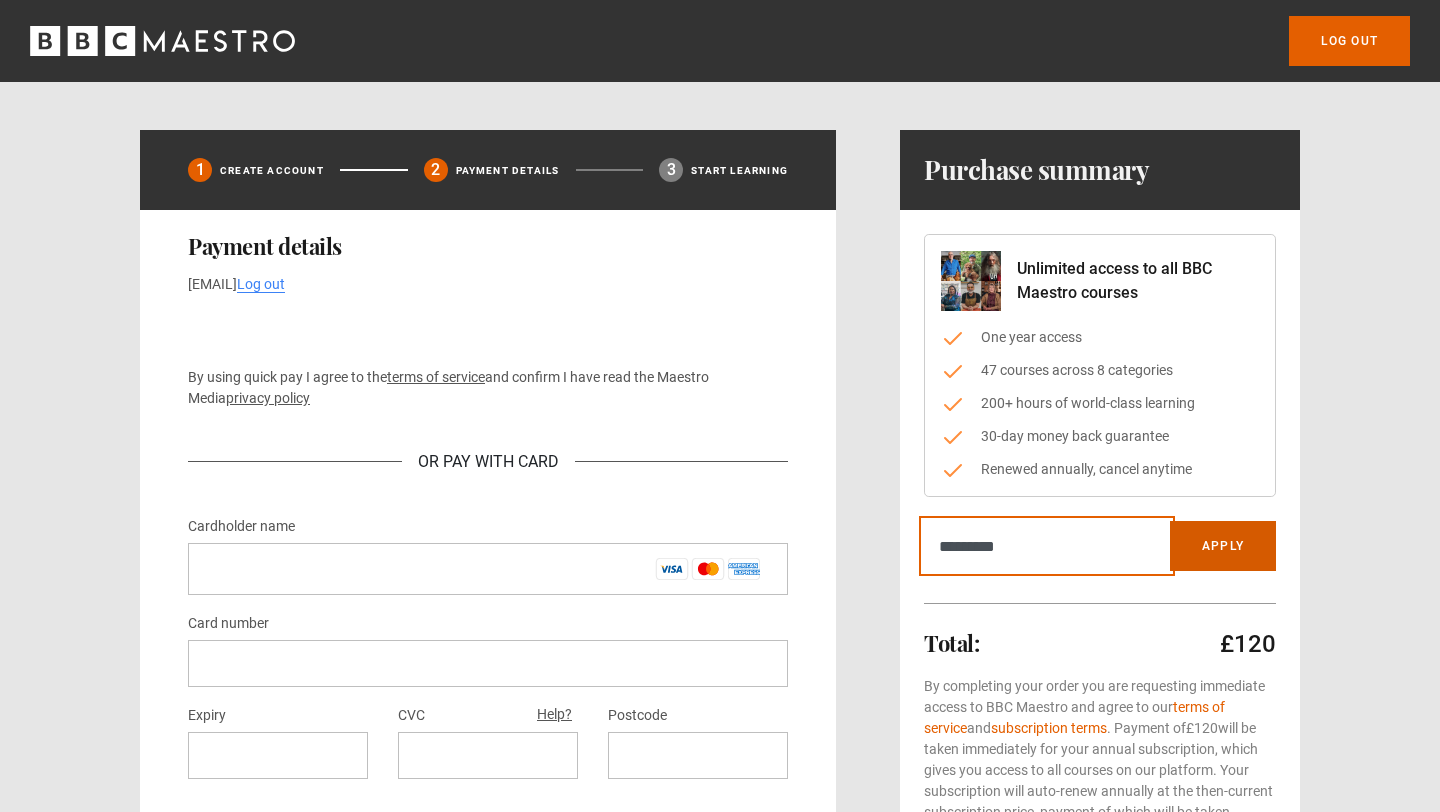type on "*********" 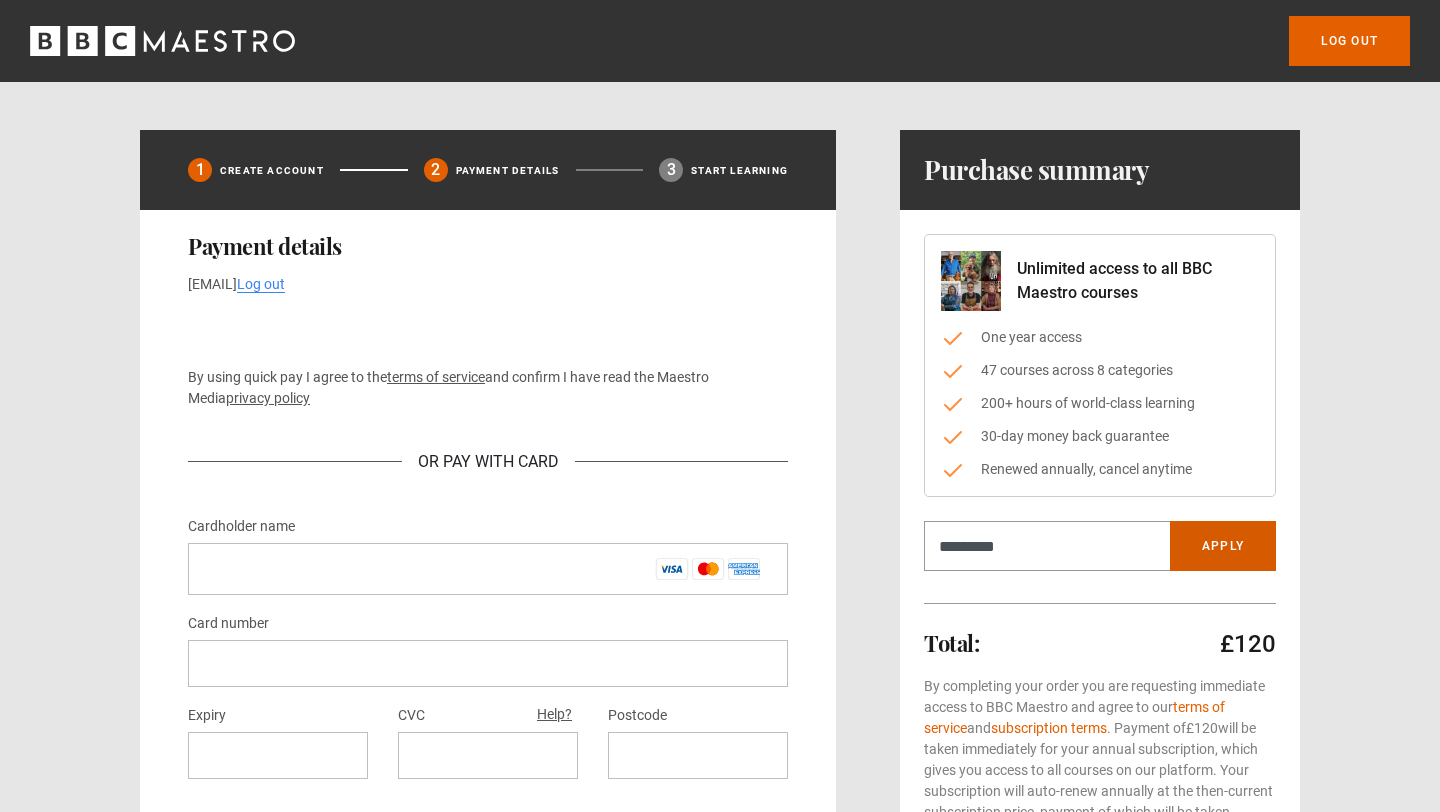 click on "Apply" at bounding box center [1223, 546] 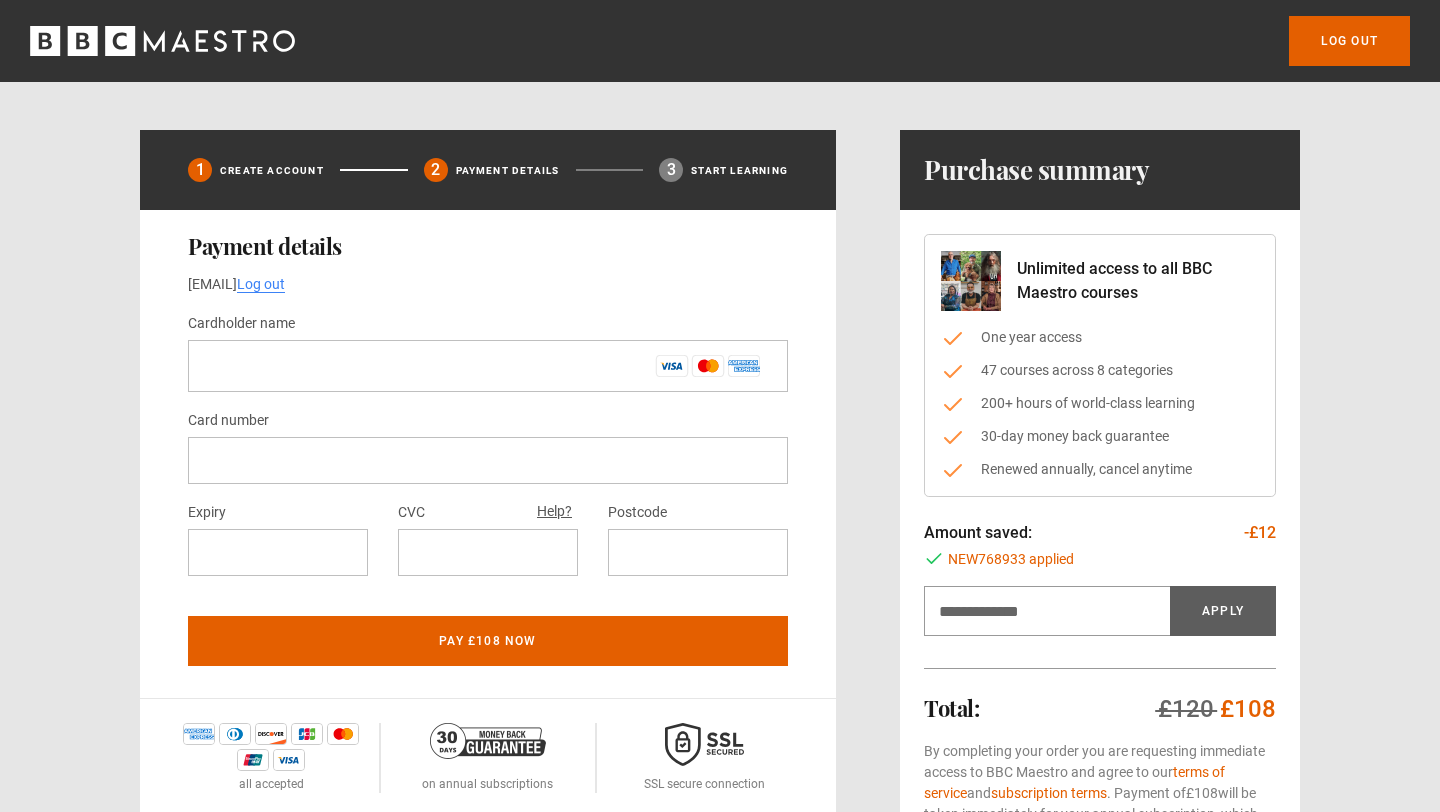 scroll, scrollTop: 8, scrollLeft: 0, axis: vertical 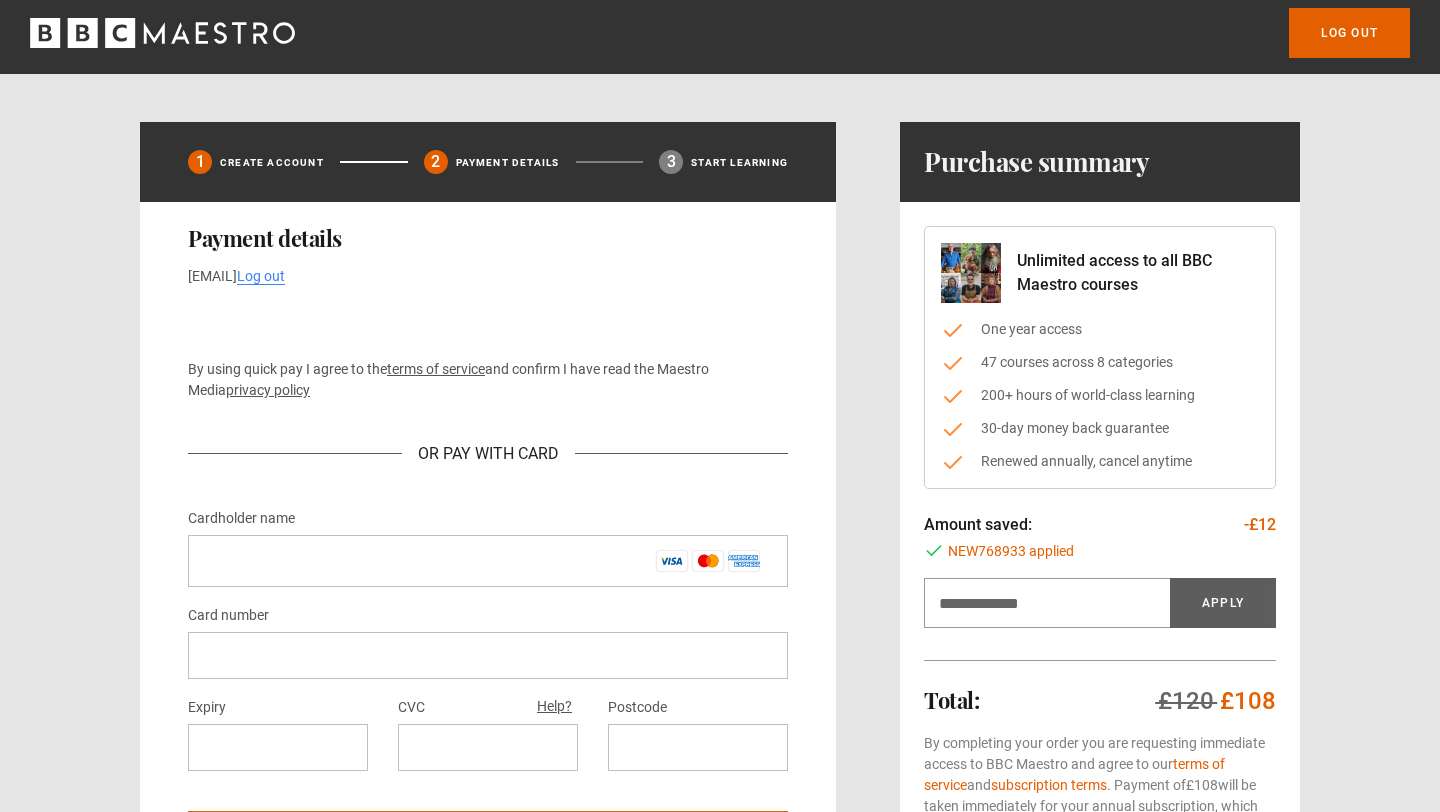 click on "Cardholder name  *
Card number
Expiry
CVC
Help?
Postcode" at bounding box center [488, 646] 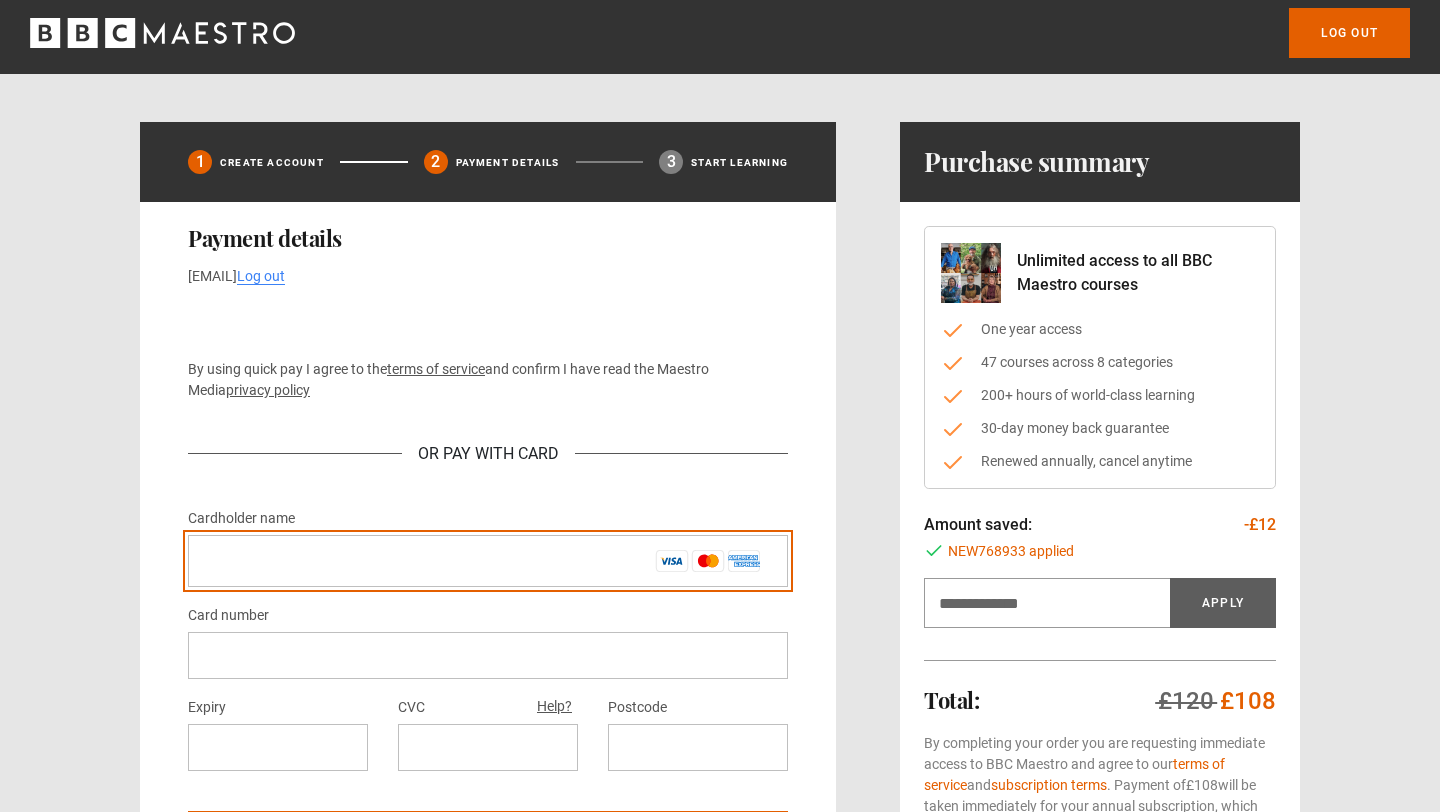 click on "Cardholder name  *" at bounding box center (488, 561) 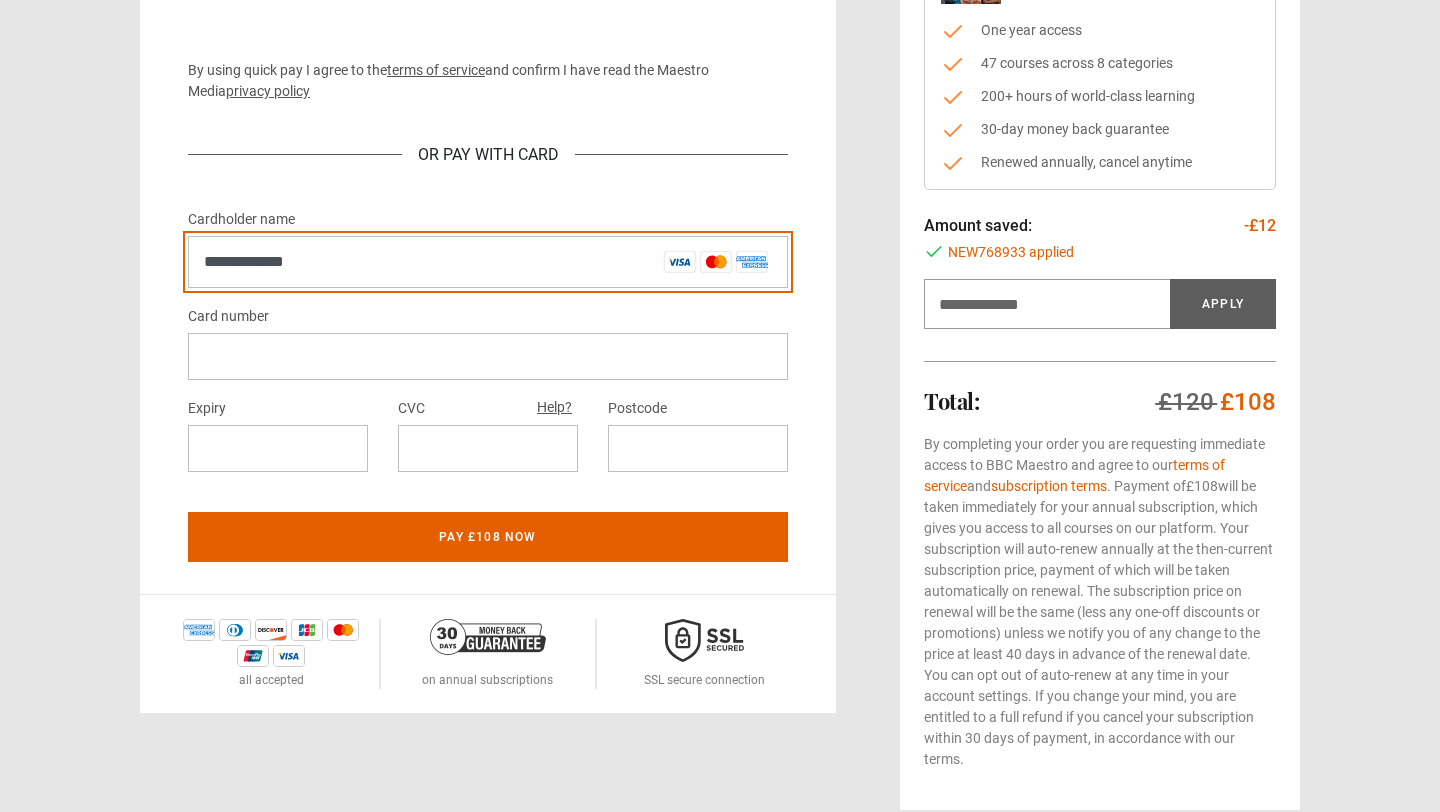 scroll, scrollTop: 310, scrollLeft: 0, axis: vertical 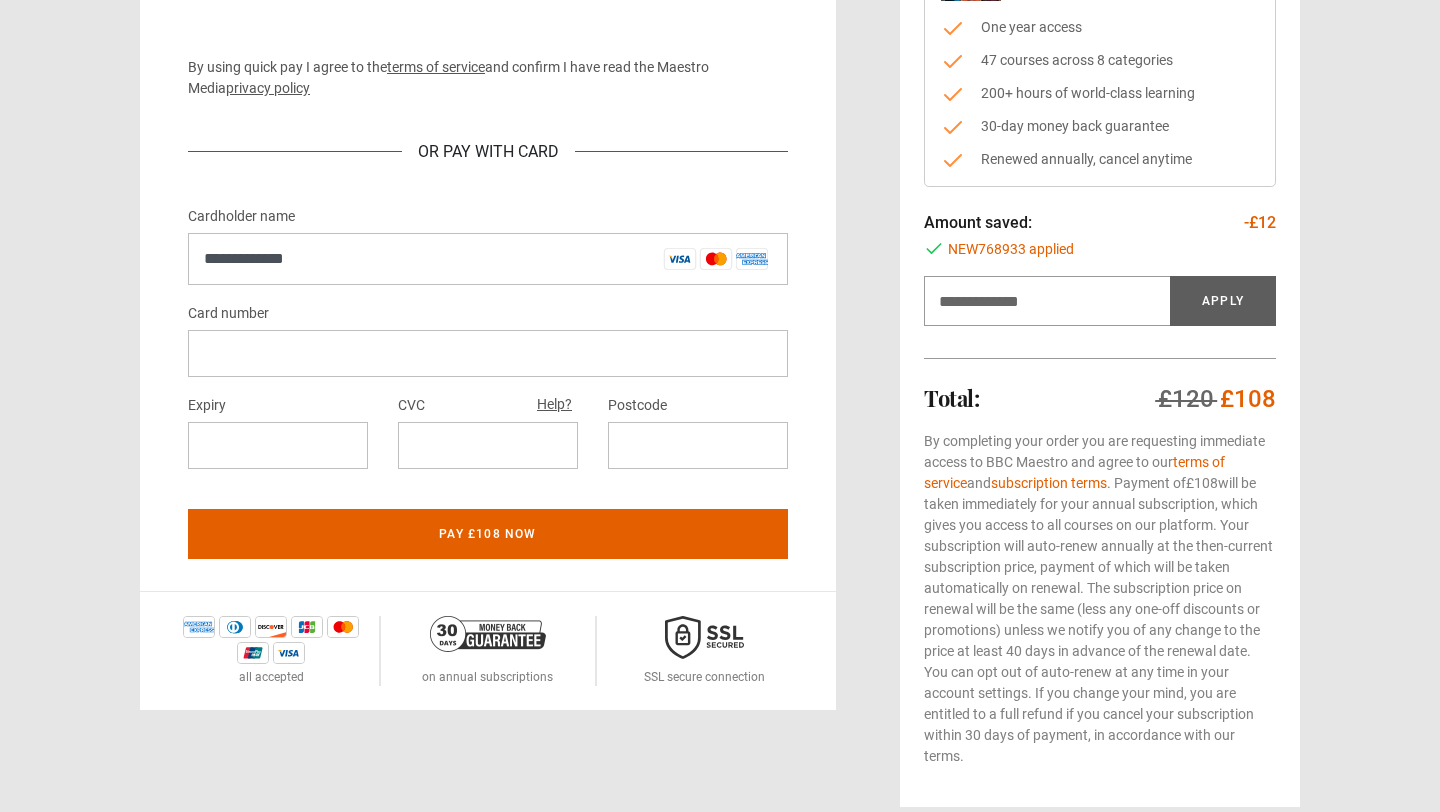 click at bounding box center (488, 353) 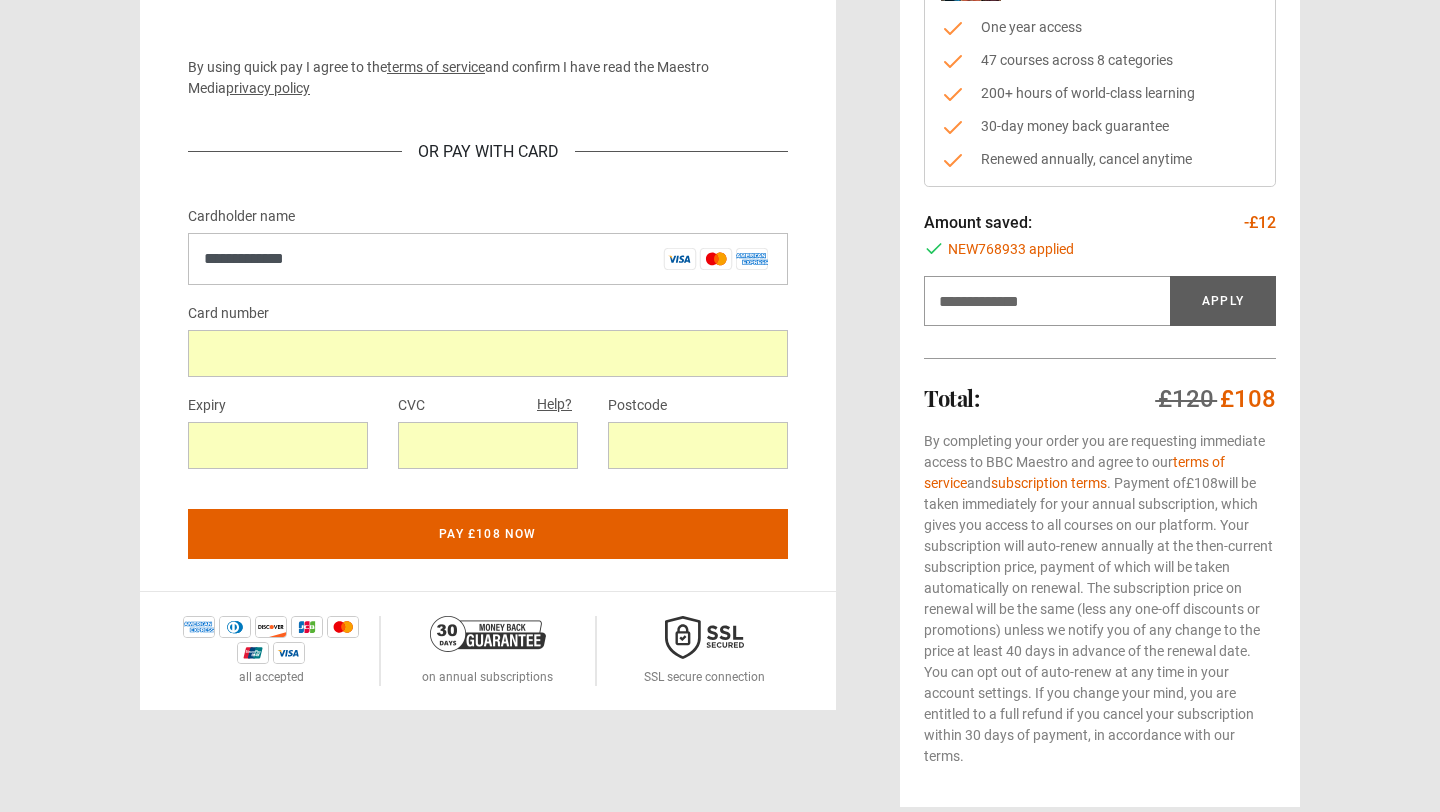 click on "**********" at bounding box center [720, 313] 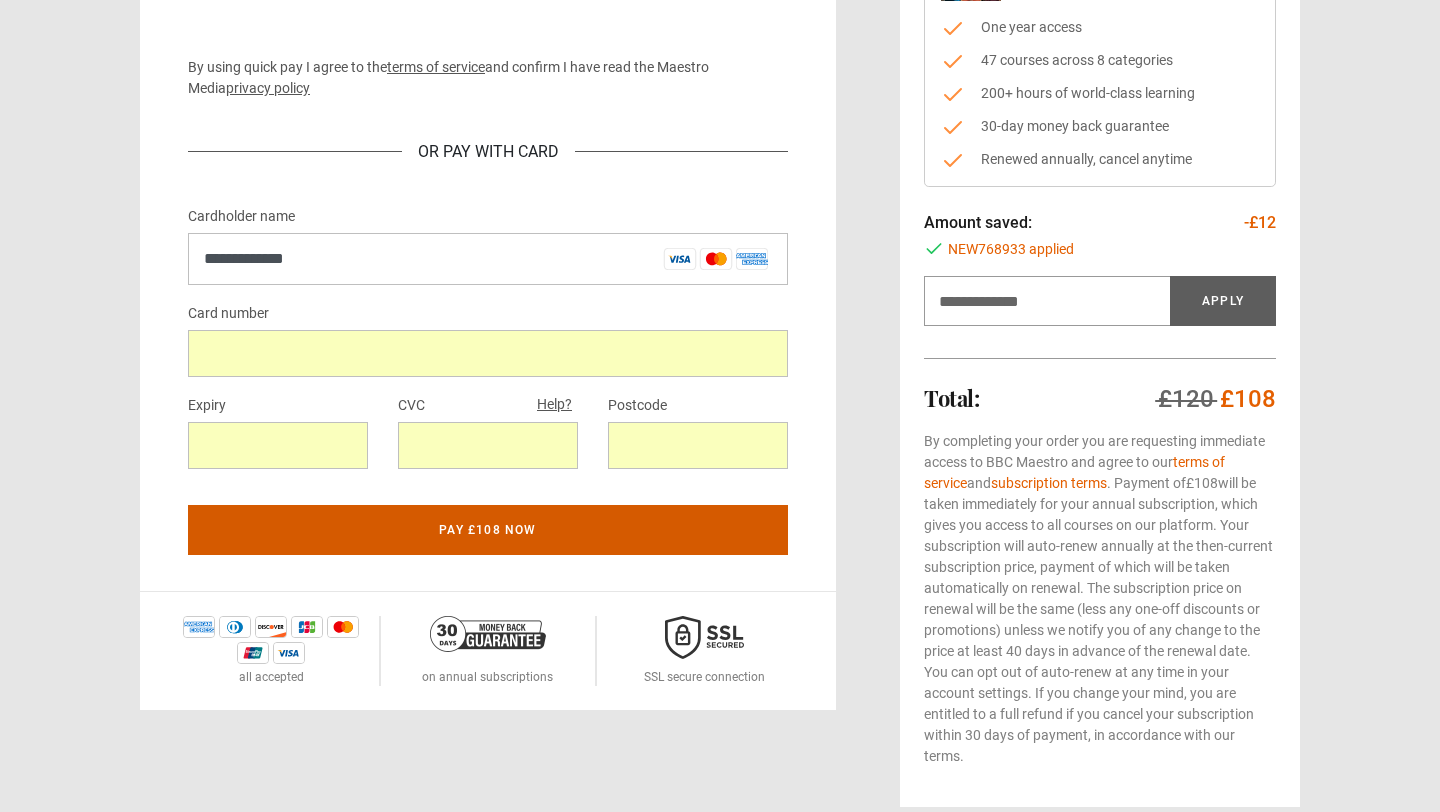 click on "Pay £108 now" at bounding box center [488, 530] 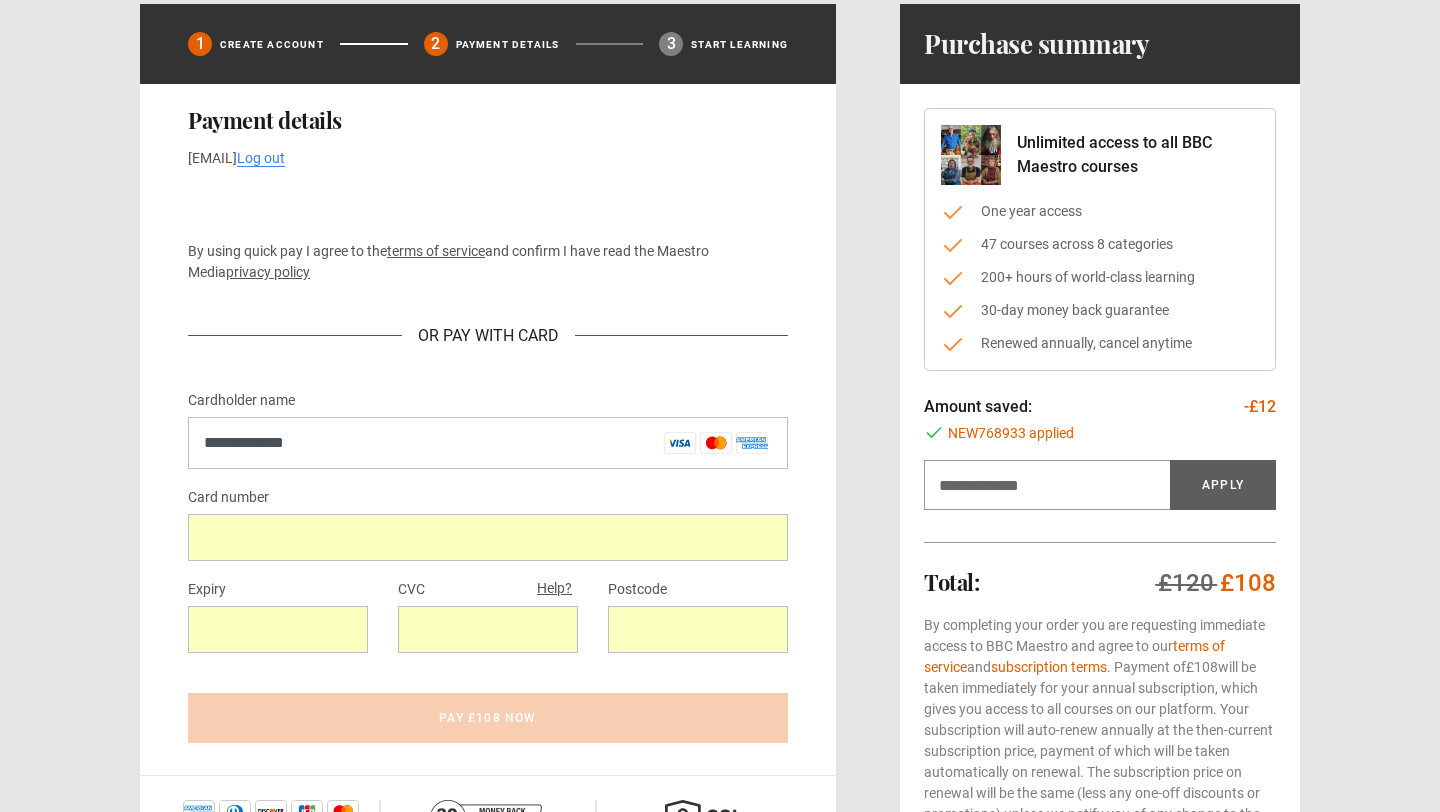 scroll, scrollTop: 125, scrollLeft: 0, axis: vertical 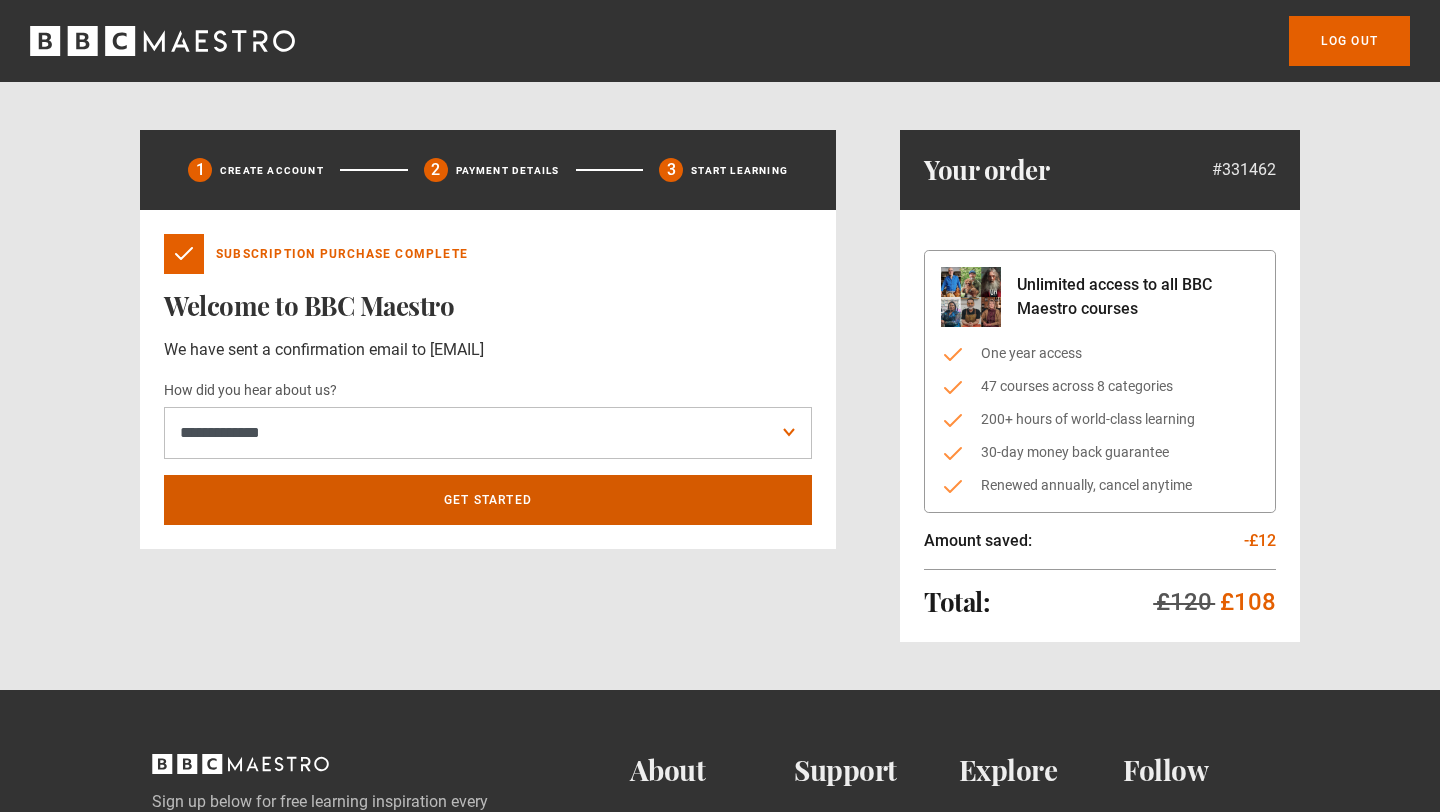 click on "Get Started" at bounding box center [488, 500] 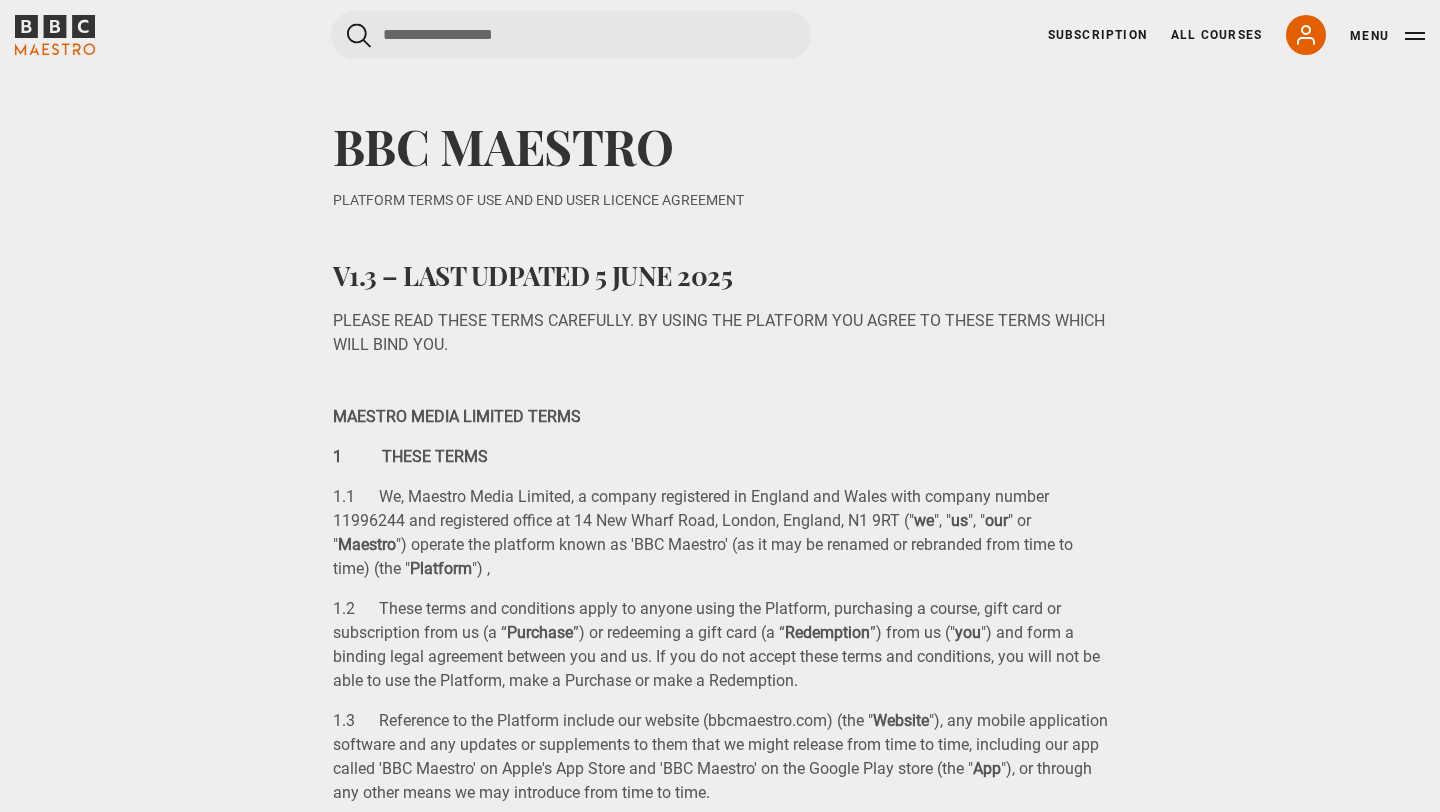scroll, scrollTop: 0, scrollLeft: 0, axis: both 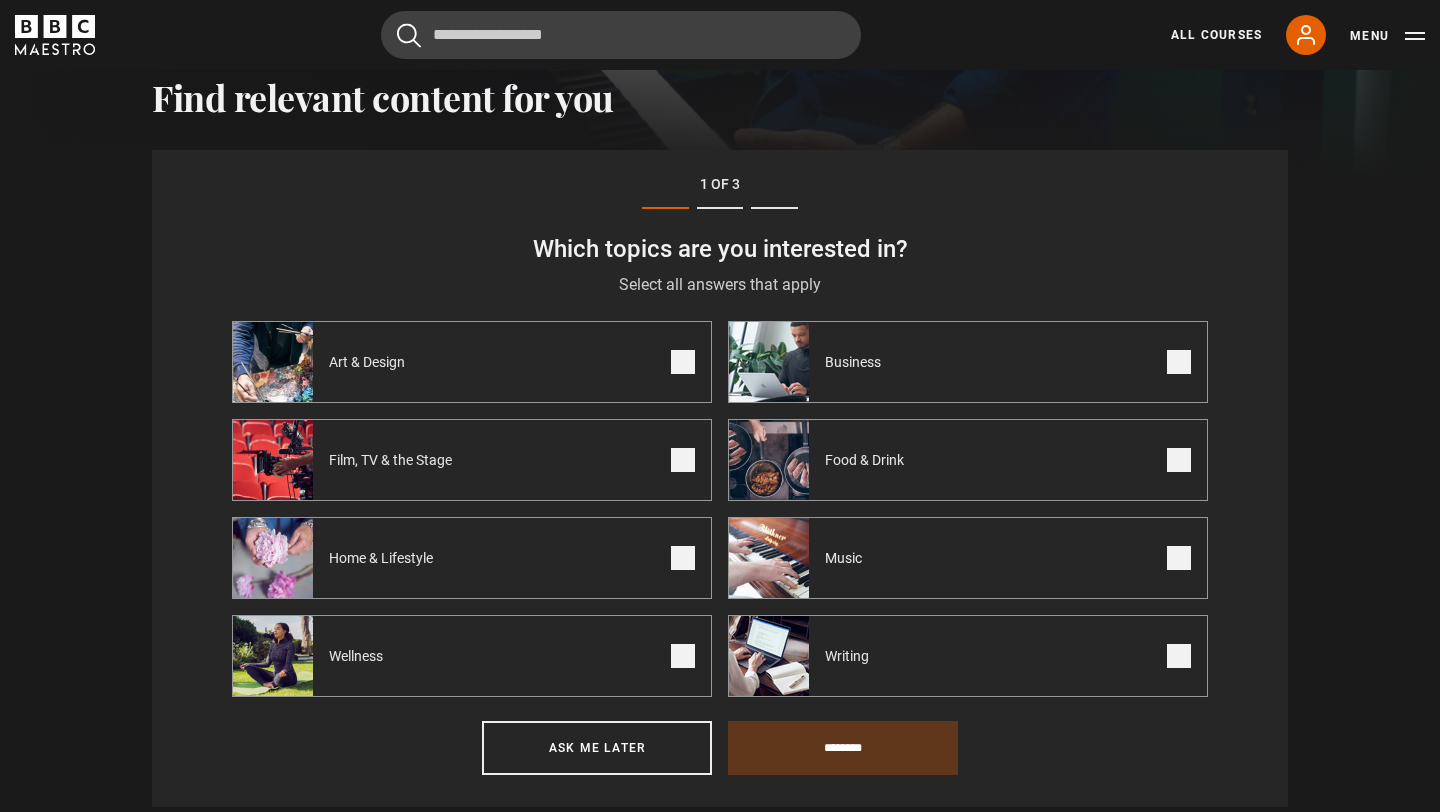 click on "Film, TV & the Stage" at bounding box center [394, 460] 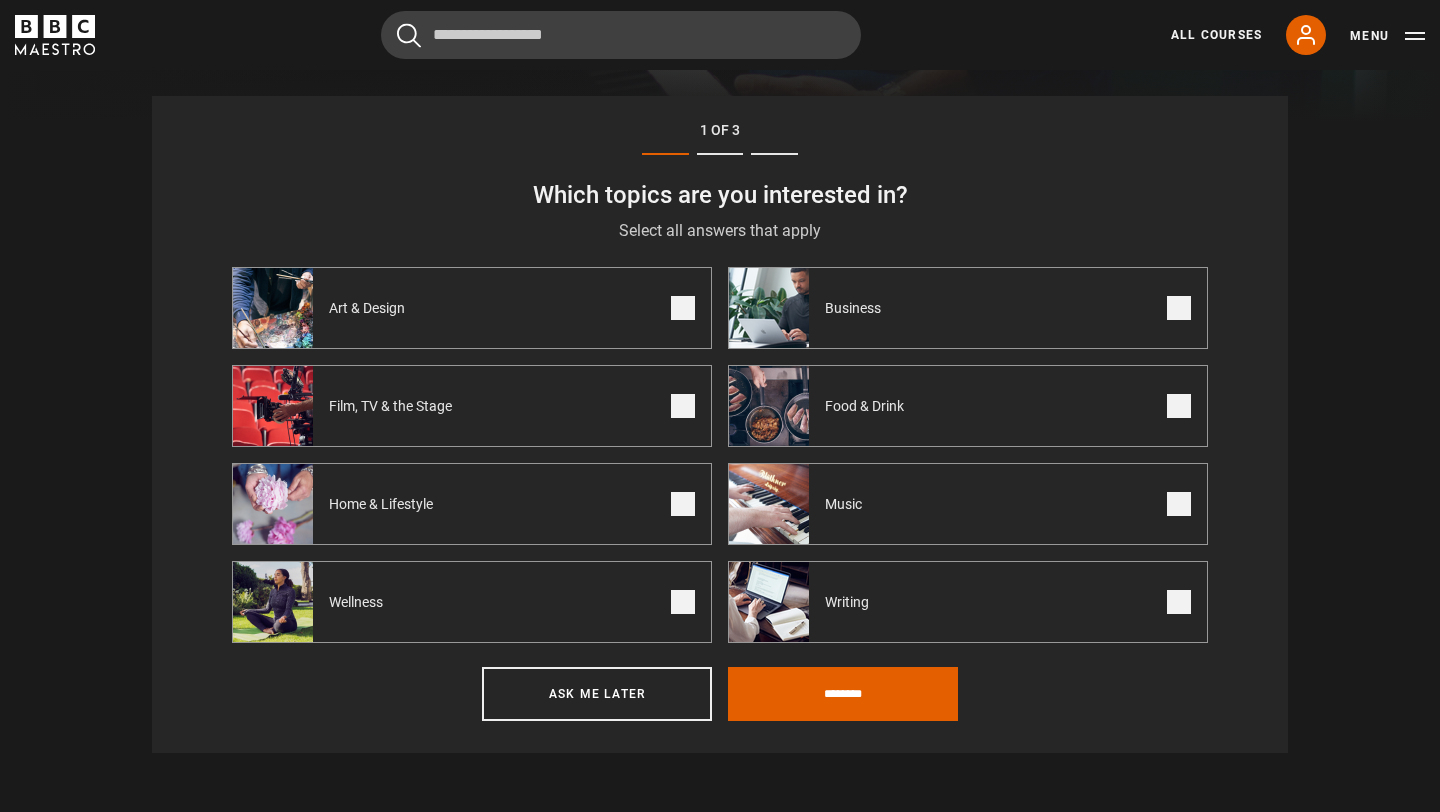 scroll, scrollTop: 756, scrollLeft: 0, axis: vertical 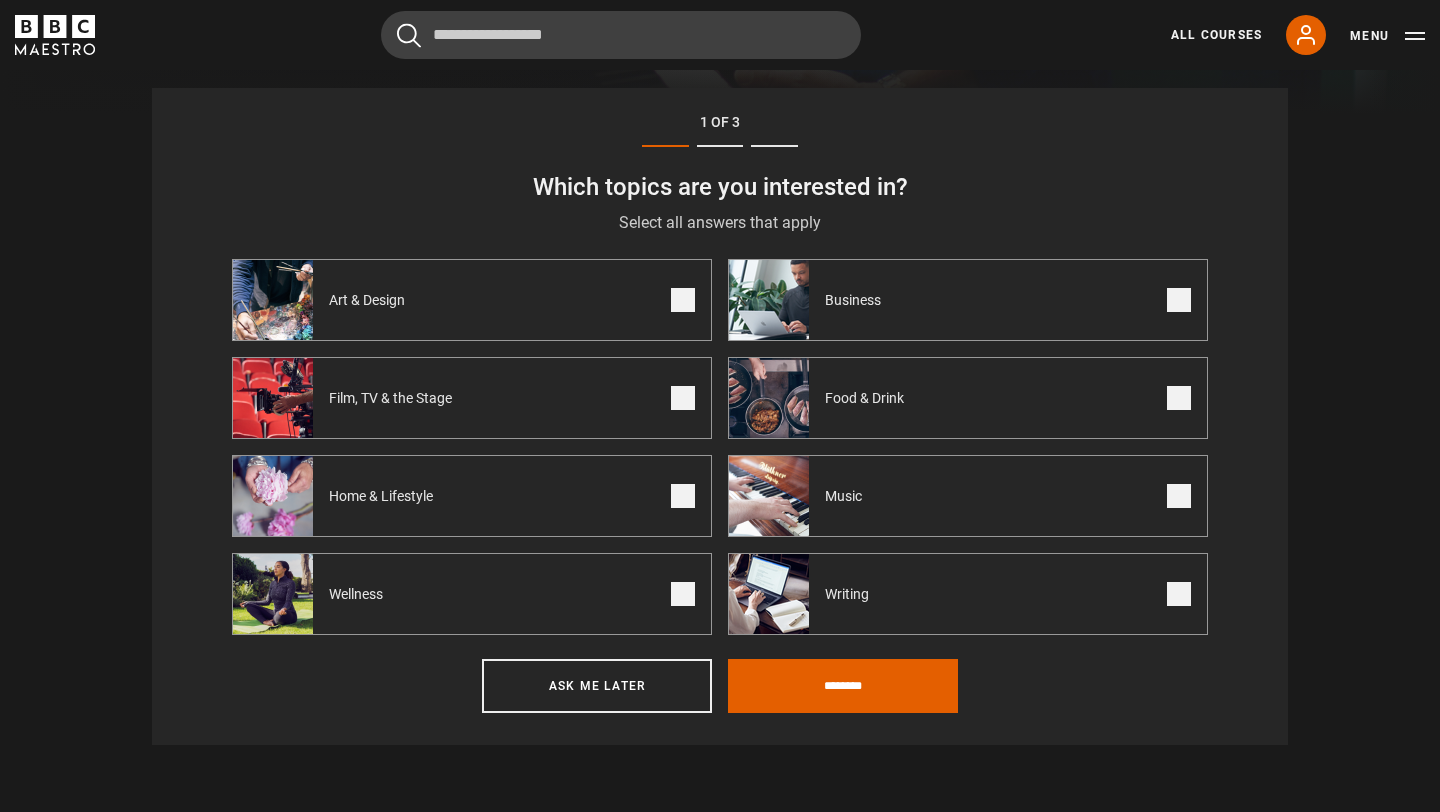 click on "Writing" at bounding box center [968, 594] 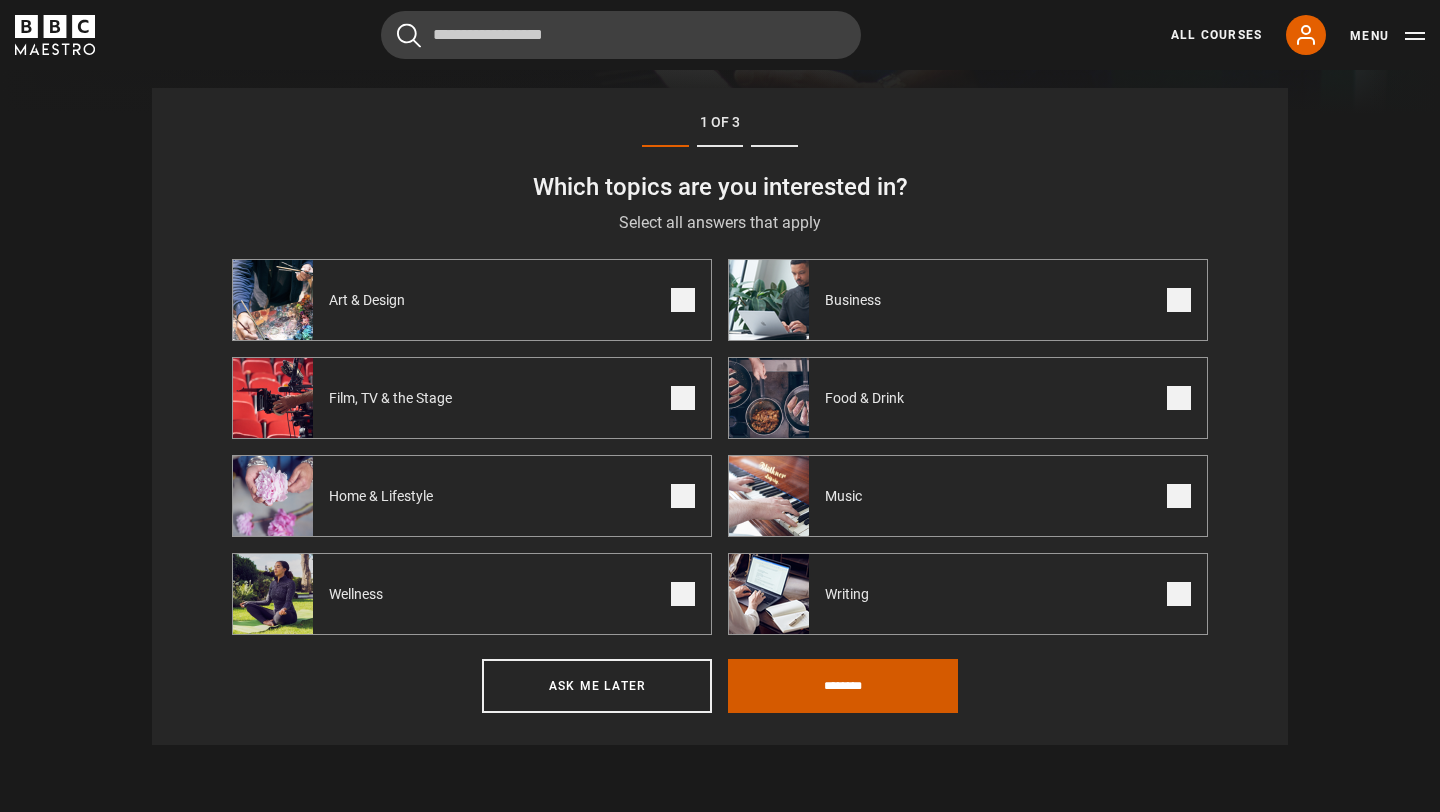 click on "********" at bounding box center (843, 686) 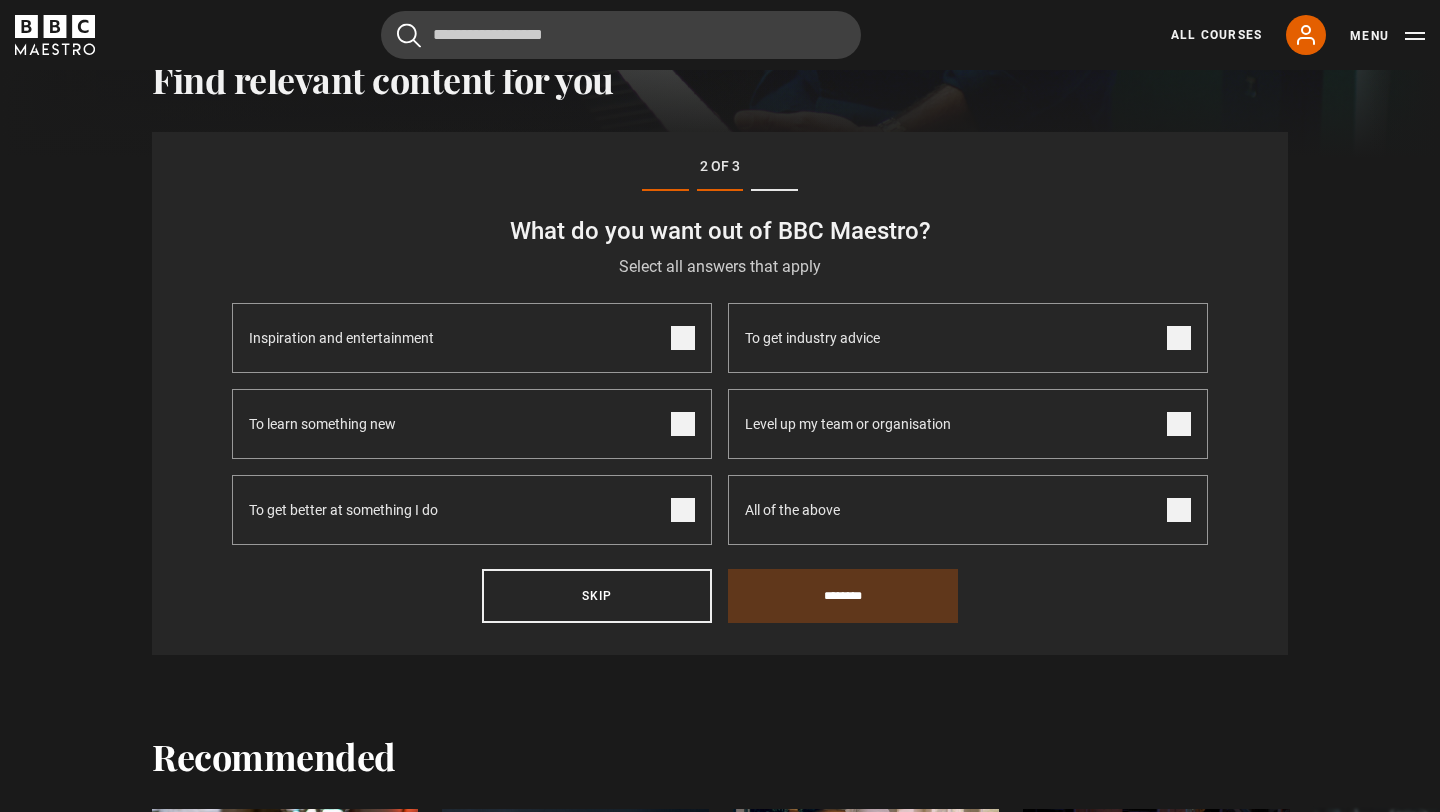 scroll, scrollTop: 694, scrollLeft: 0, axis: vertical 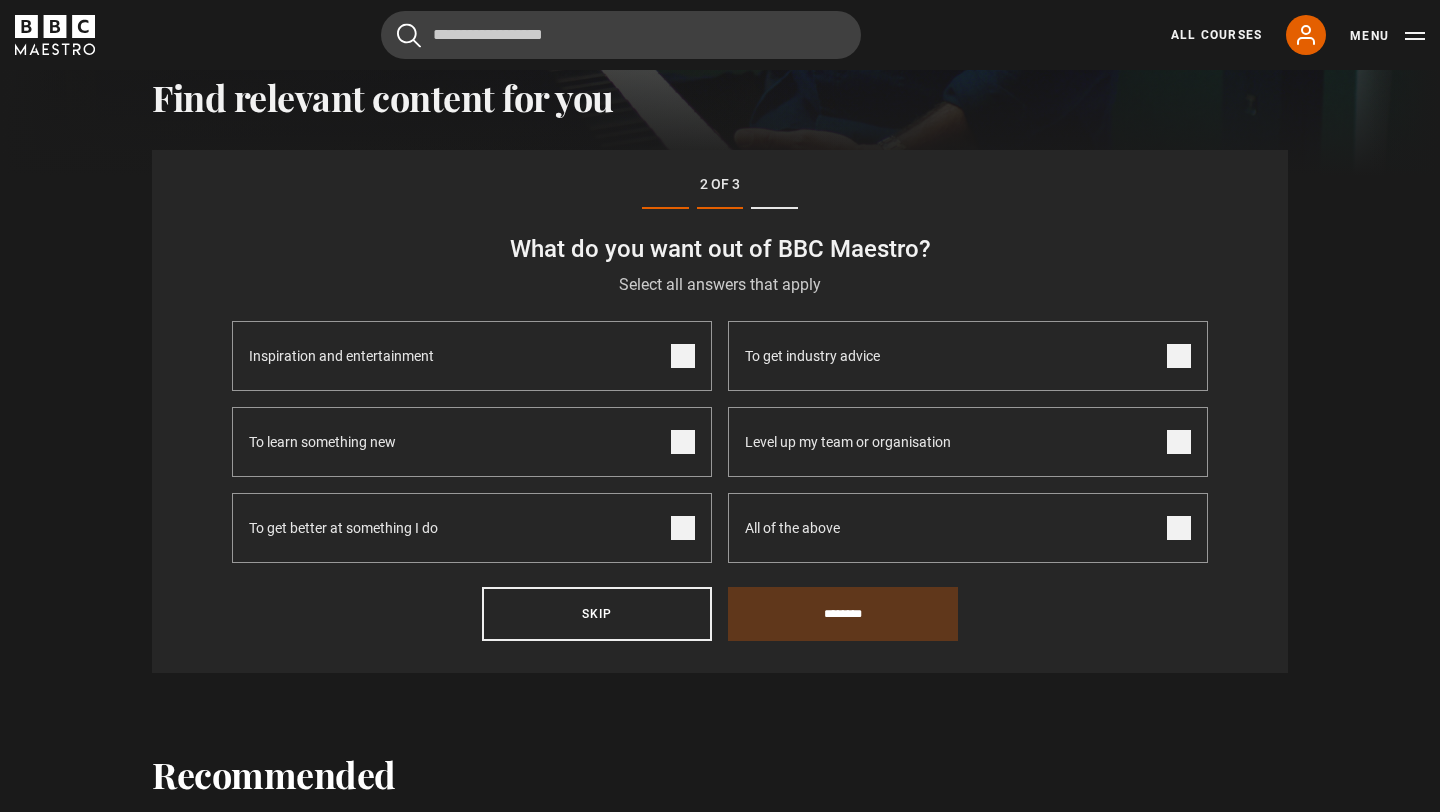 click on "To learn something new" at bounding box center (472, 442) 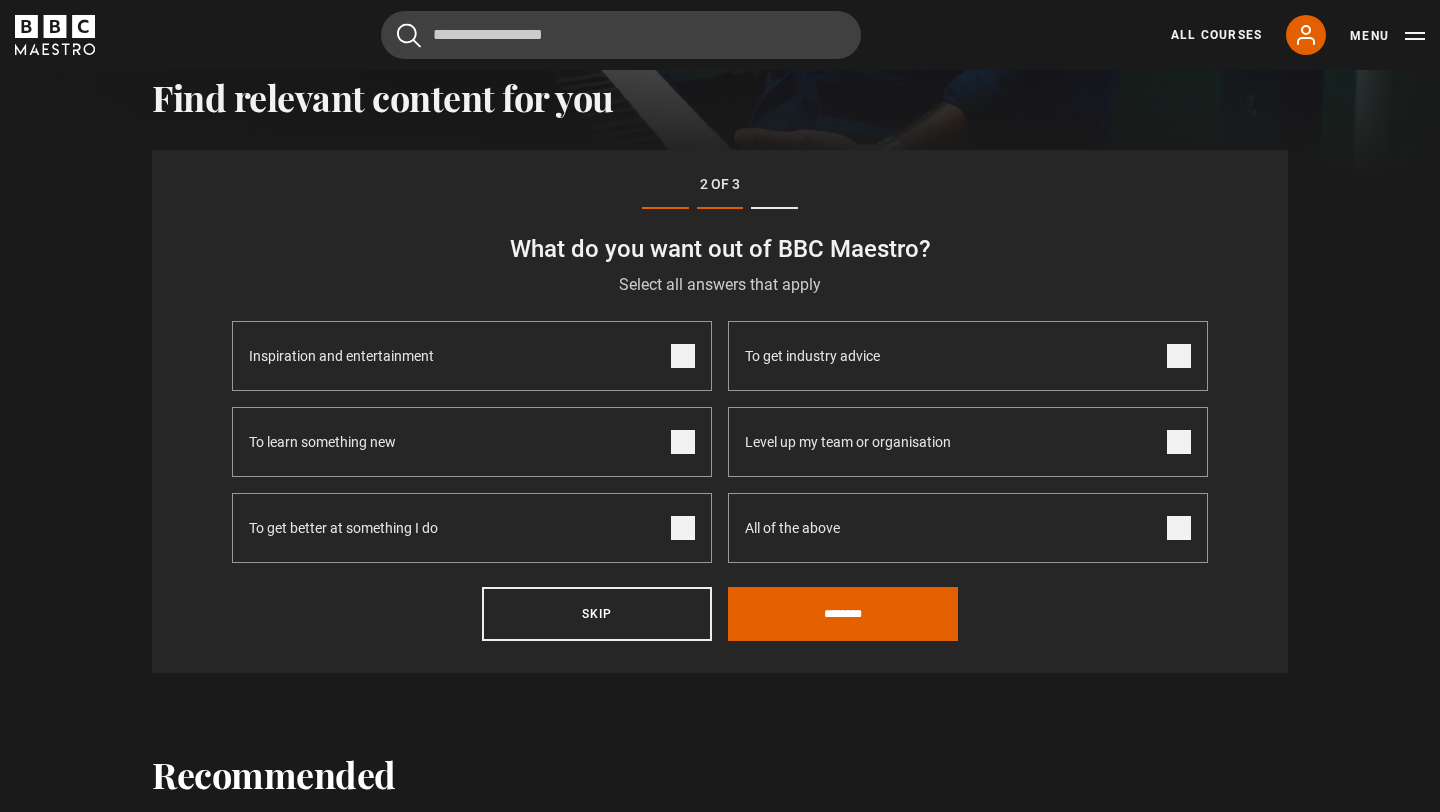 click on "To get better at something I do" at bounding box center [472, 528] 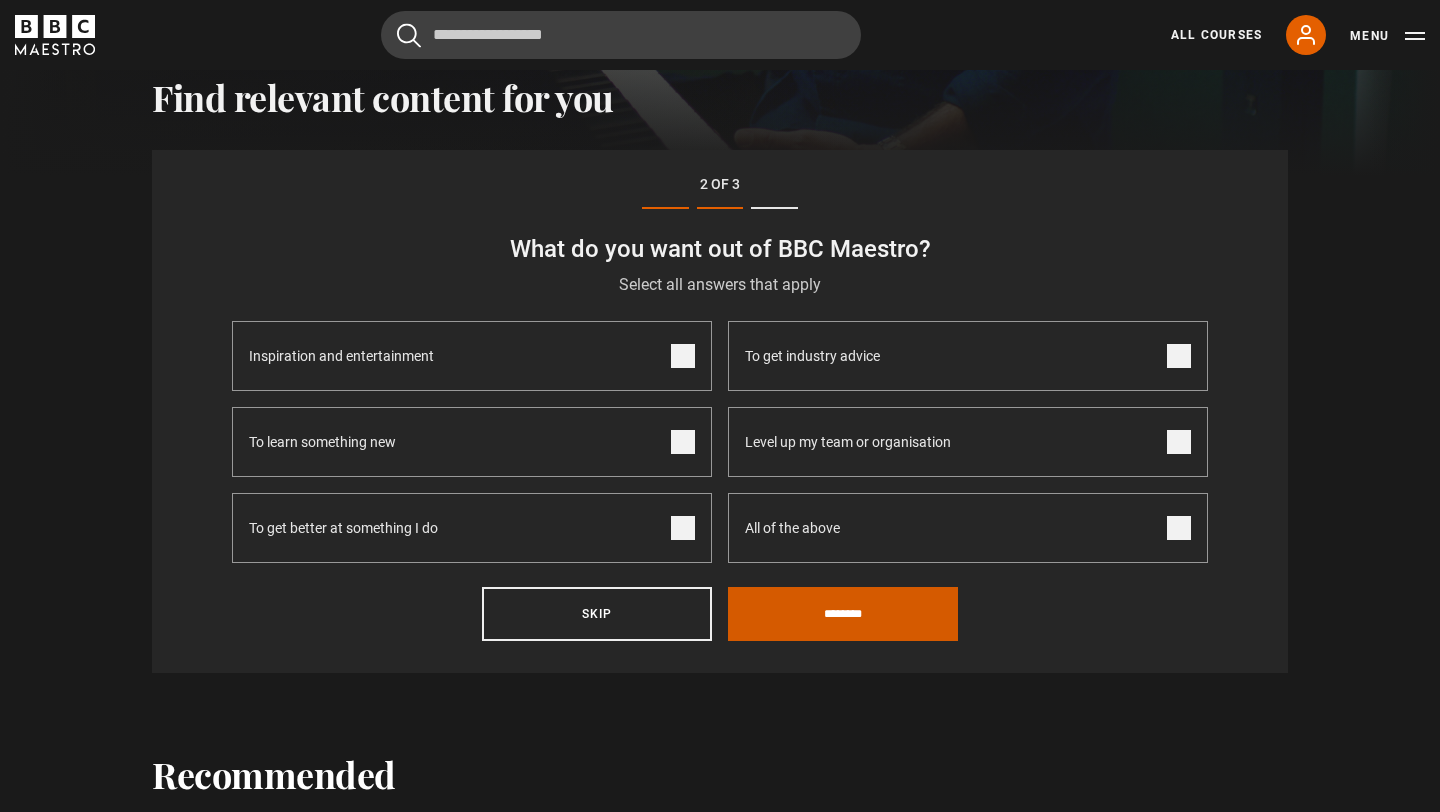 click on "********" at bounding box center [843, 614] 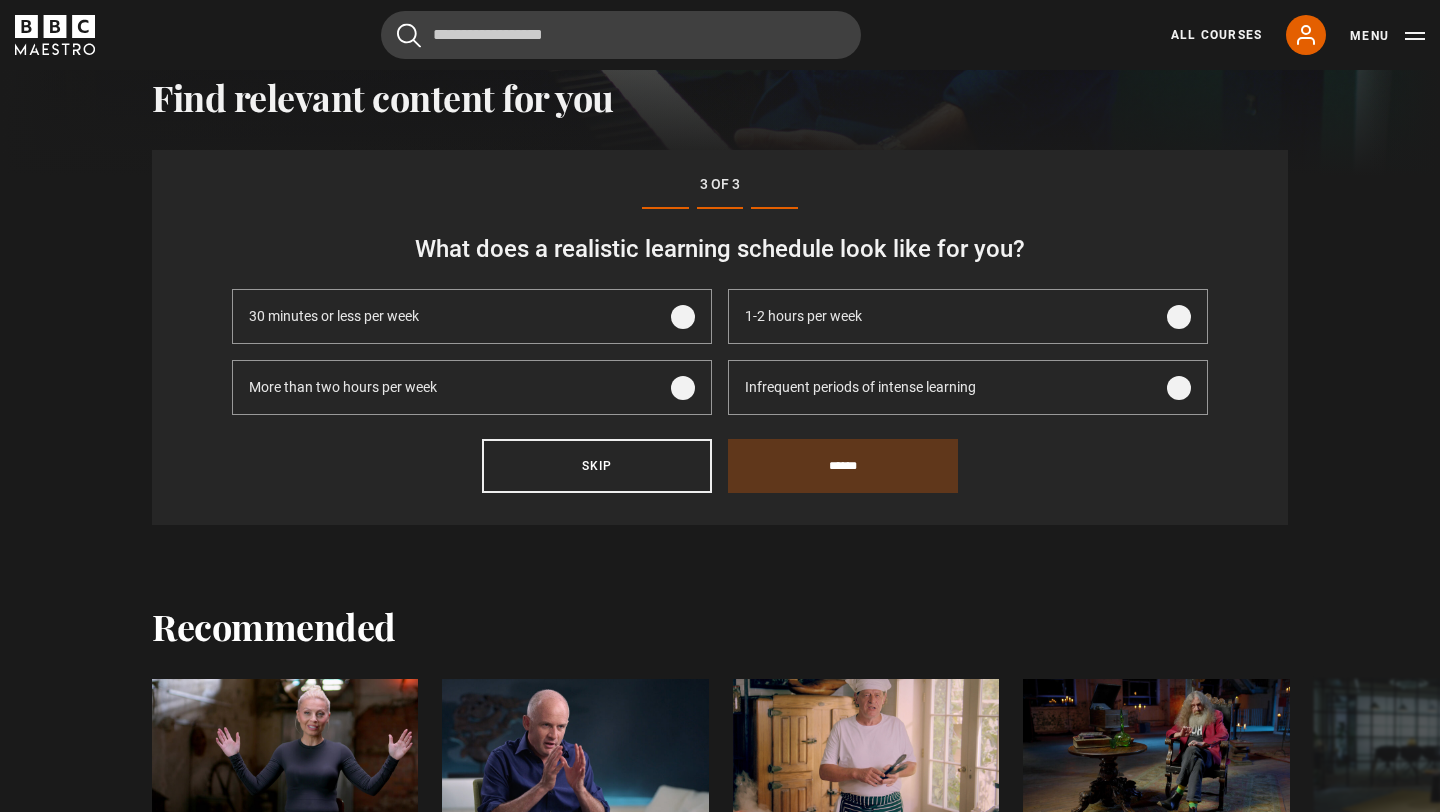 click on "1-2 hours per week" at bounding box center [803, 316] 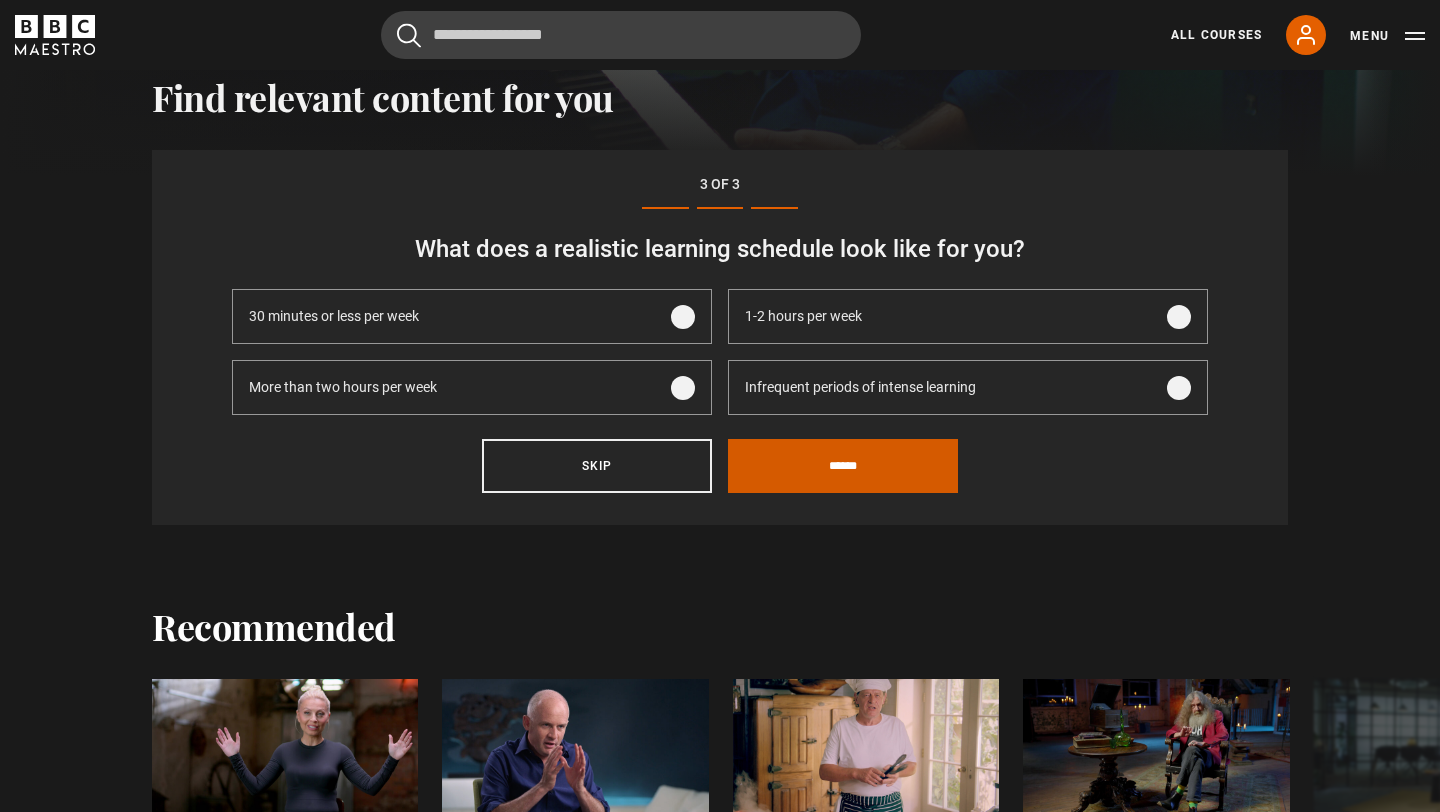 click on "******" at bounding box center [843, 466] 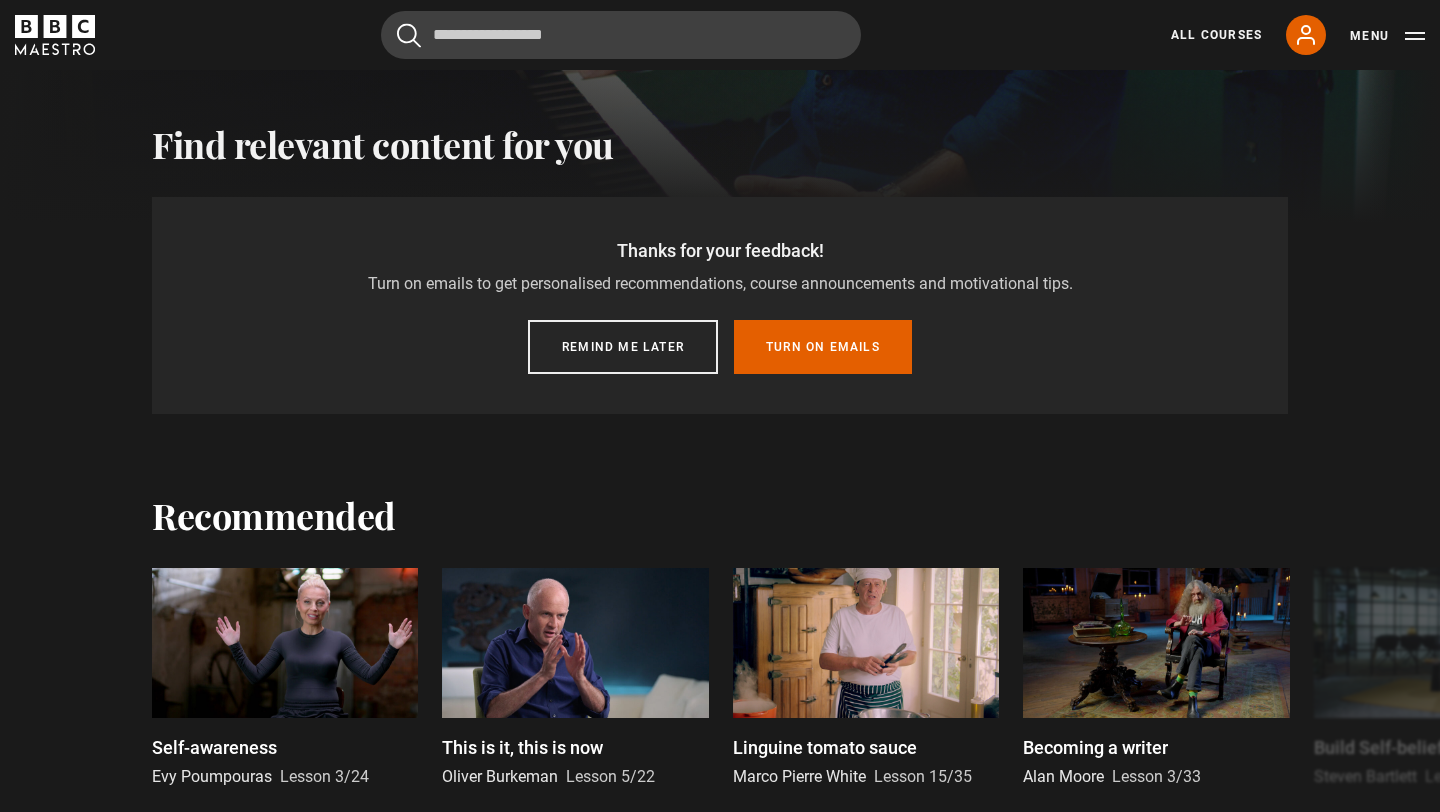 scroll, scrollTop: 620, scrollLeft: 0, axis: vertical 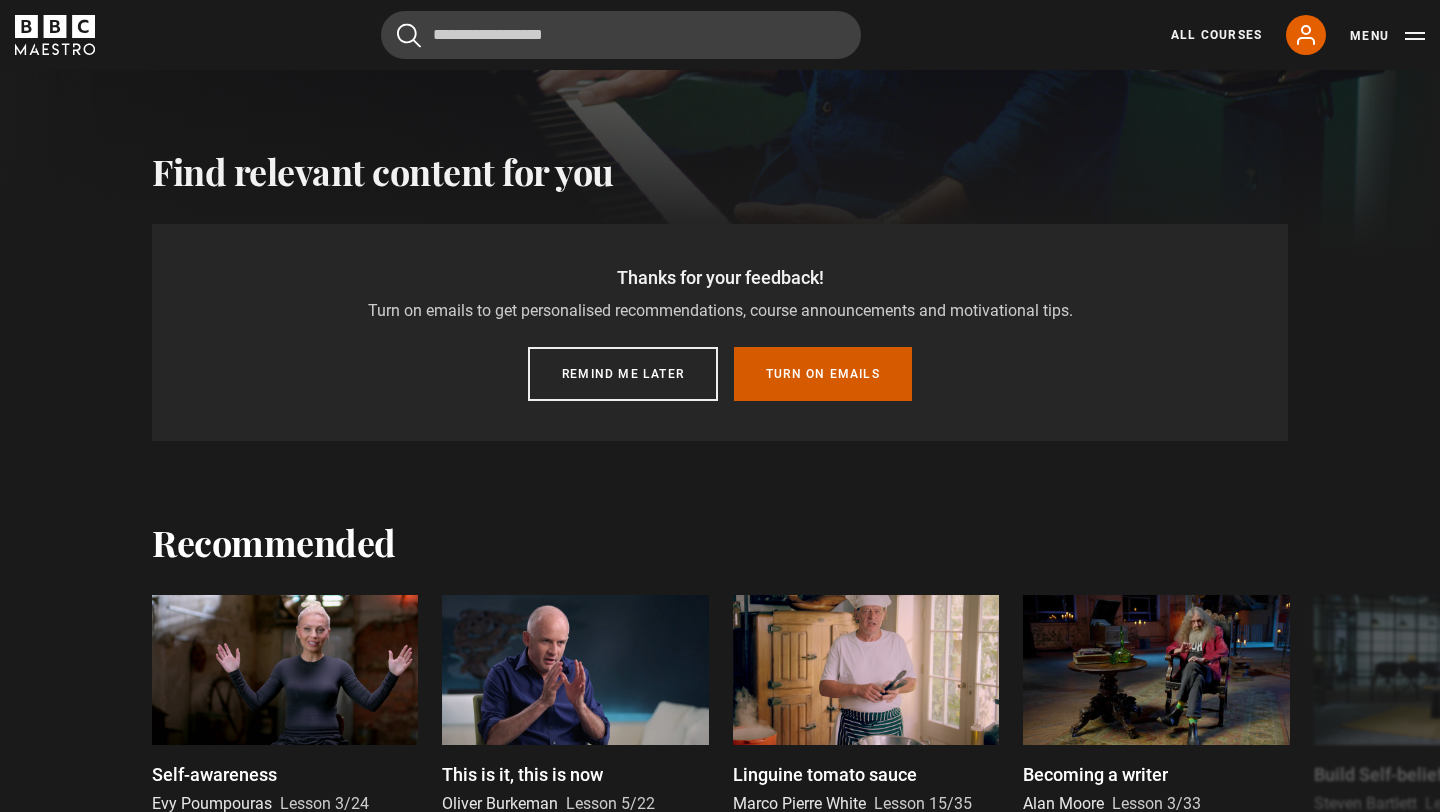 click on "Turn on emails" at bounding box center [823, 374] 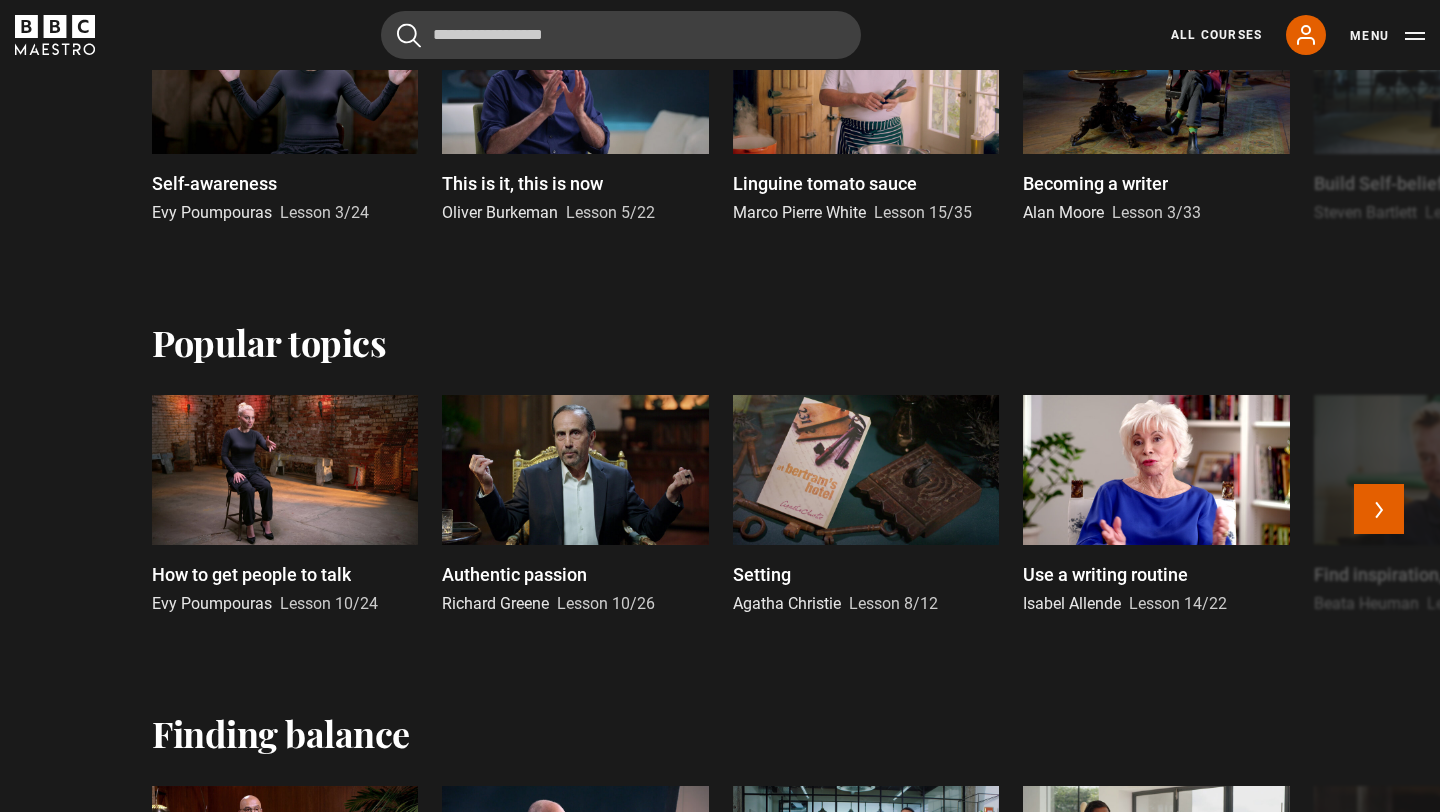 scroll, scrollTop: 943, scrollLeft: 0, axis: vertical 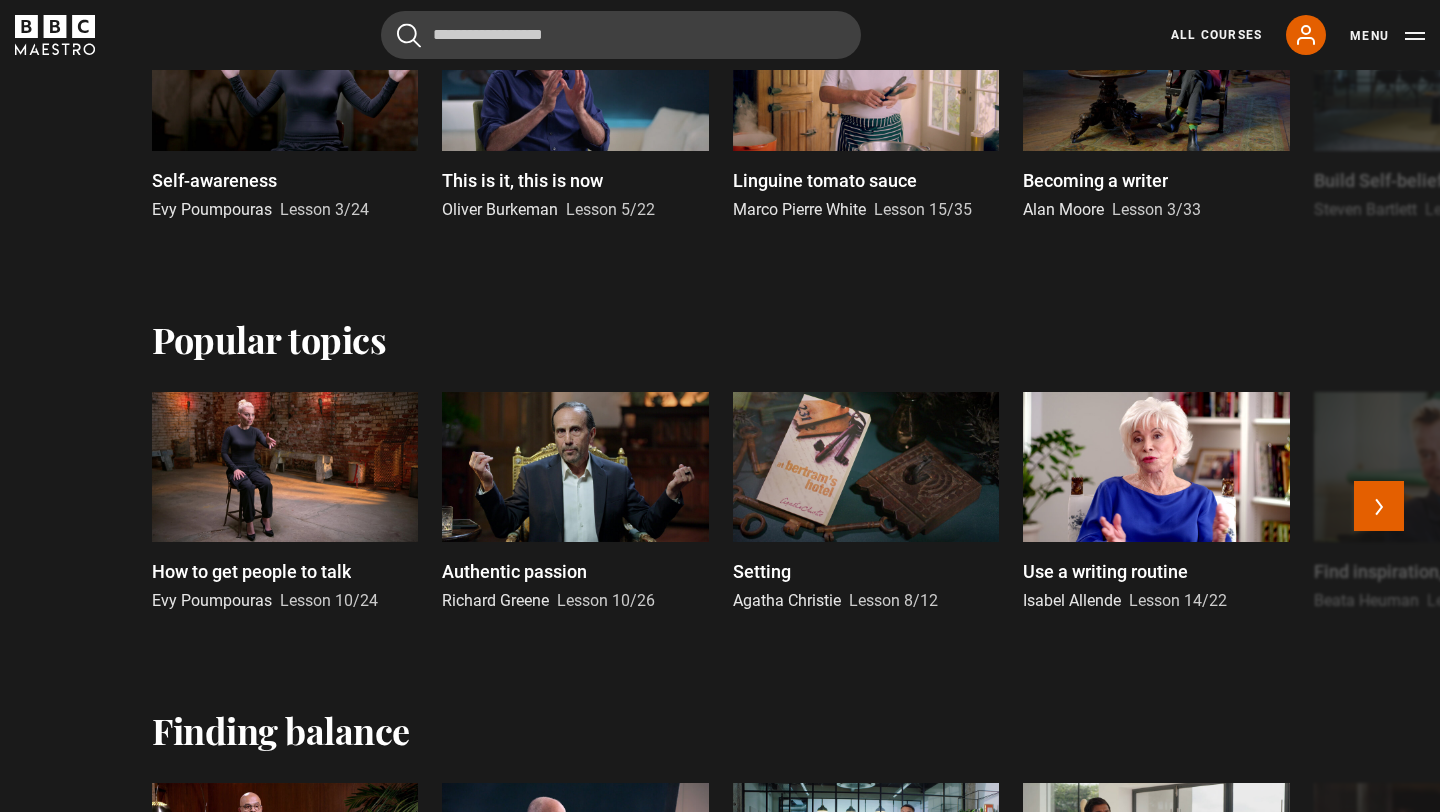 click on "How to get people to talk
[FIRST] [LAST]
Lesson 10/24
Authentic passion
[FIRST] [LAST]
Lesson 10/26
Setting
[FIRST] [LAST]
Lesson 8/12
Use a writing routine
[FIRST] [LAST]
Lesson 14/22
Find inspiration, with [FIRST] [LAST]
[FIRST] [LAST]
Lesson 5/20
How to choose what matters
[FIRST] [LAST]
Lesson 21/22
Fascinating rhythm
[FIRST] [LAST]
Lesson 10/33
The happiness flowchart
[FIRST] [LAST]
Lesson 6/31
Exhale
[FIRST] [LAST]
Lesson 7/20
Ditch the bad advice
[FIRST] [LAST]
Lesson 14/35
Previous
Next" at bounding box center [720, 514] 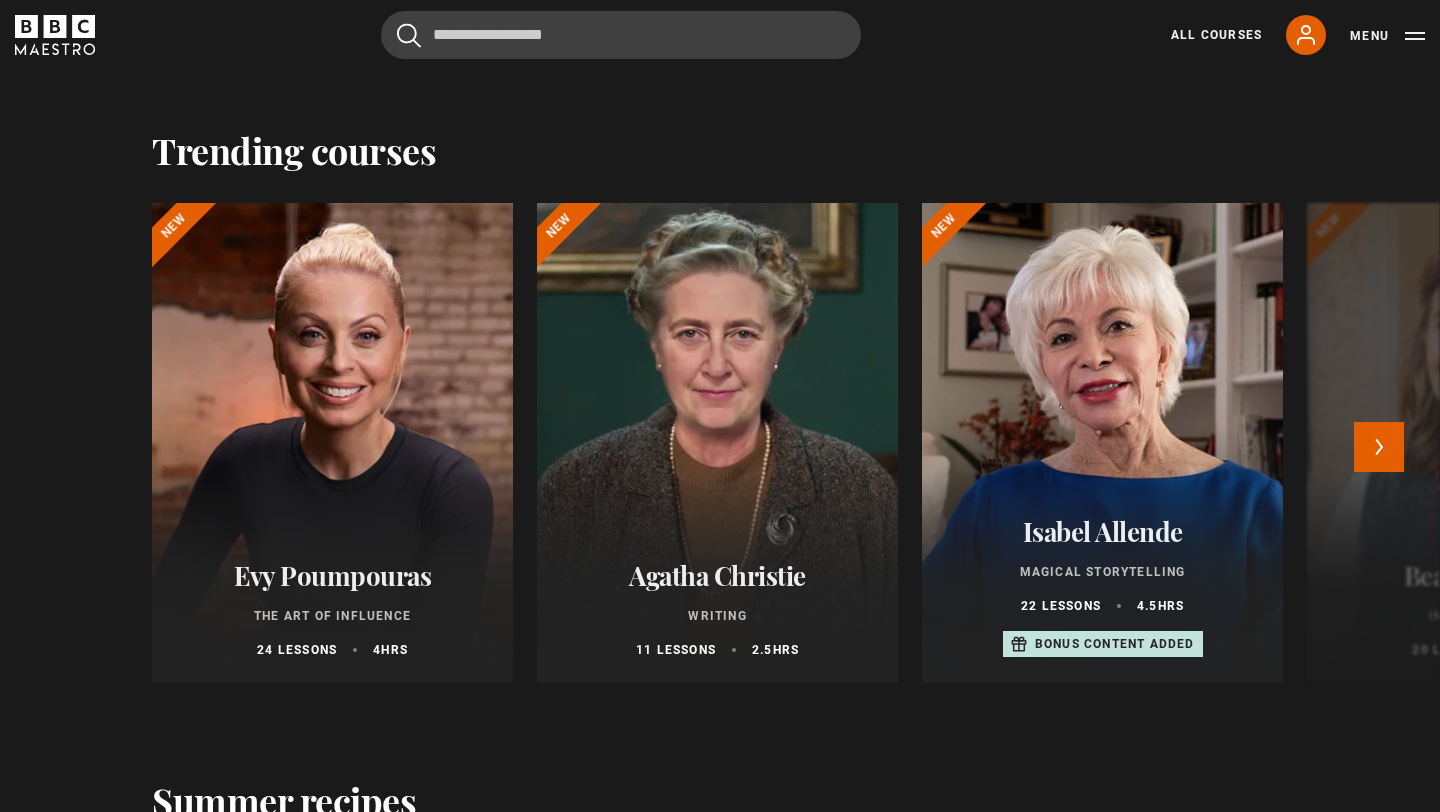 scroll, scrollTop: 1915, scrollLeft: 0, axis: vertical 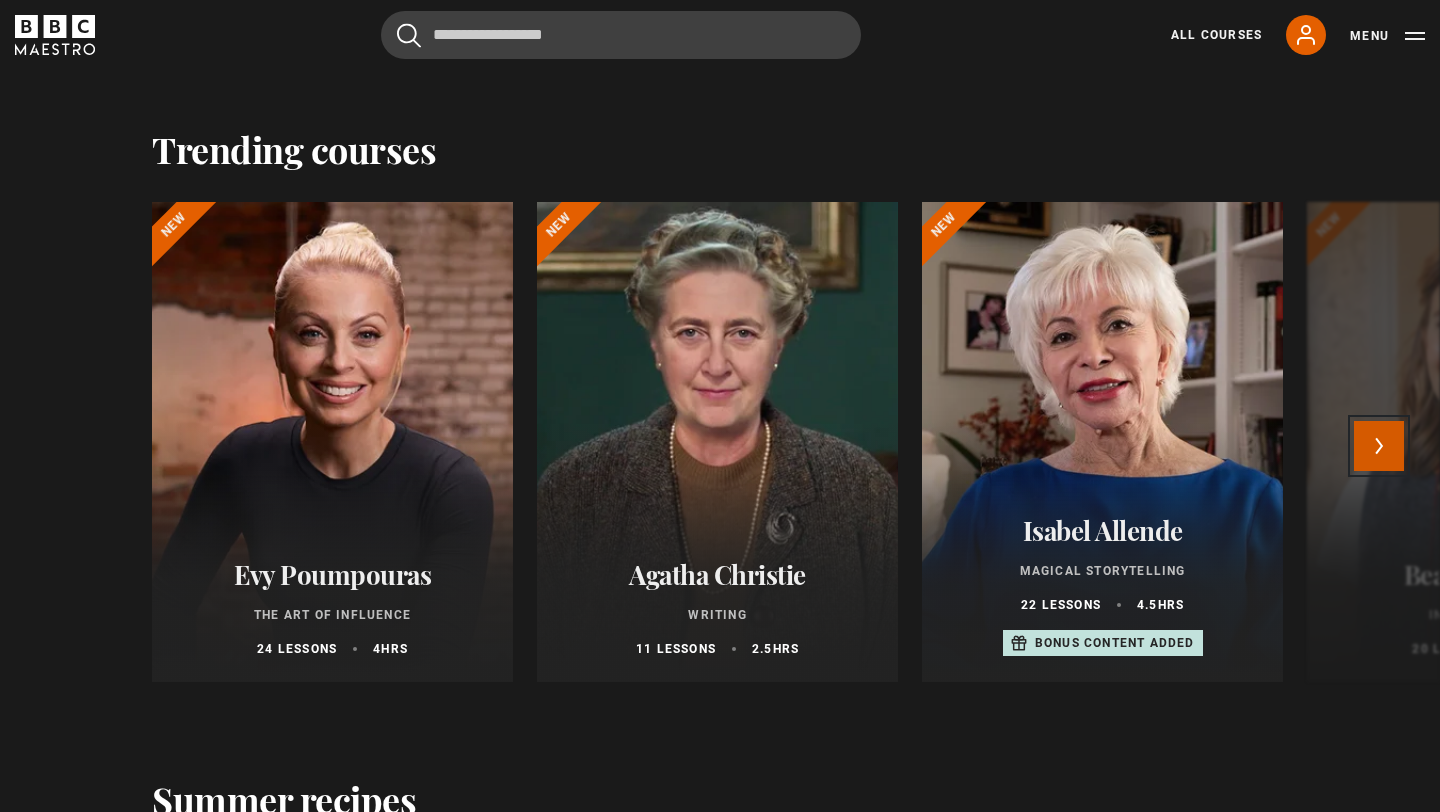 click on "Next" at bounding box center [1379, 446] 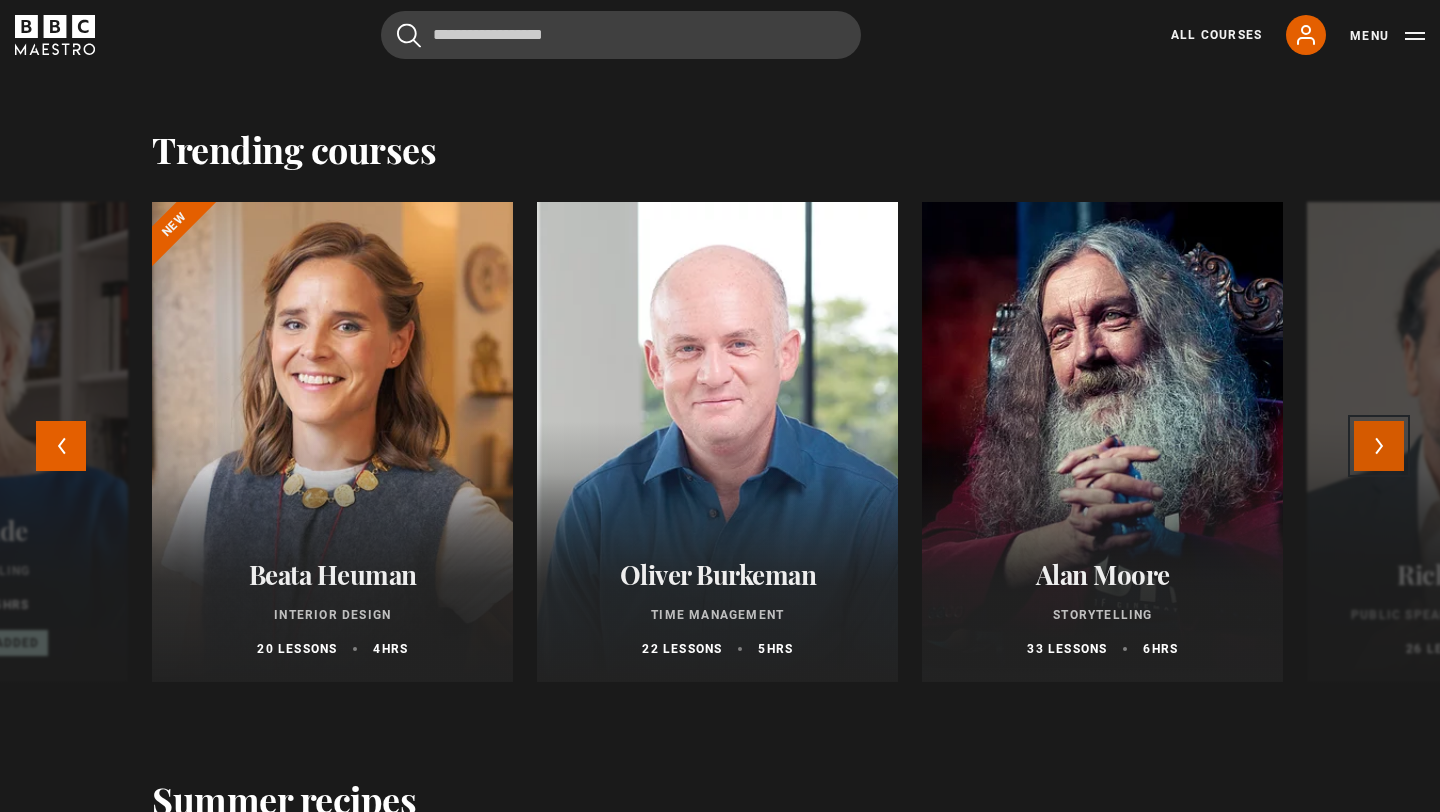 click on "Next" at bounding box center [1379, 446] 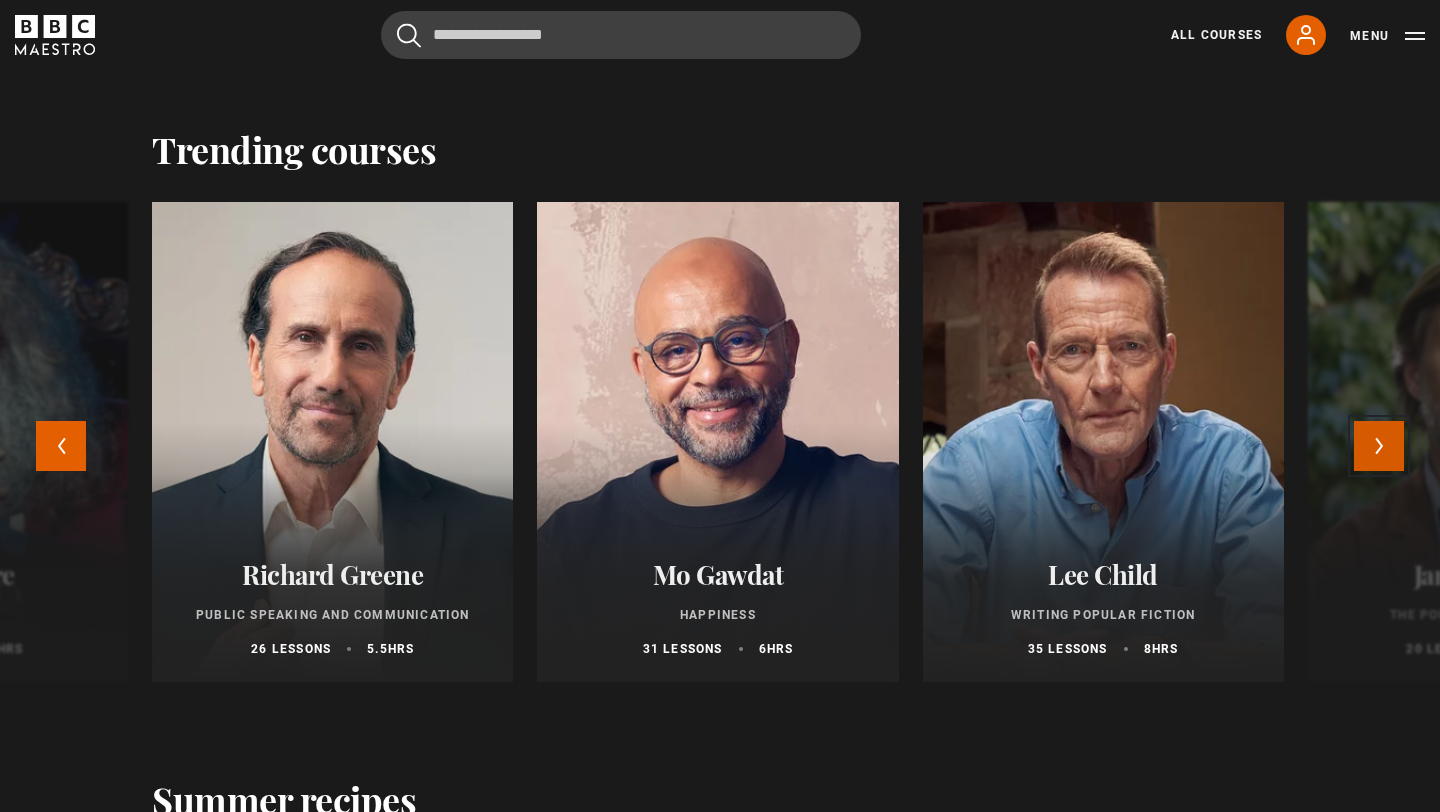 click on "Next" at bounding box center [1379, 446] 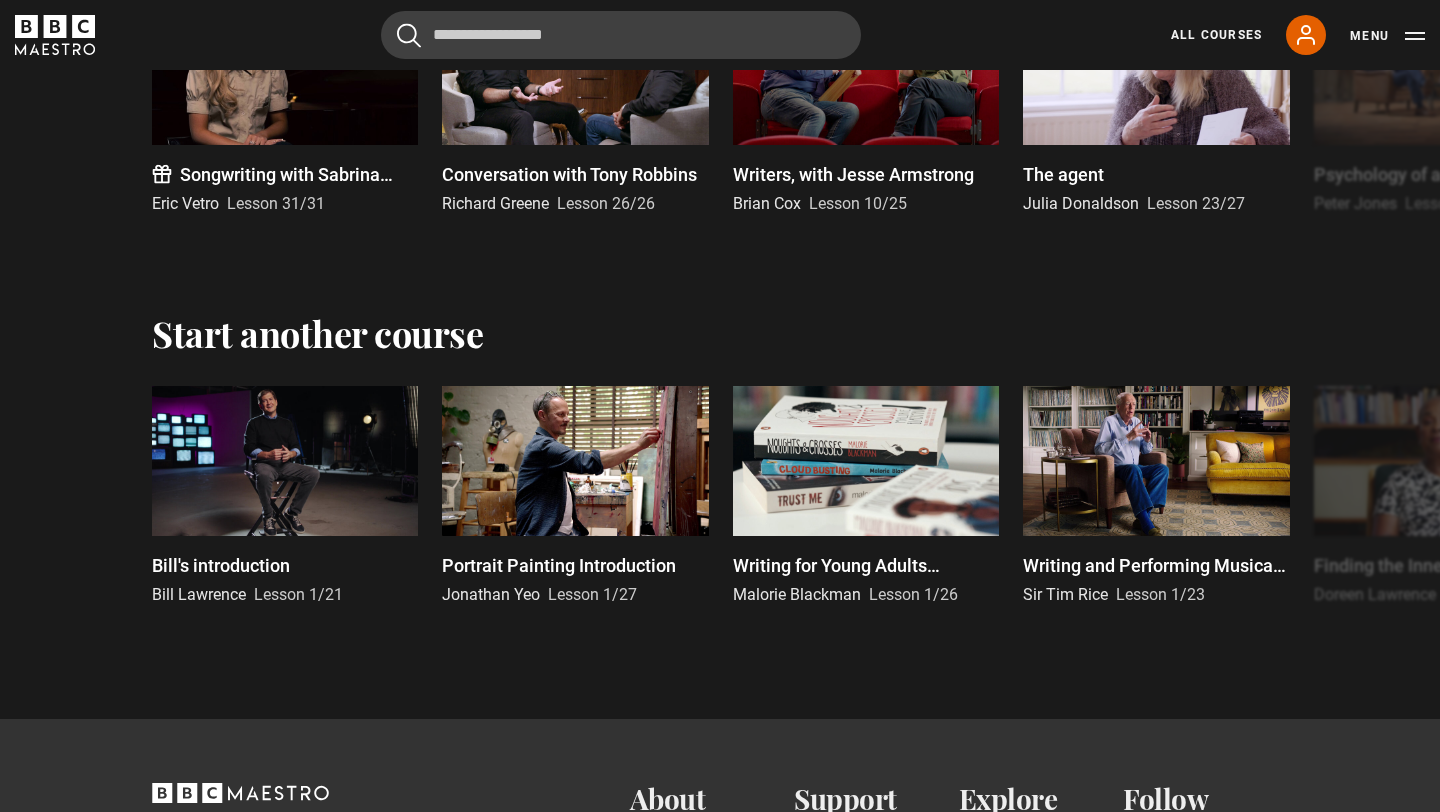 scroll, scrollTop: 4254, scrollLeft: 0, axis: vertical 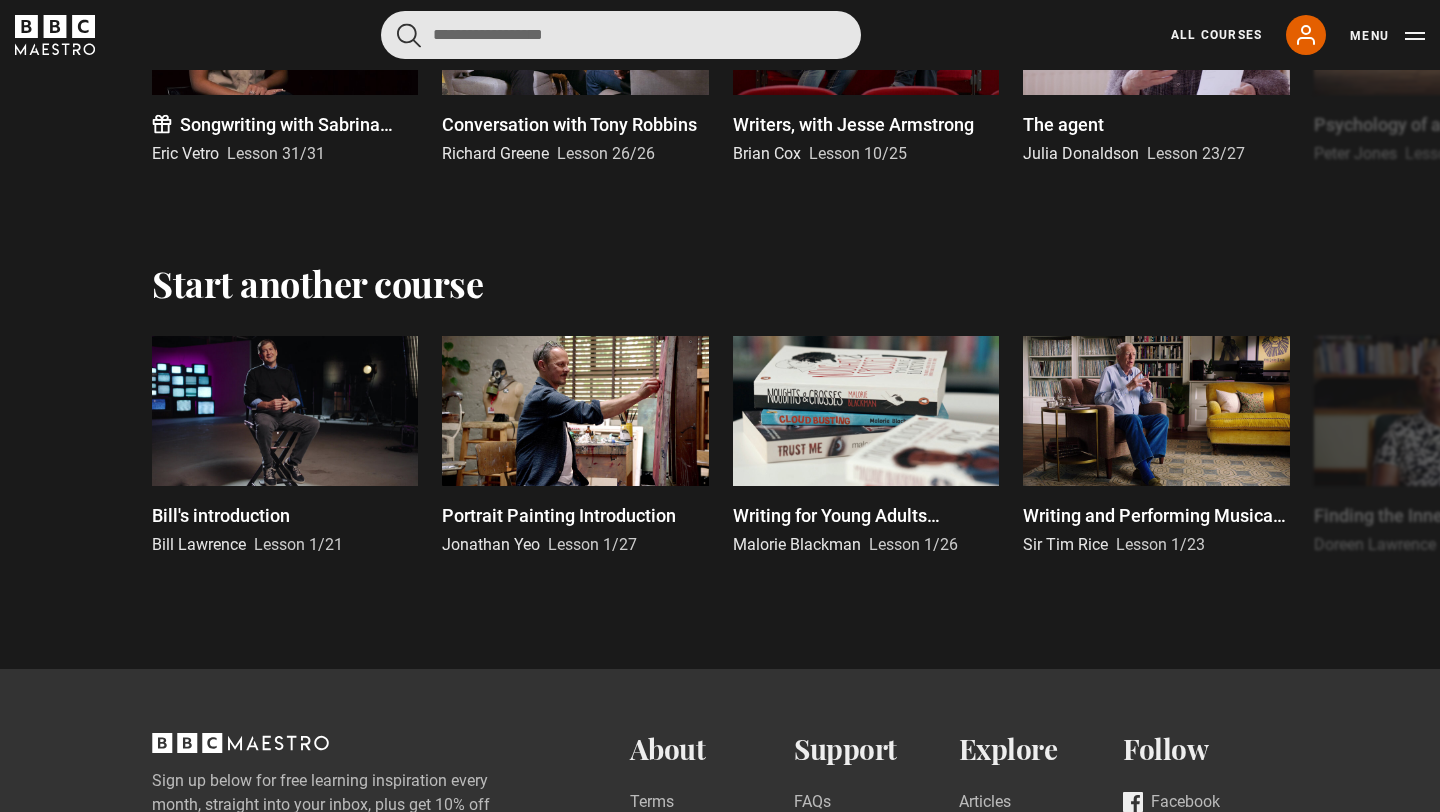 click at bounding box center [621, 35] 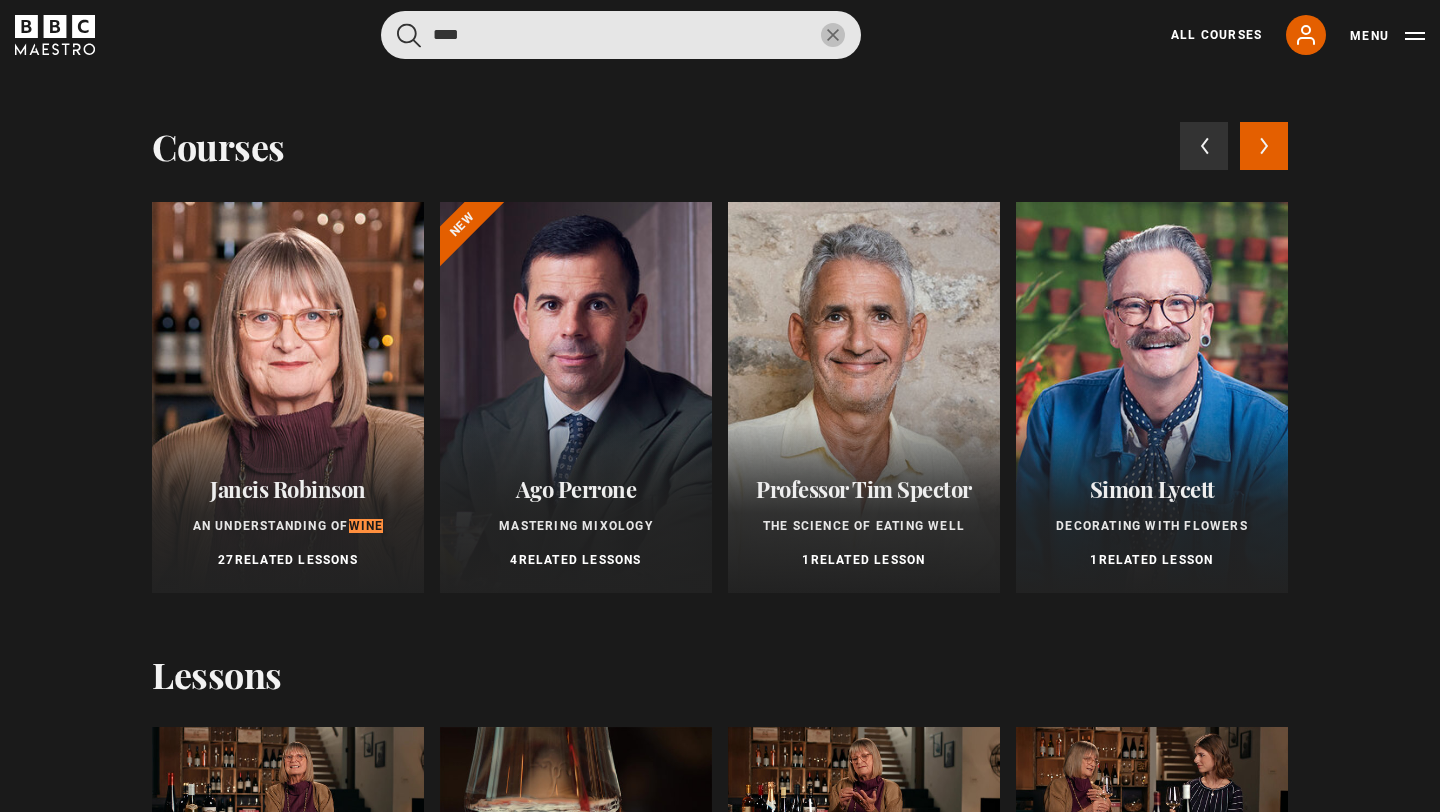 type on "****" 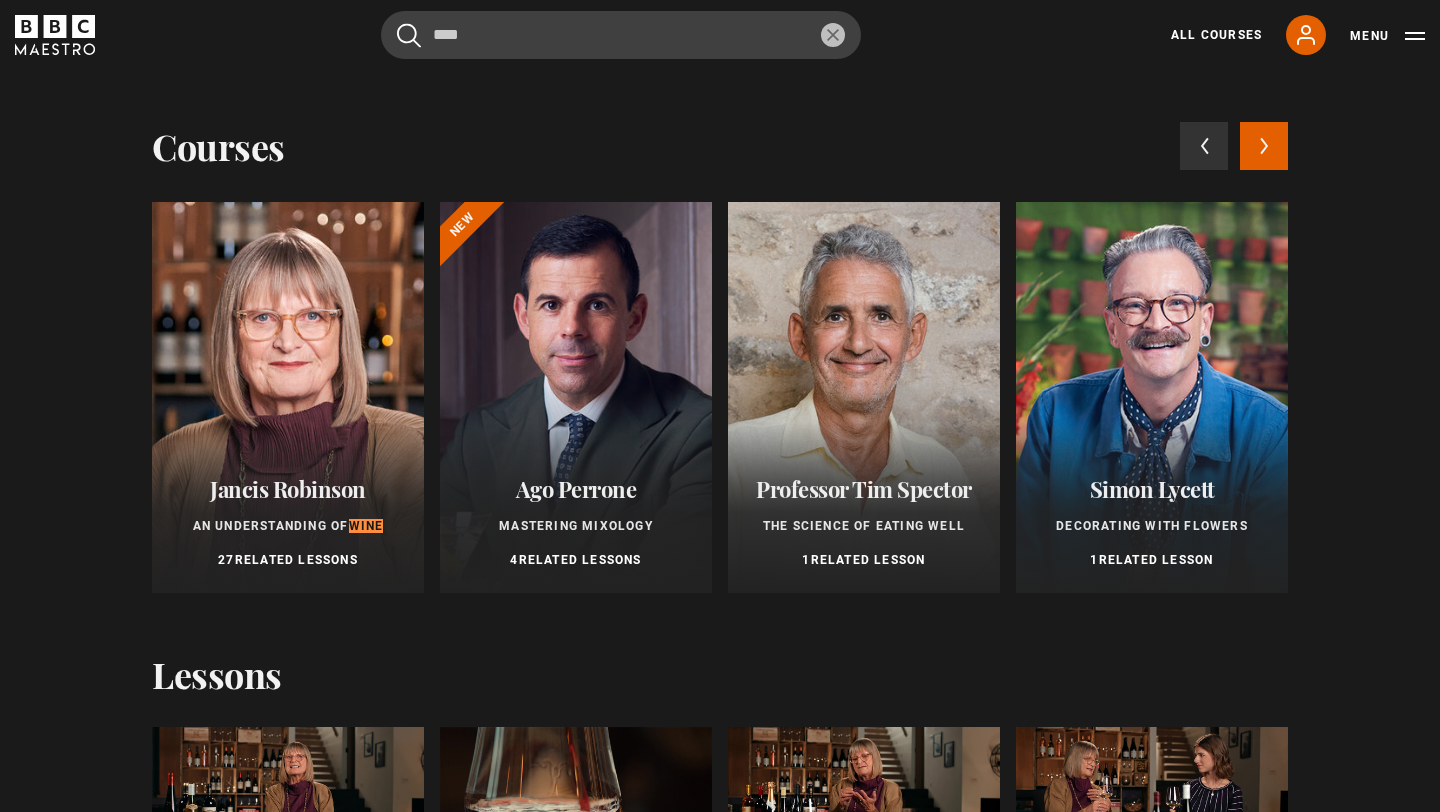 click at bounding box center (288, 397) 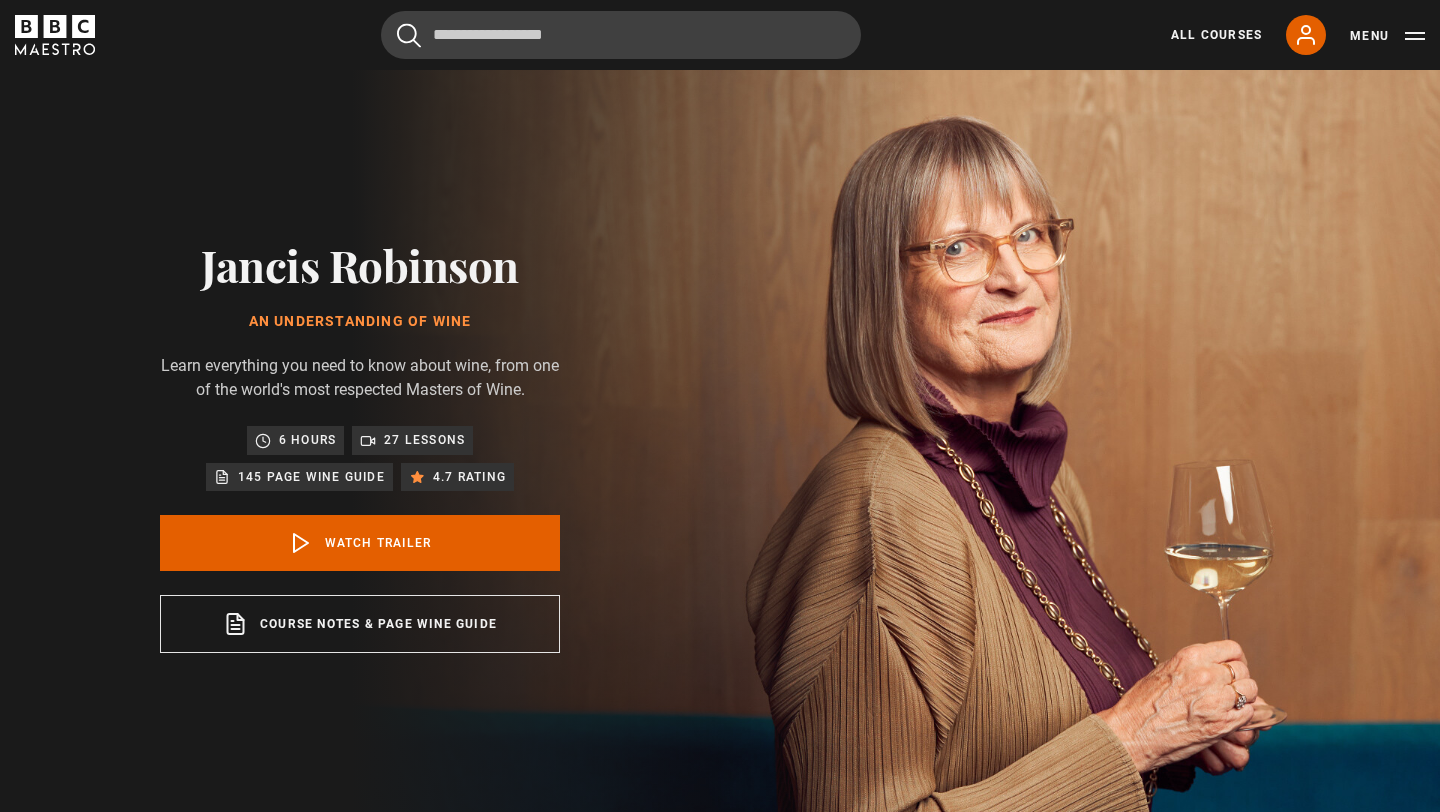 scroll, scrollTop: 0, scrollLeft: 0, axis: both 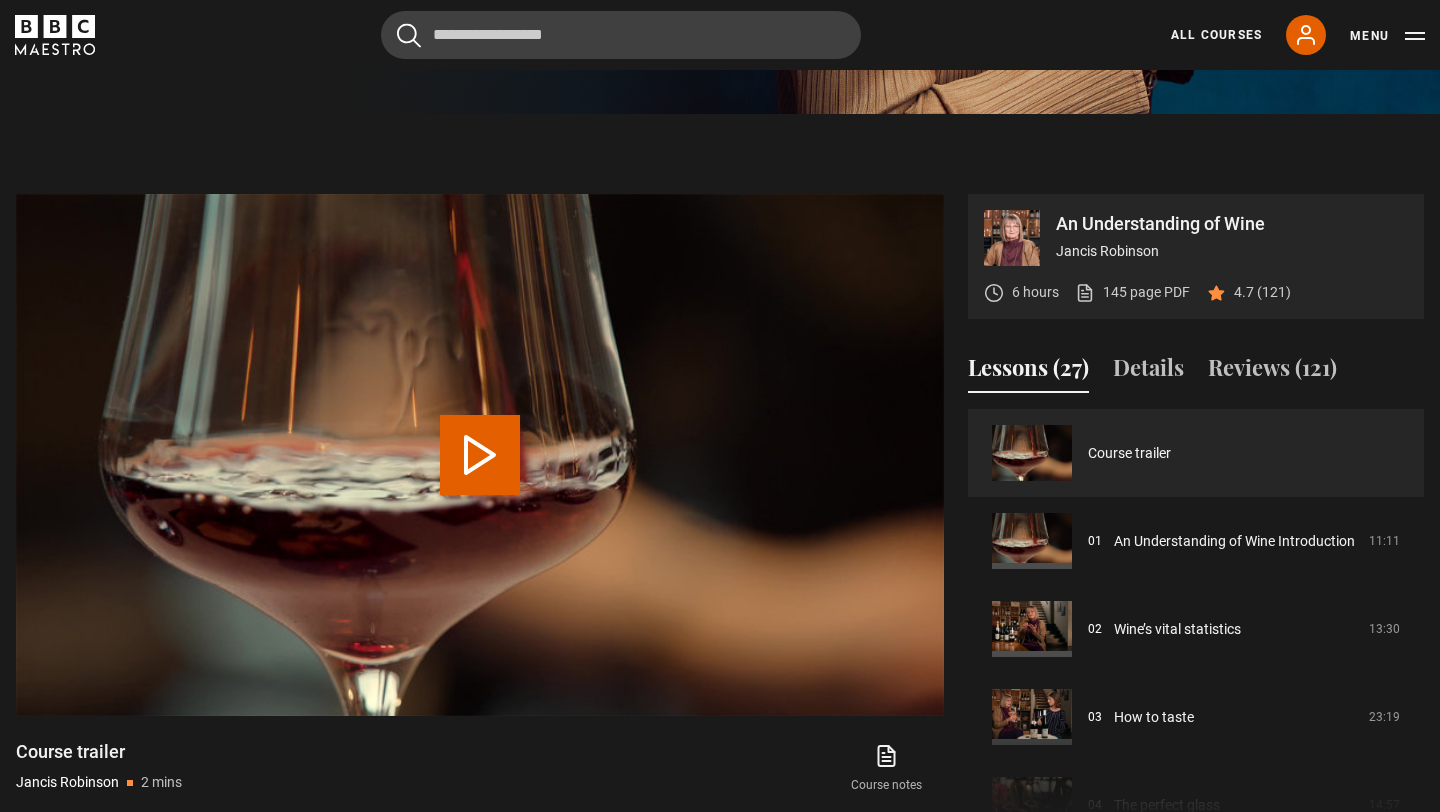 click on "An Understanding of Wine" at bounding box center (1232, 224) 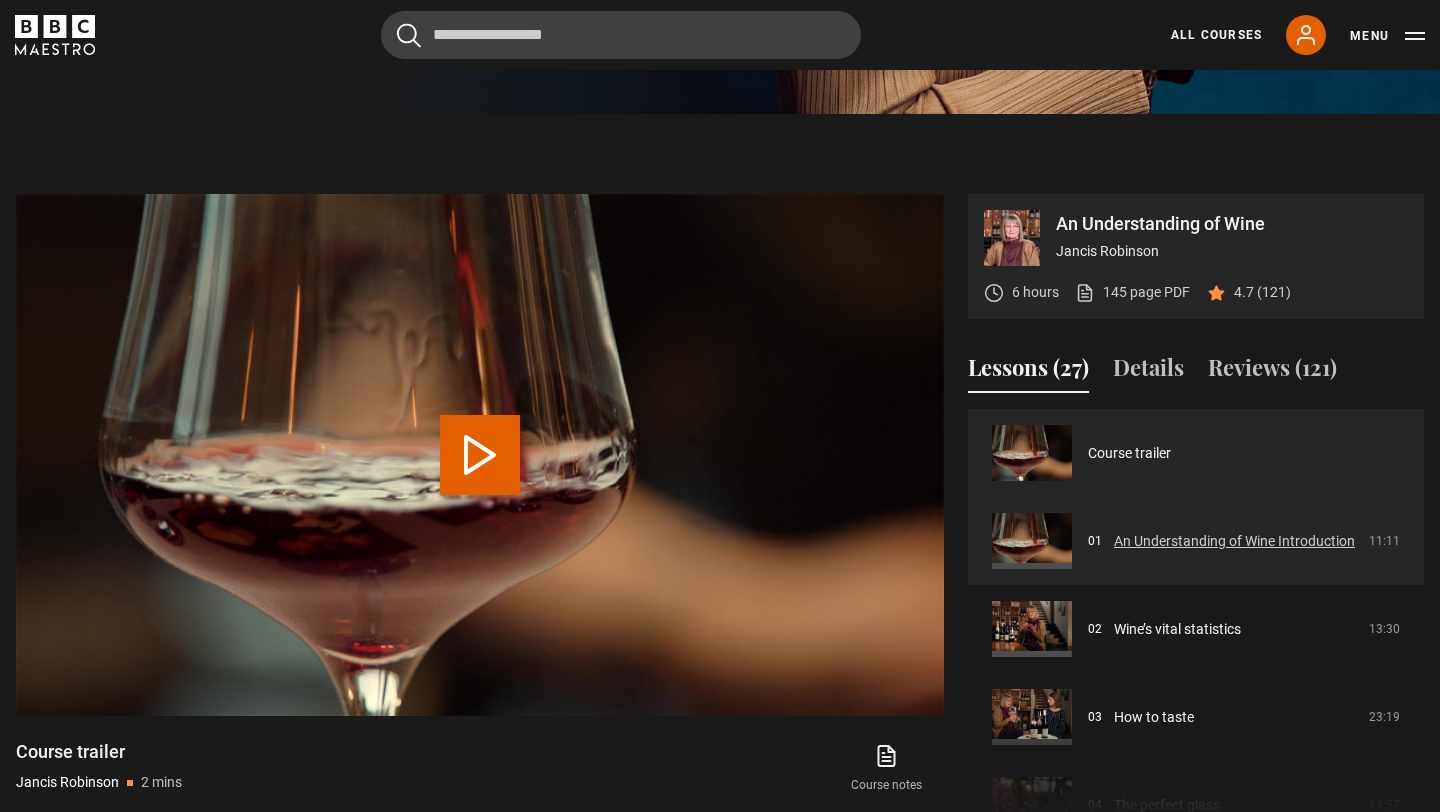 click on "An Understanding of Wine Introduction" at bounding box center [1234, 541] 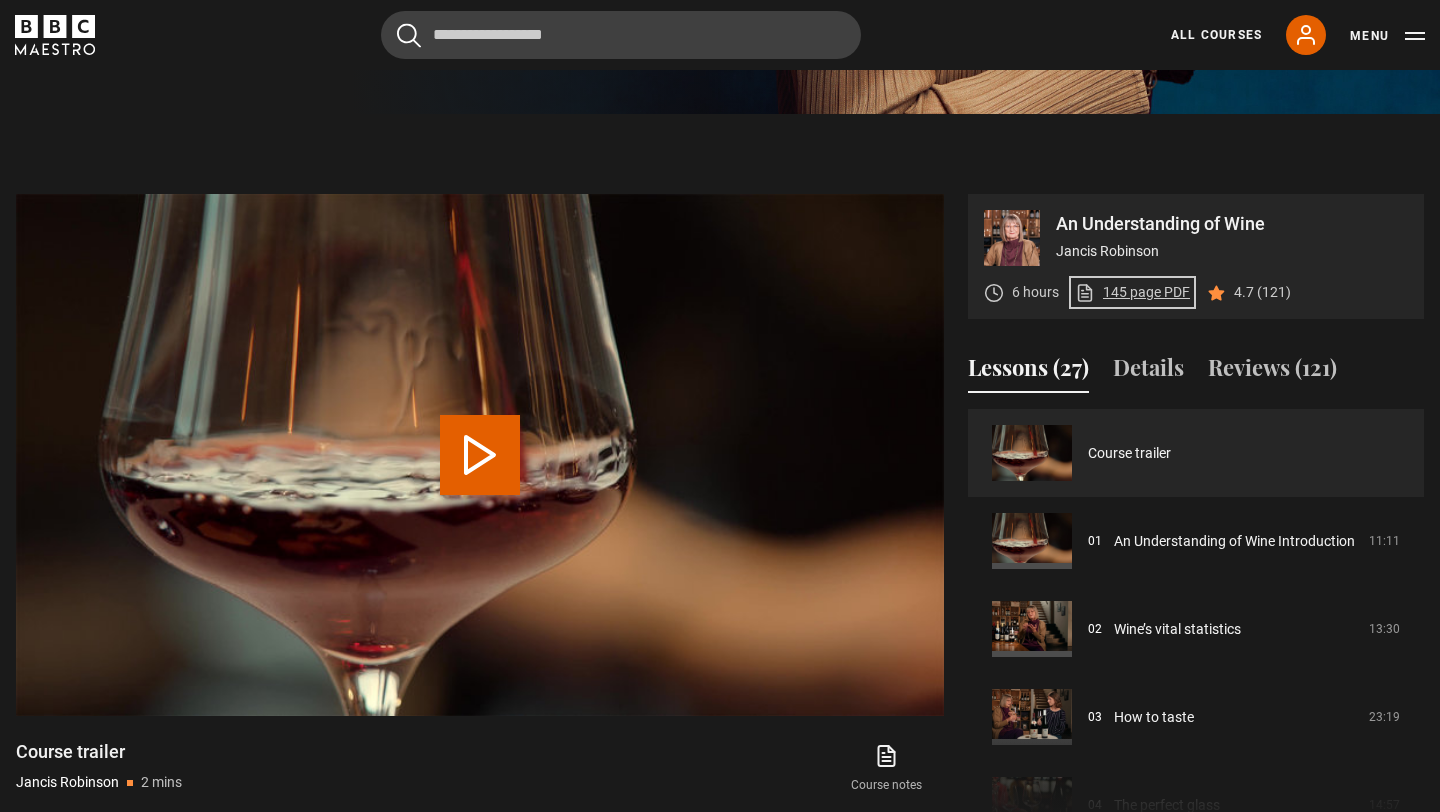 click on "145 page PDF
(opens in new tab)" at bounding box center (1132, 292) 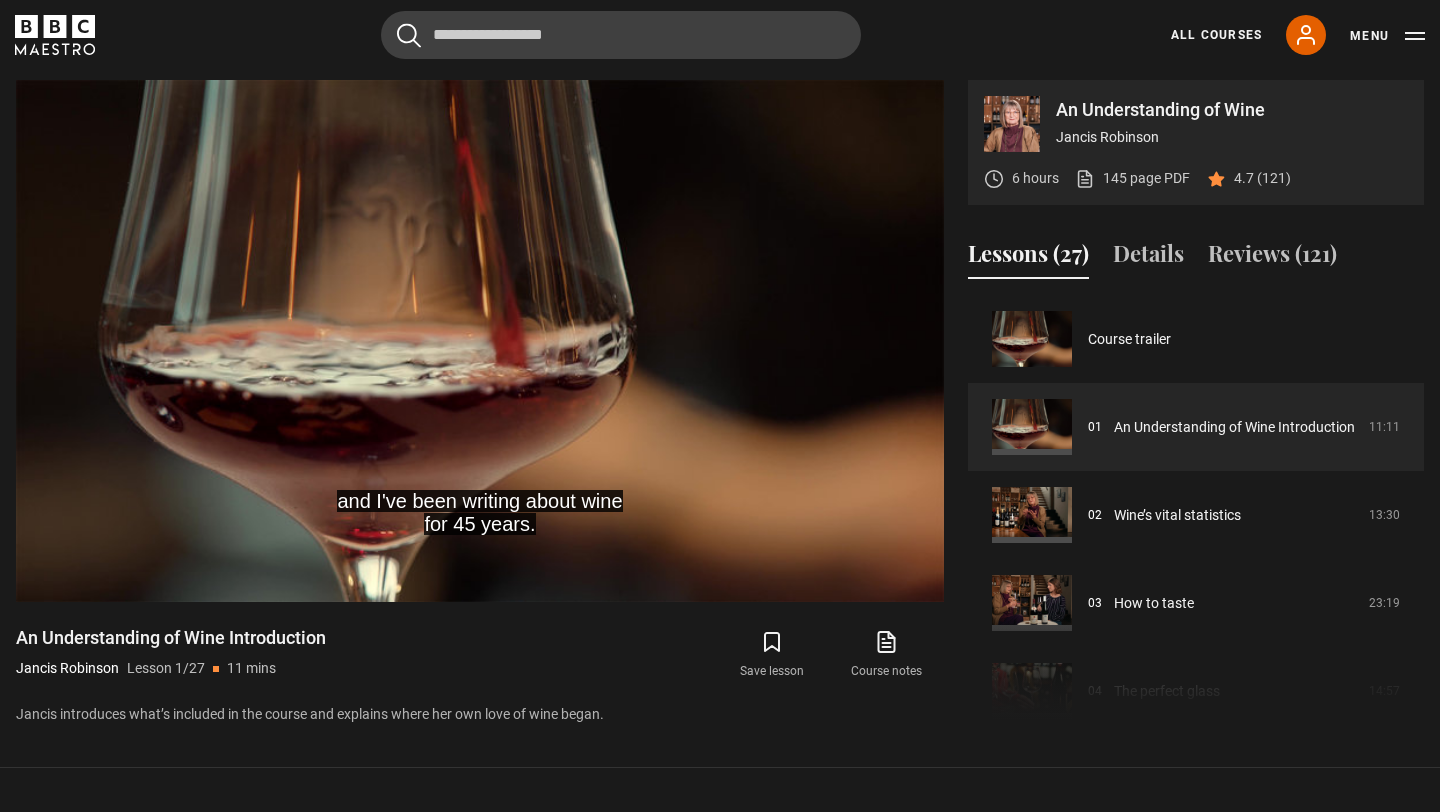 scroll, scrollTop: 822, scrollLeft: 0, axis: vertical 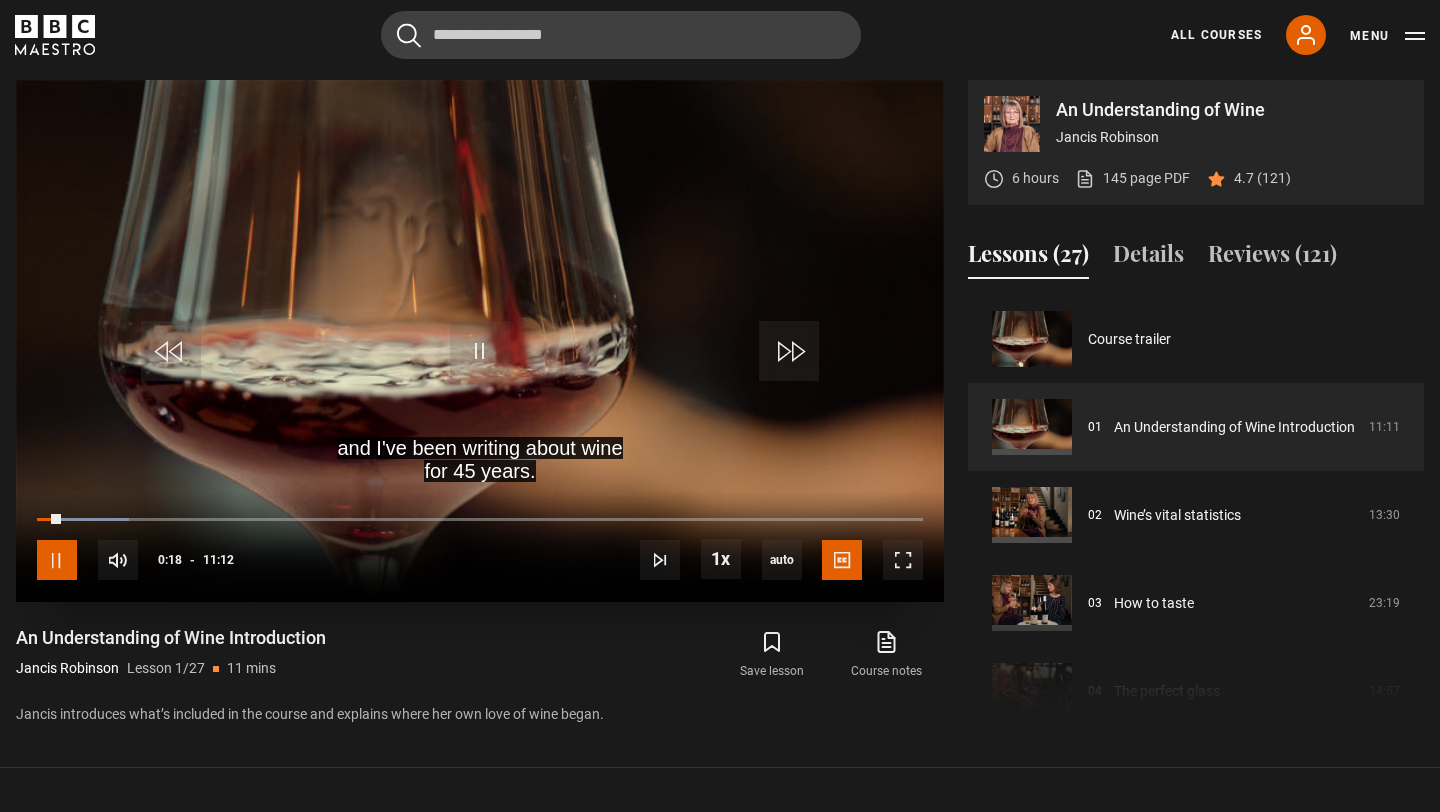 click at bounding box center (57, 560) 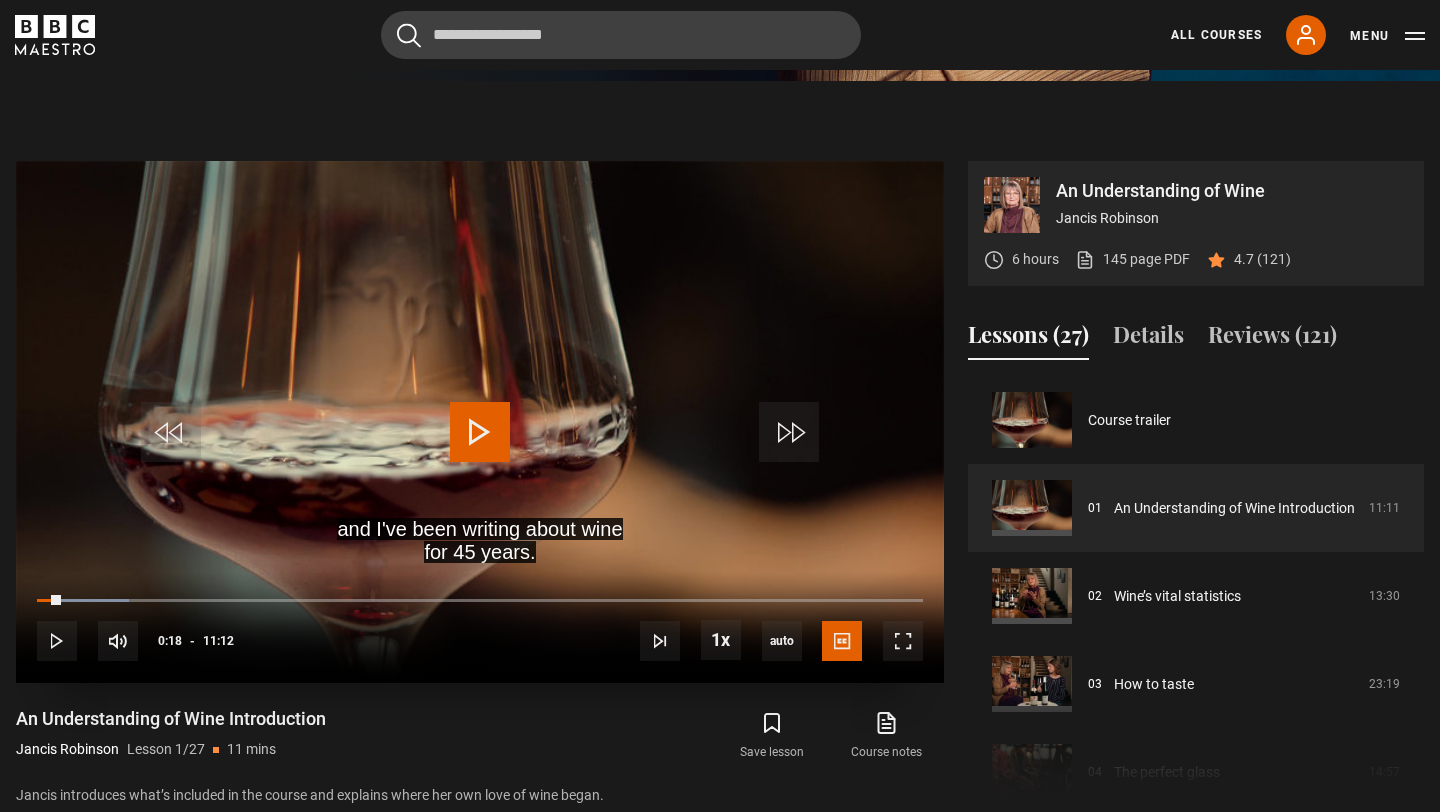 scroll, scrollTop: 742, scrollLeft: 0, axis: vertical 